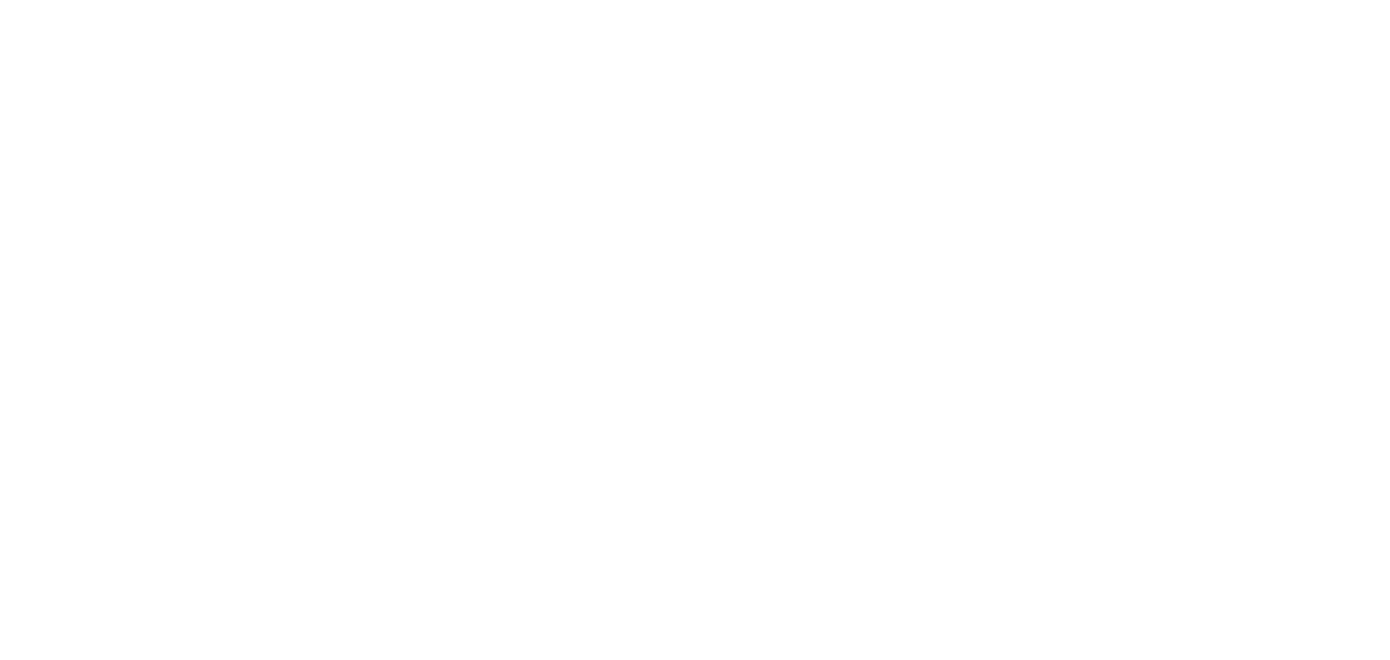 scroll, scrollTop: 0, scrollLeft: 0, axis: both 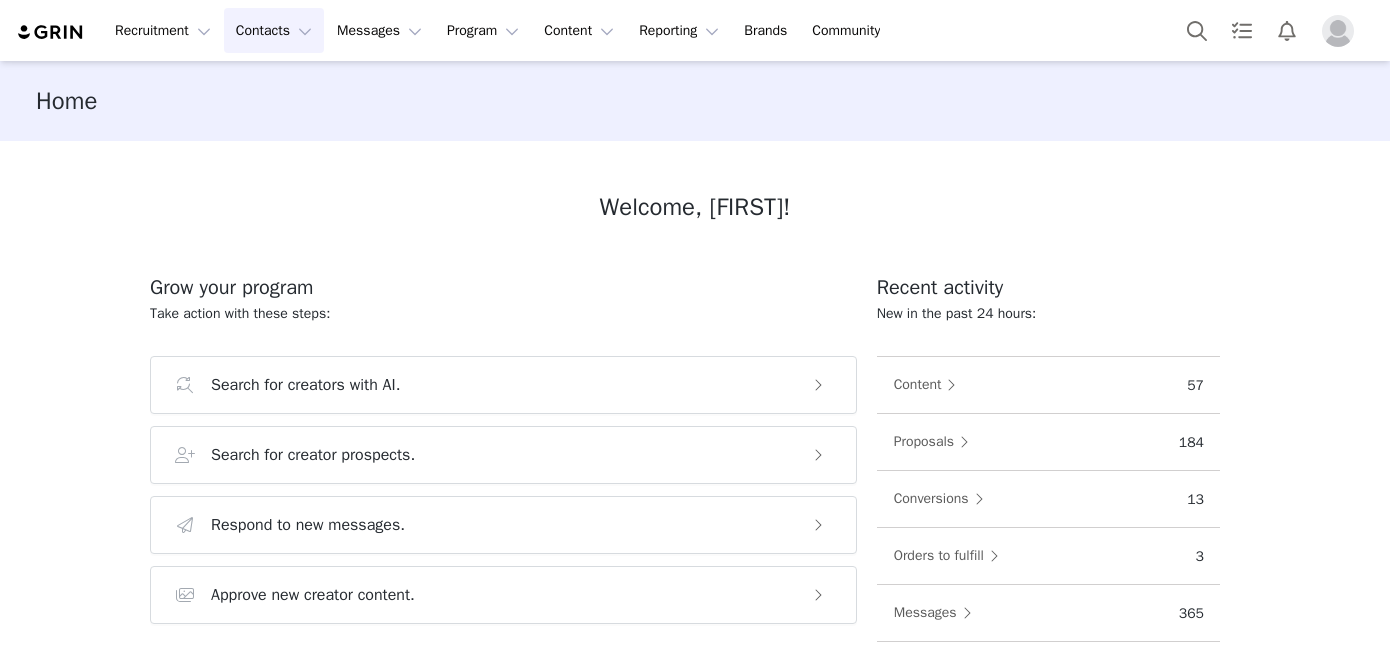 click on "Contacts Contacts" at bounding box center [274, 30] 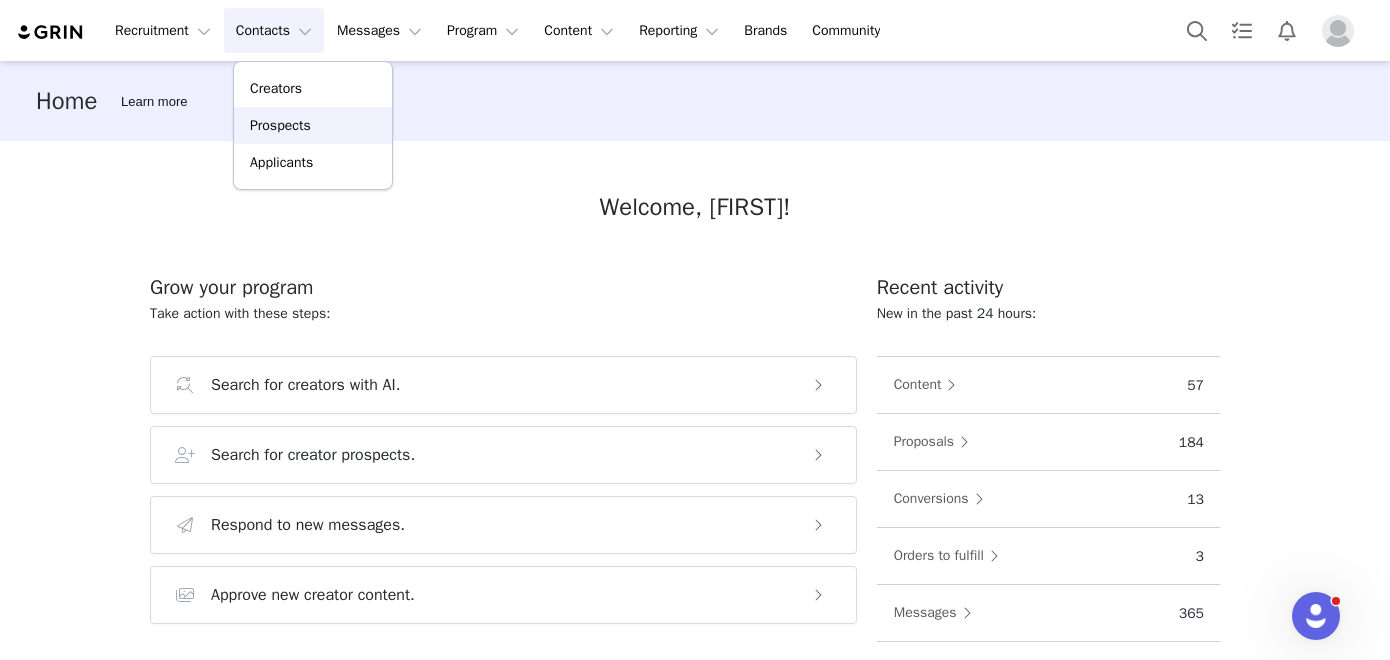 scroll, scrollTop: 0, scrollLeft: 0, axis: both 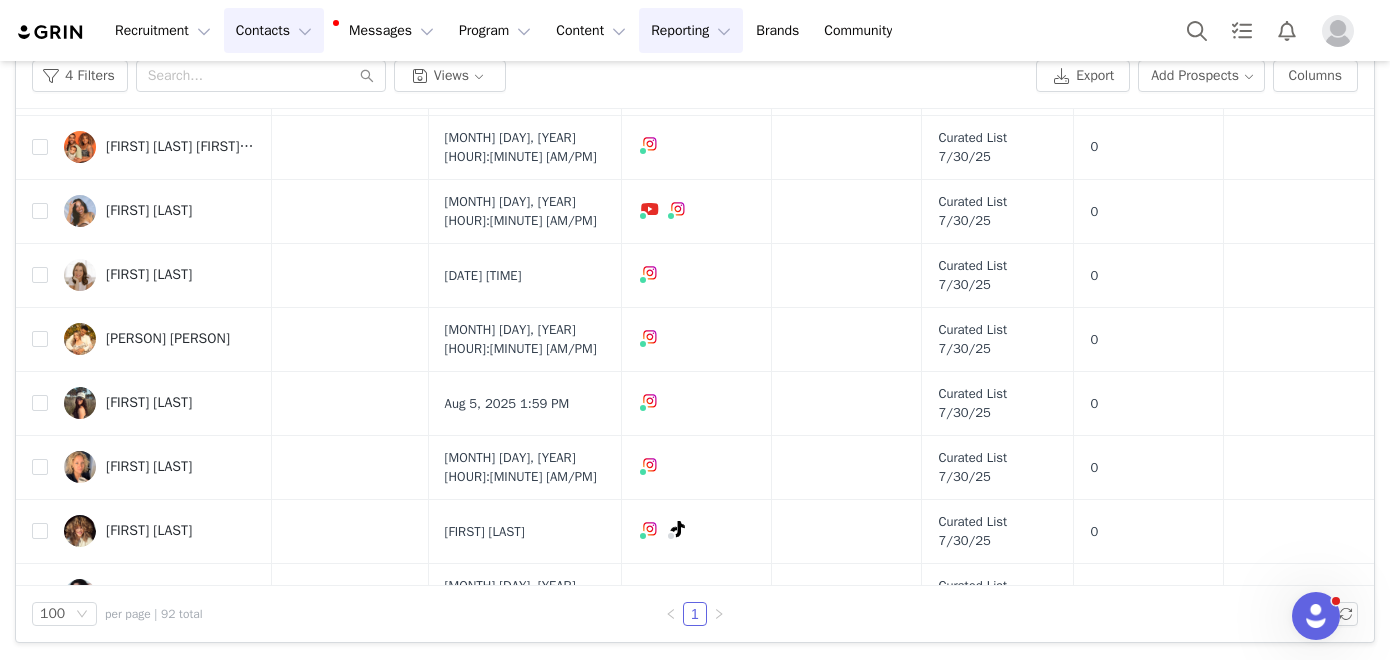 click on "Reporting Reporting" at bounding box center [691, 30] 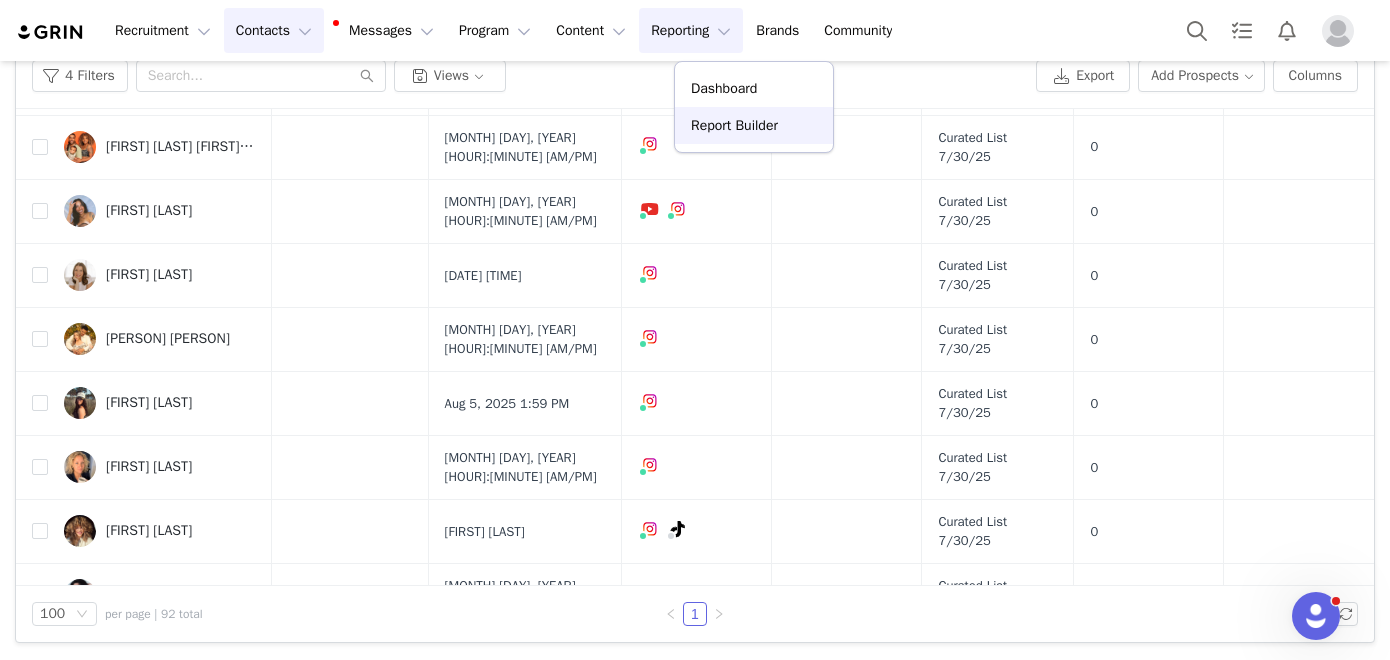 click on "Report Builder" at bounding box center [734, 125] 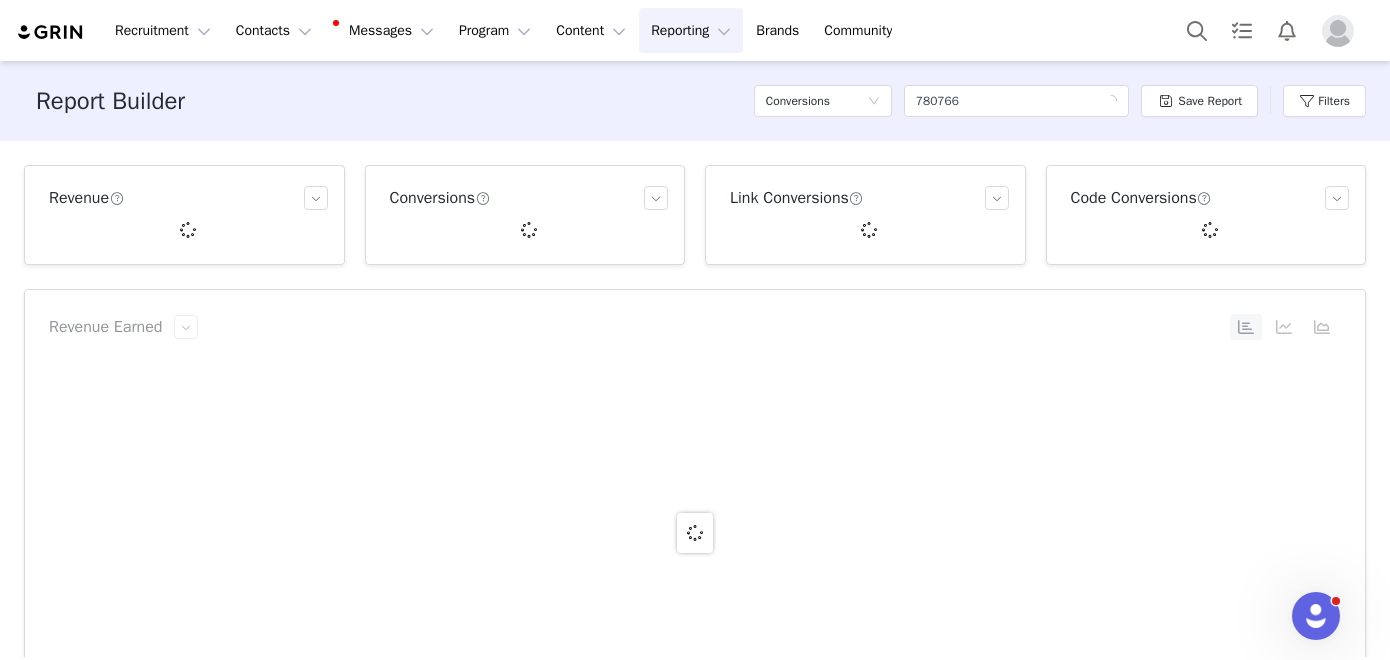 scroll, scrollTop: 0, scrollLeft: 0, axis: both 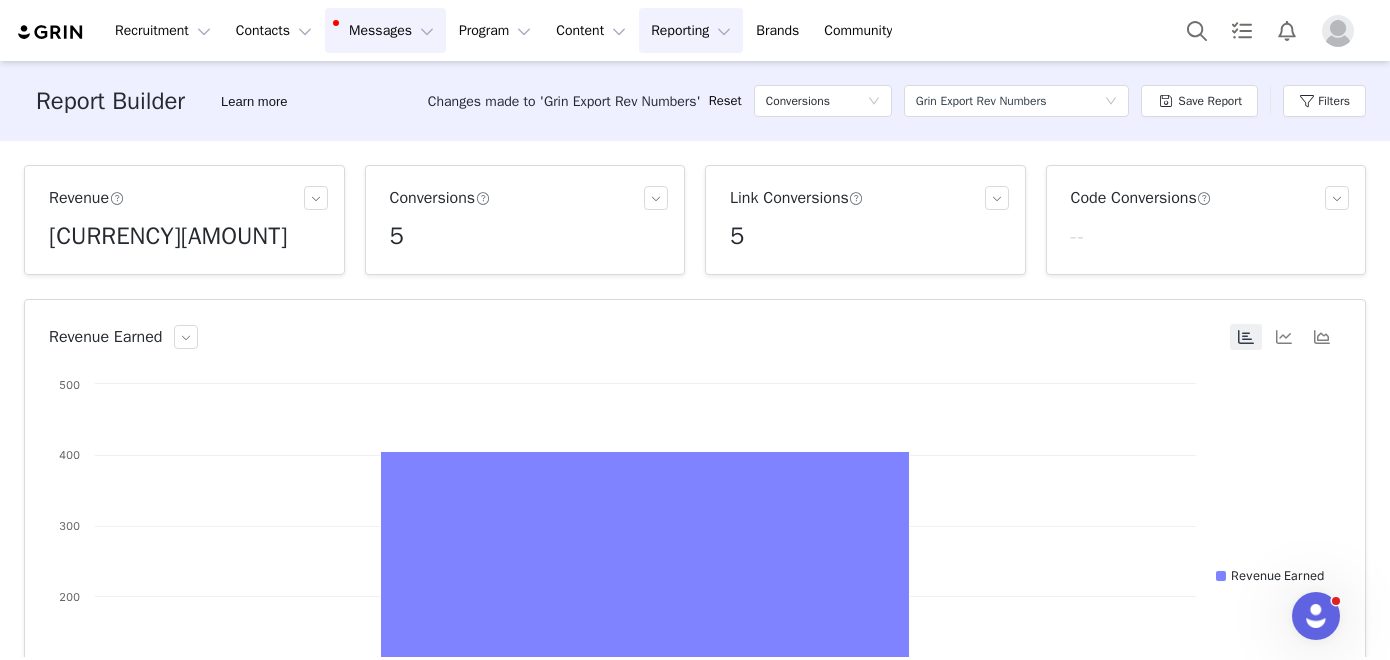 click on "Messages Messages" at bounding box center [385, 30] 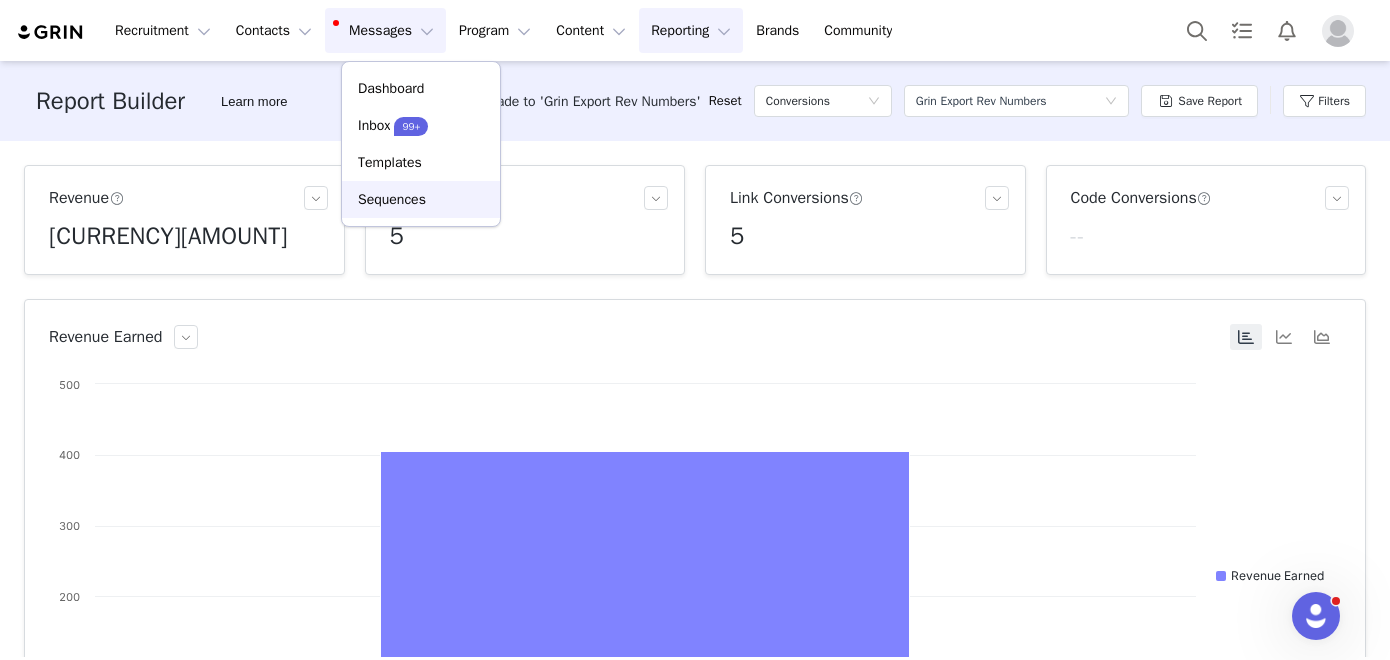 click on "Sequences" at bounding box center (421, 199) 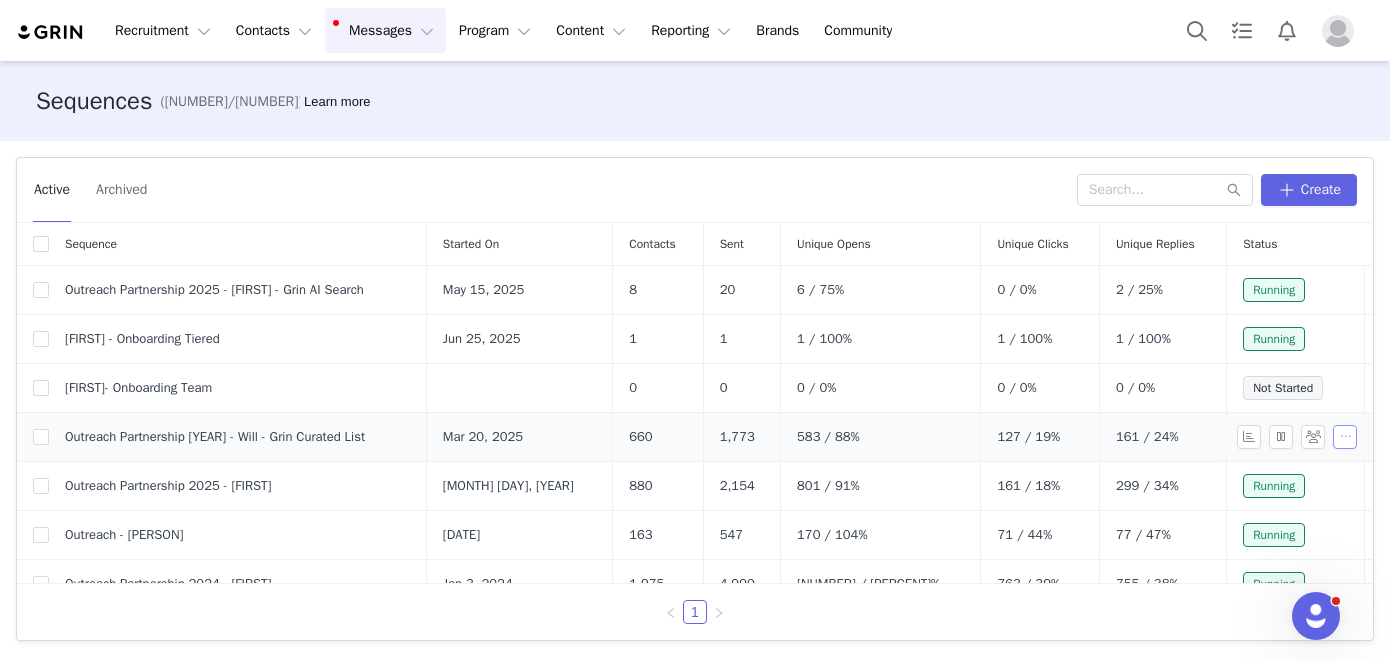 click at bounding box center (1345, 437) 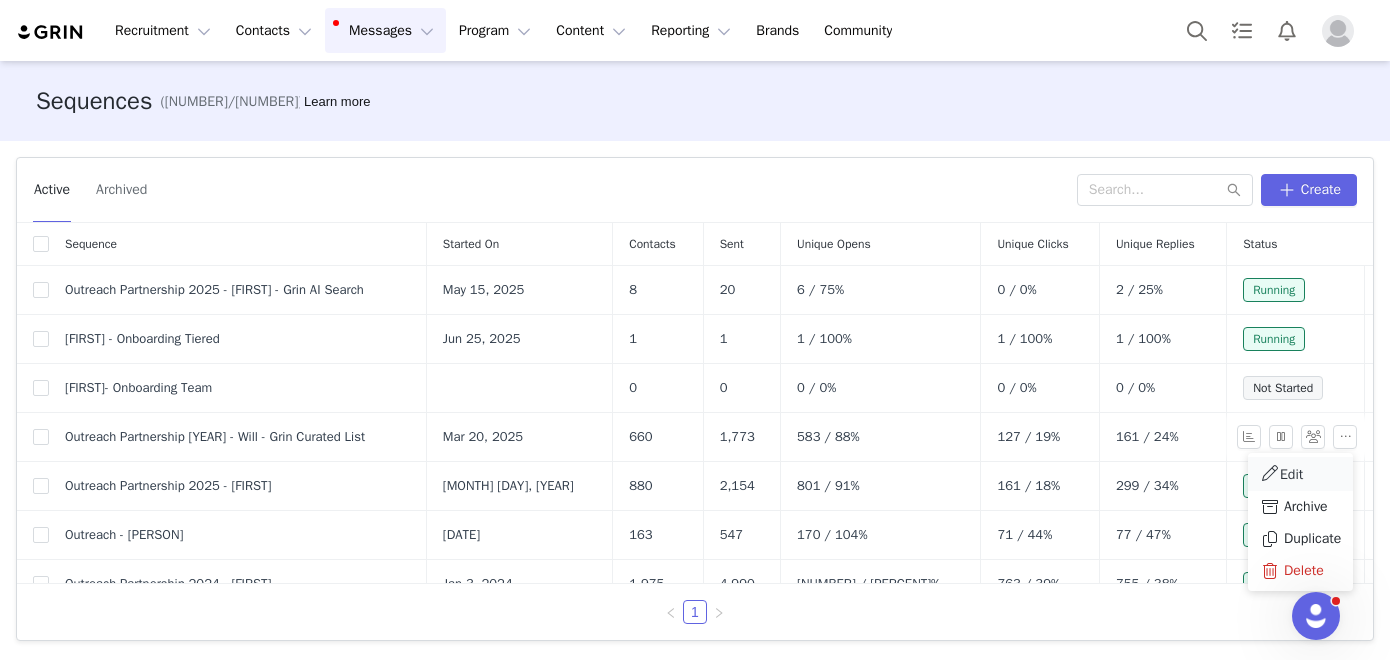 click on "Edit" at bounding box center (1300, 474) 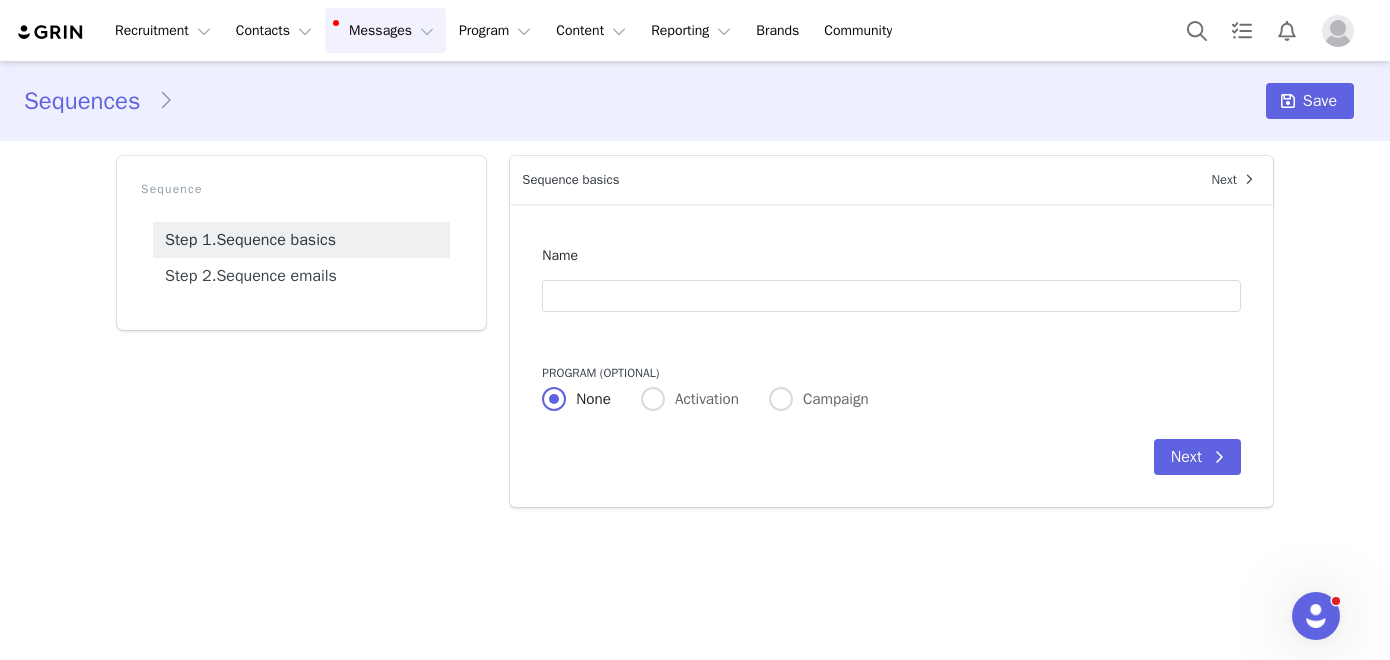 type on "Outreach Partnership [YEAR] - Will - Grin Curated List" 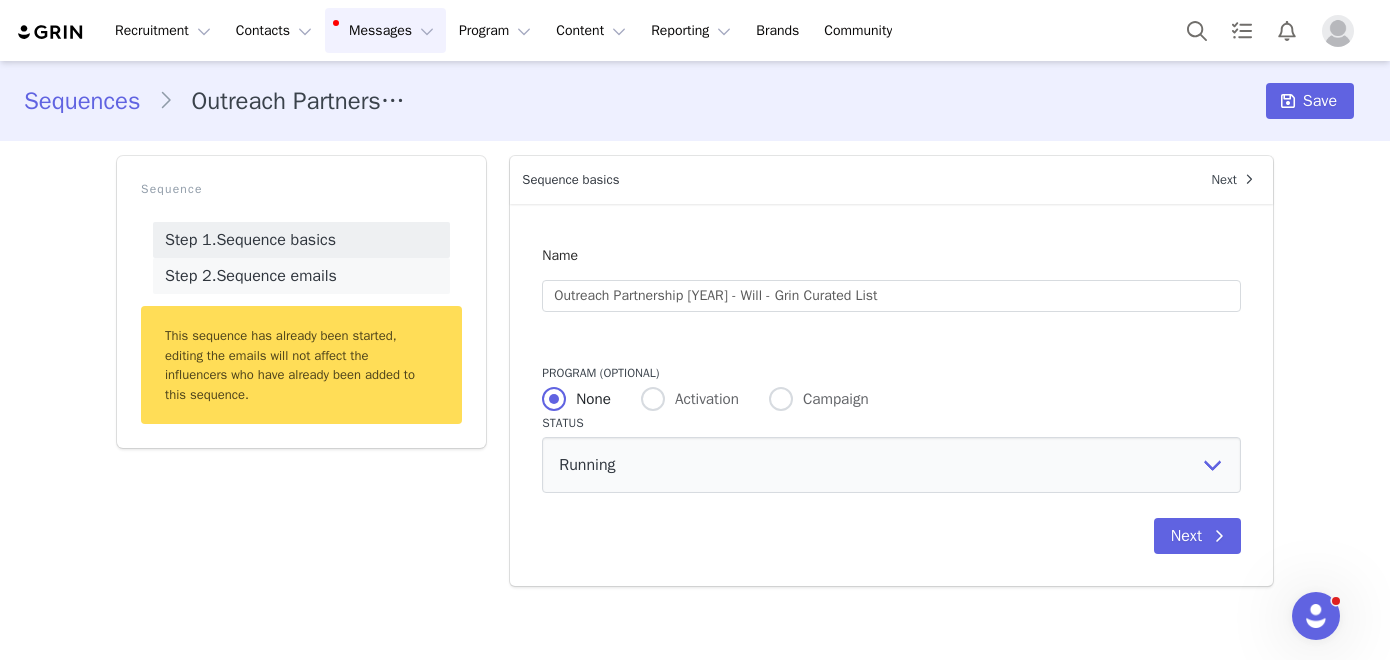 scroll, scrollTop: 0, scrollLeft: 0, axis: both 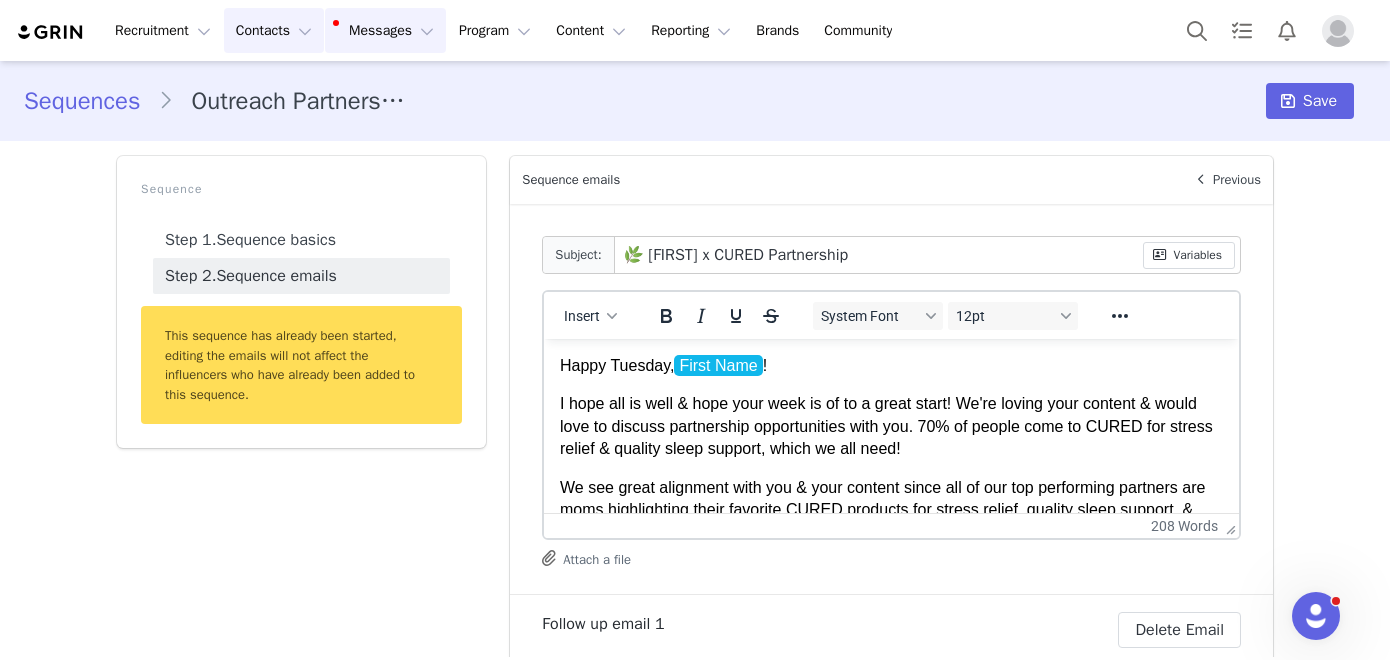 click on "Contacts Contacts" at bounding box center (274, 30) 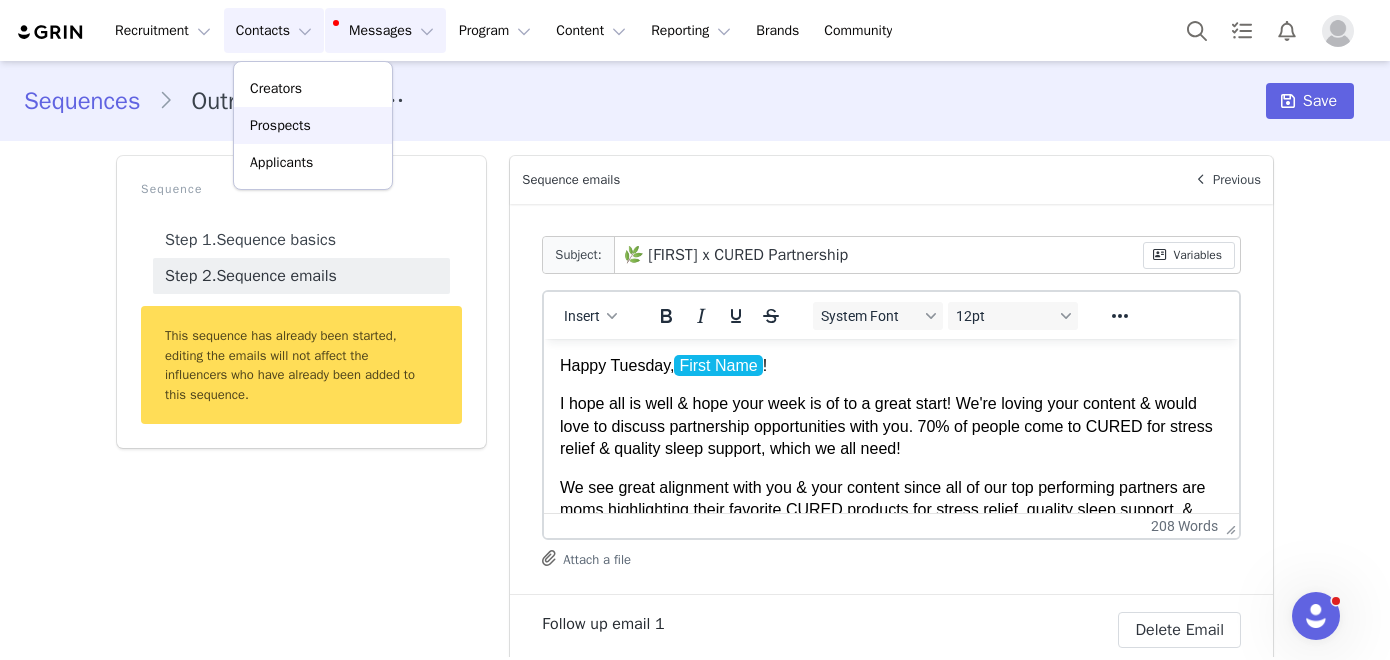 click on "Prospects" at bounding box center [280, 125] 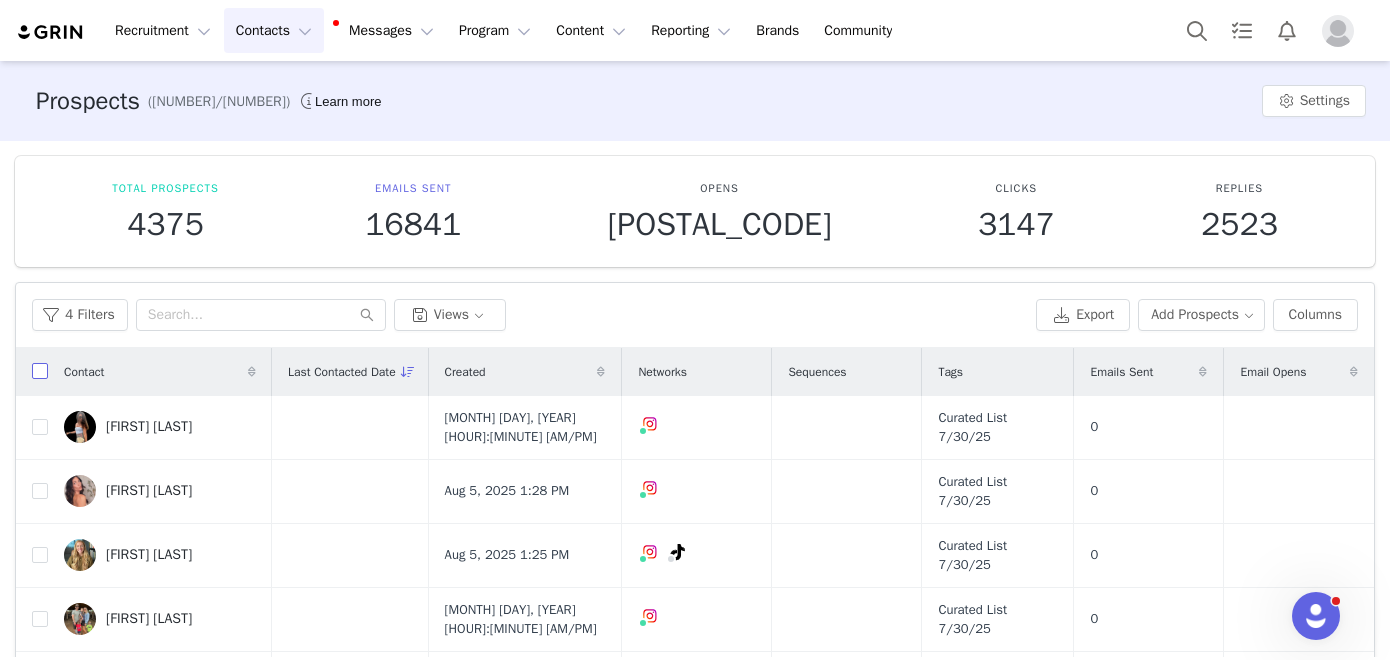 click at bounding box center [40, 371] 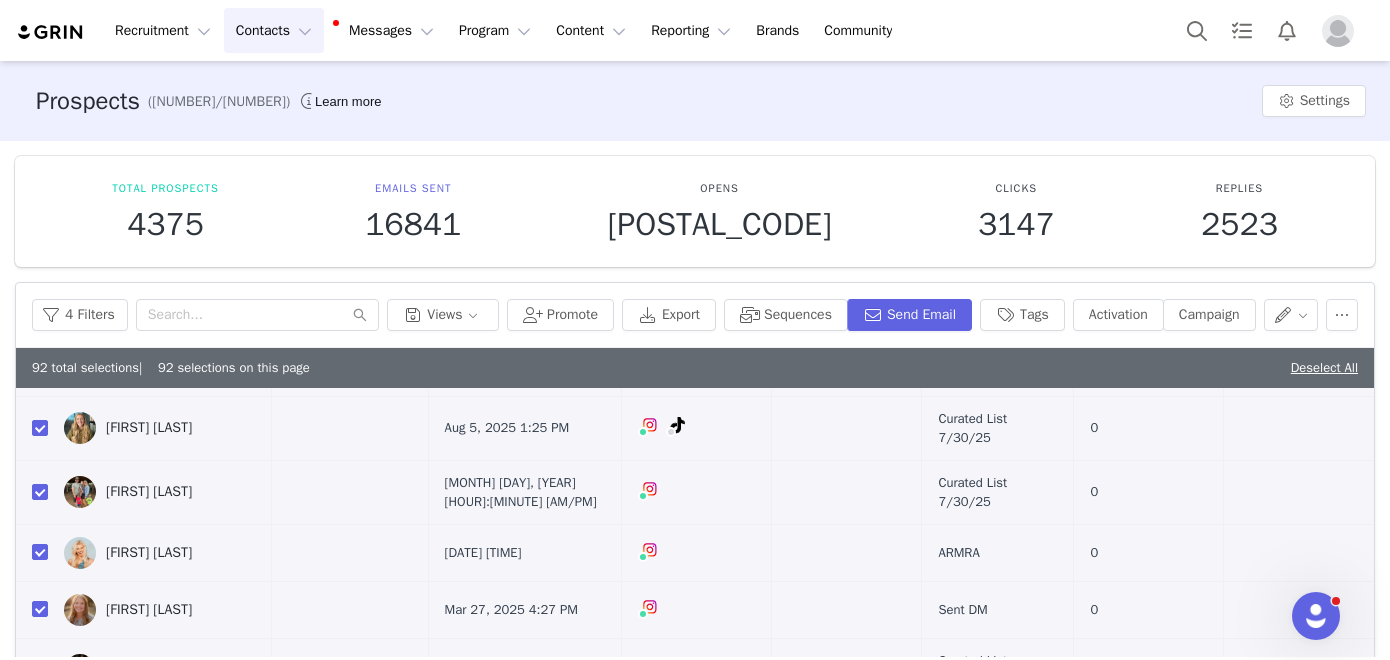 scroll, scrollTop: 174, scrollLeft: 0, axis: vertical 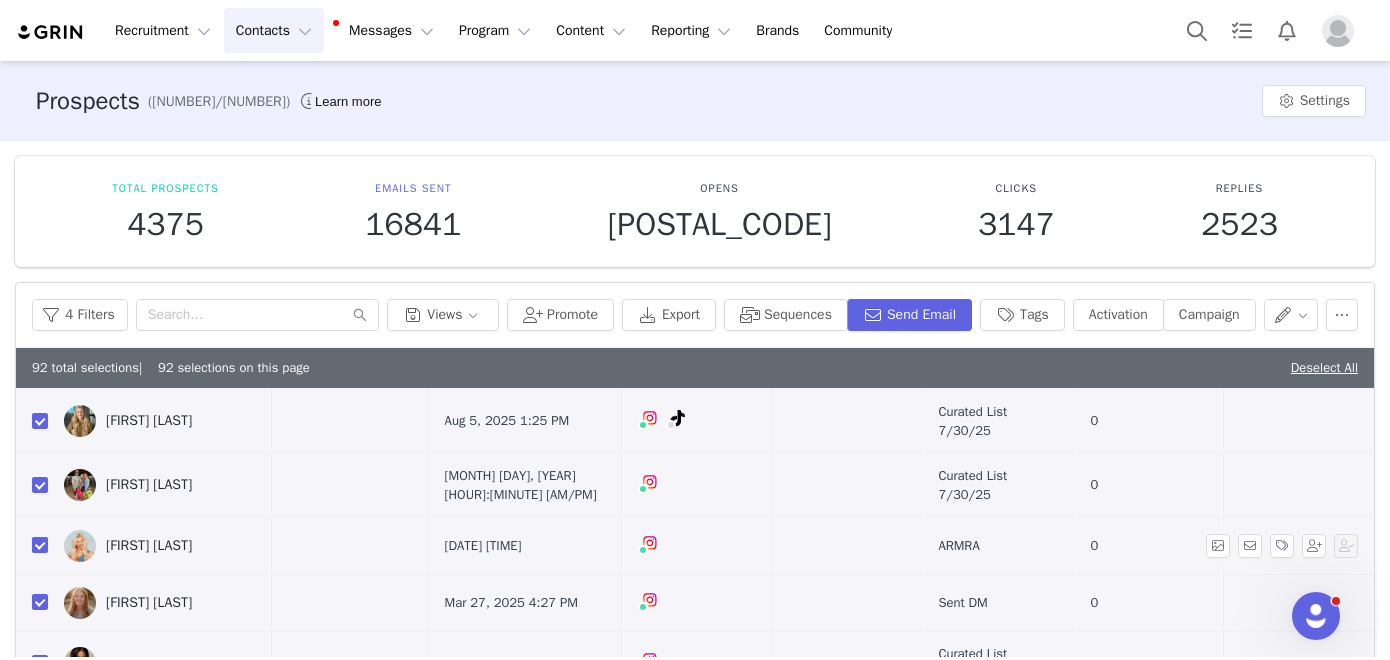 click at bounding box center [40, 545] 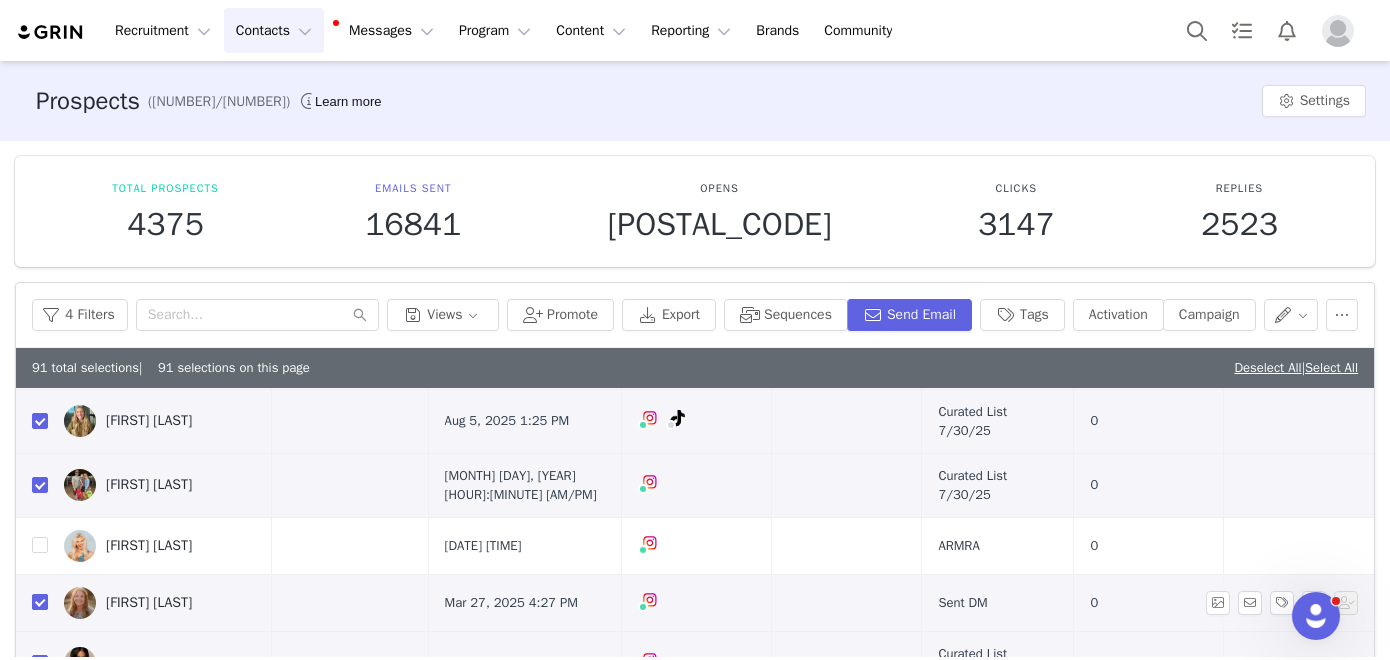 click at bounding box center (40, 602) 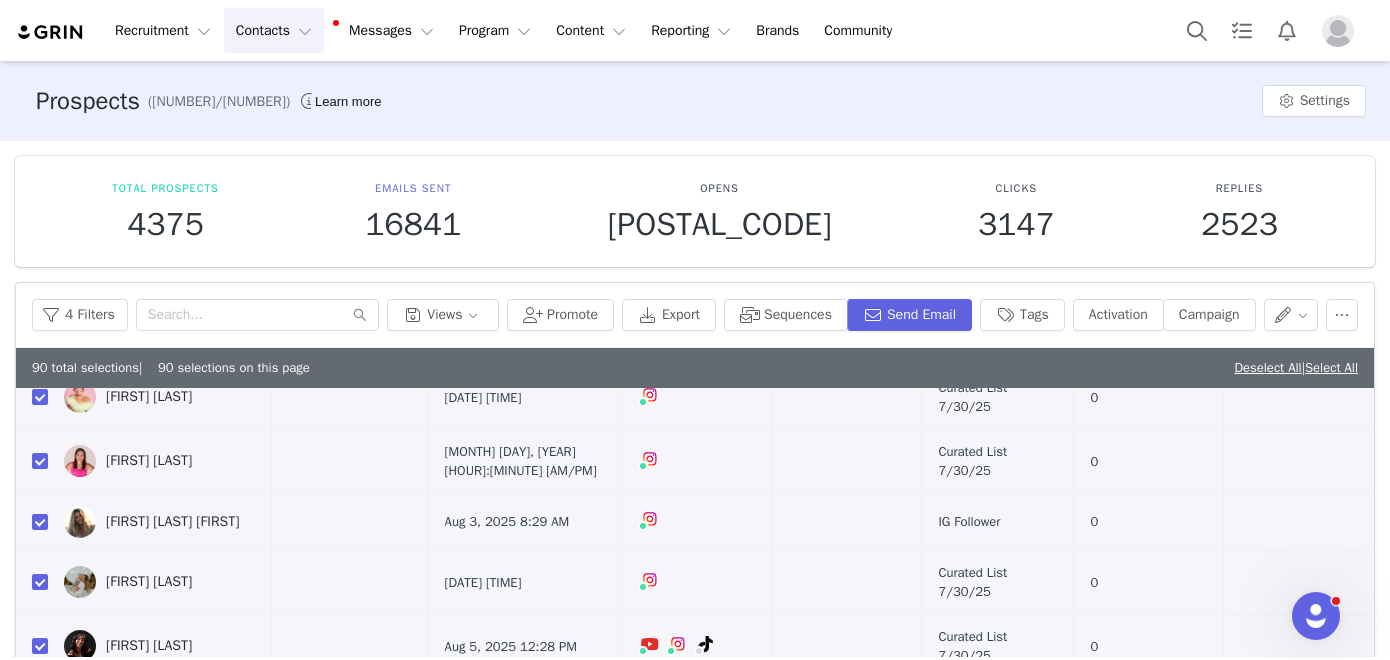 scroll, scrollTop: 886, scrollLeft: 0, axis: vertical 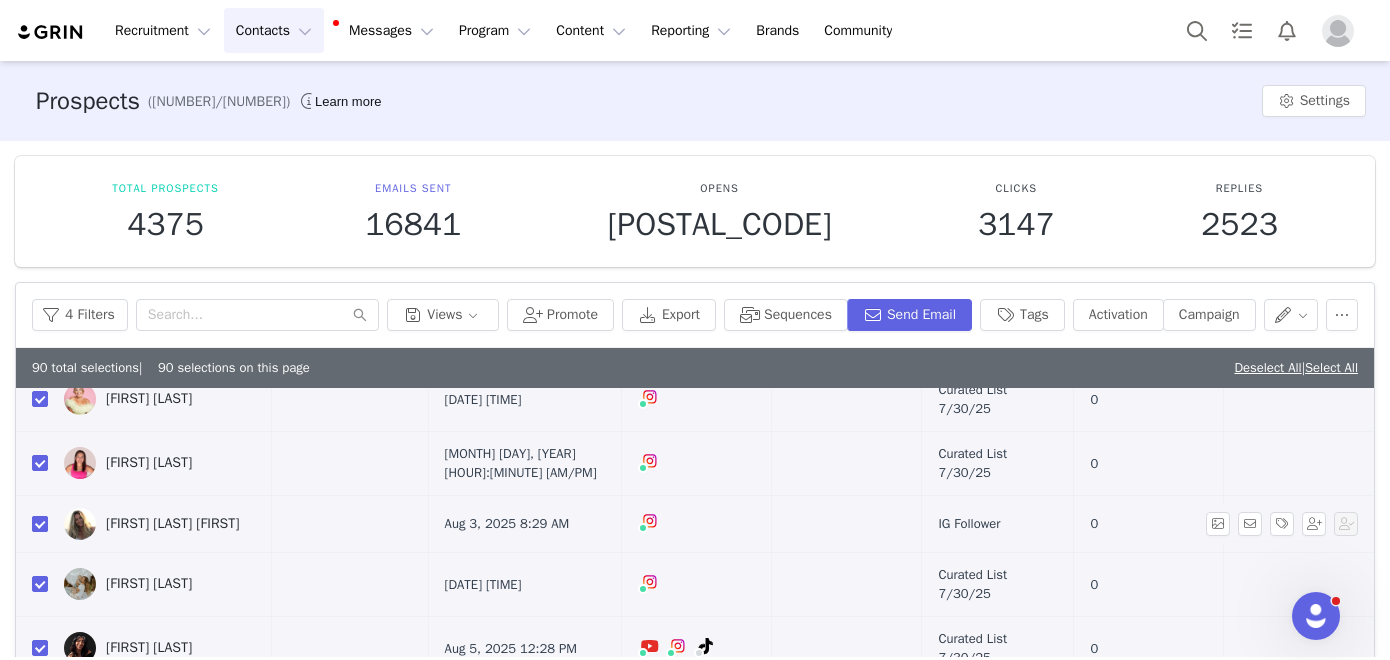 click at bounding box center (40, 524) 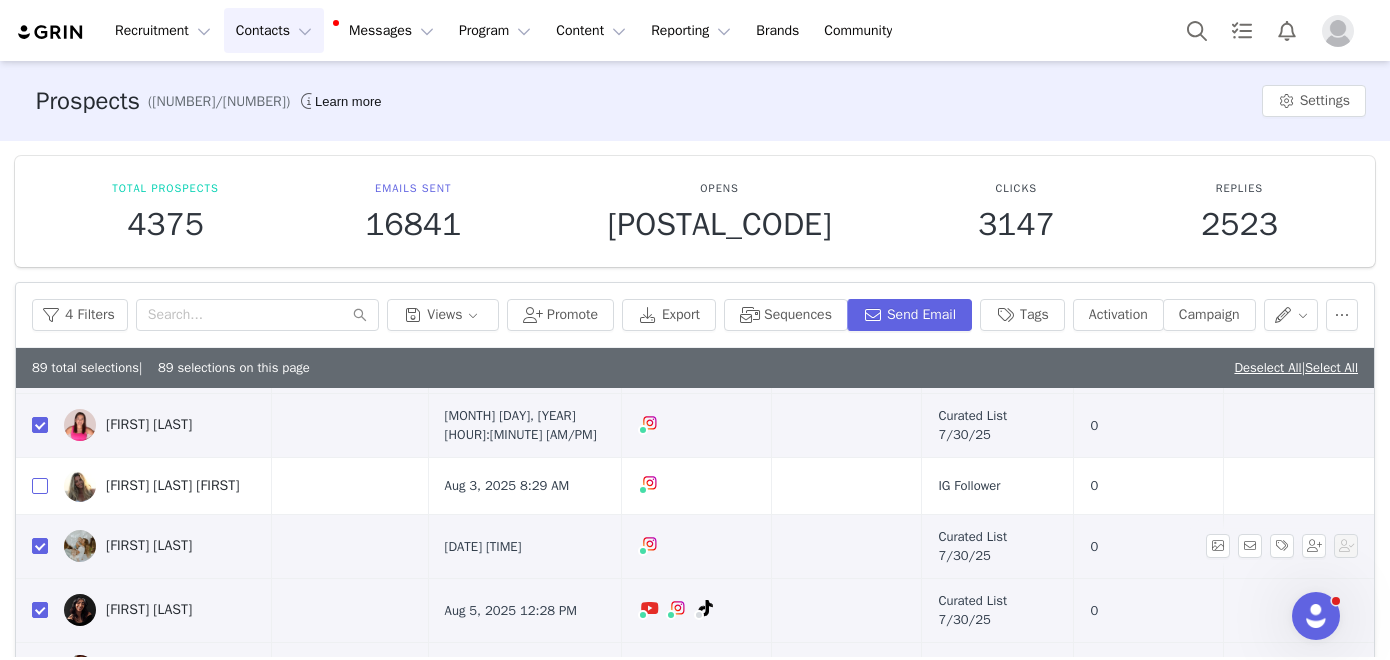 scroll, scrollTop: 939, scrollLeft: 0, axis: vertical 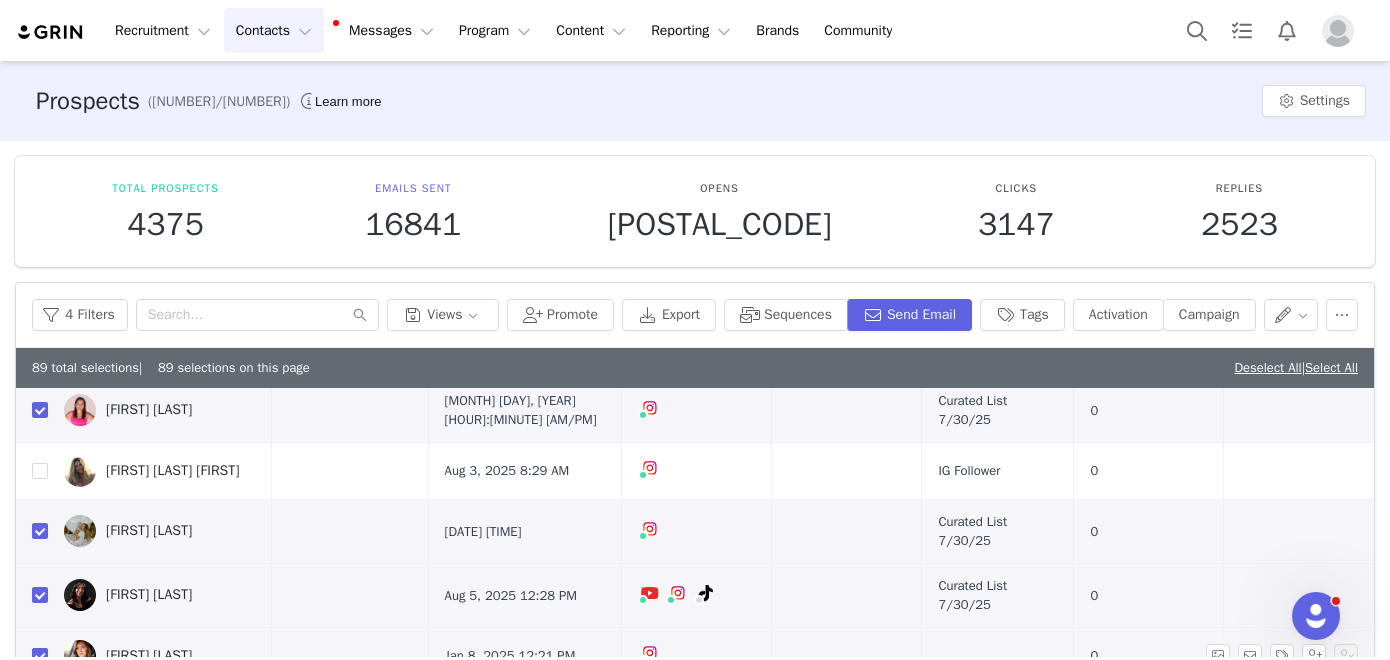 click at bounding box center [40, 656] 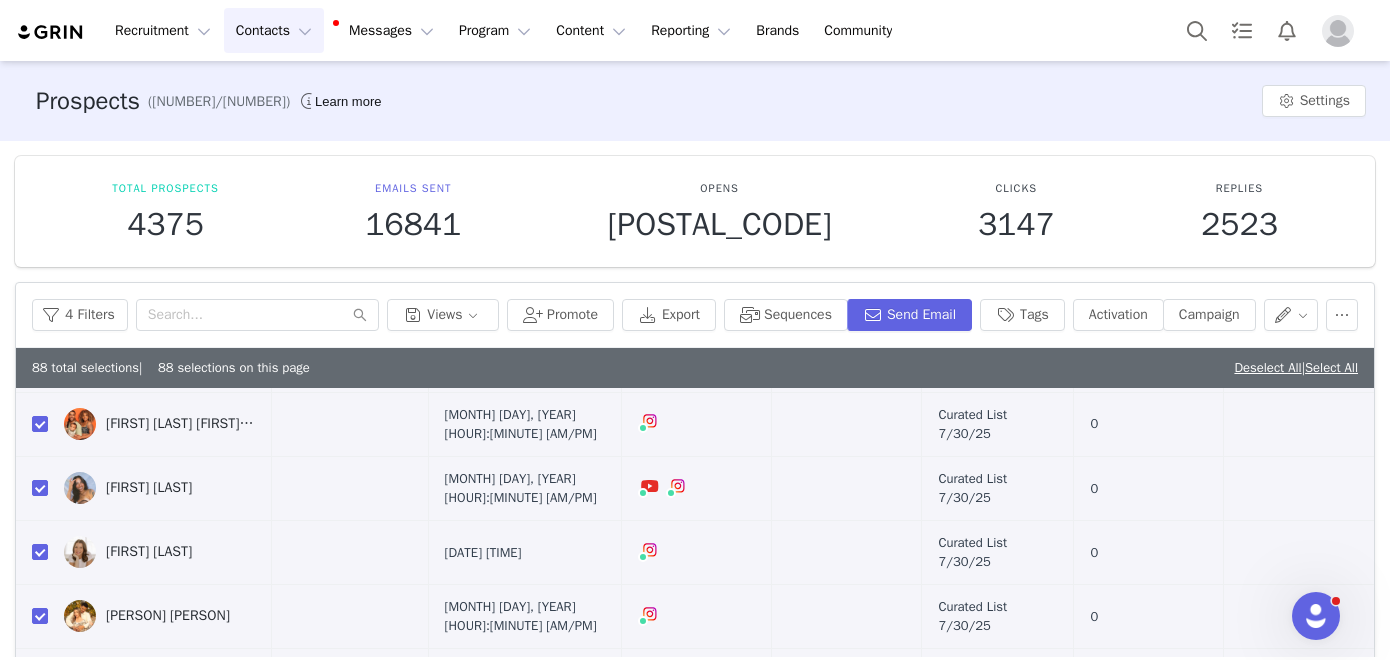 scroll, scrollTop: 4855, scrollLeft: 0, axis: vertical 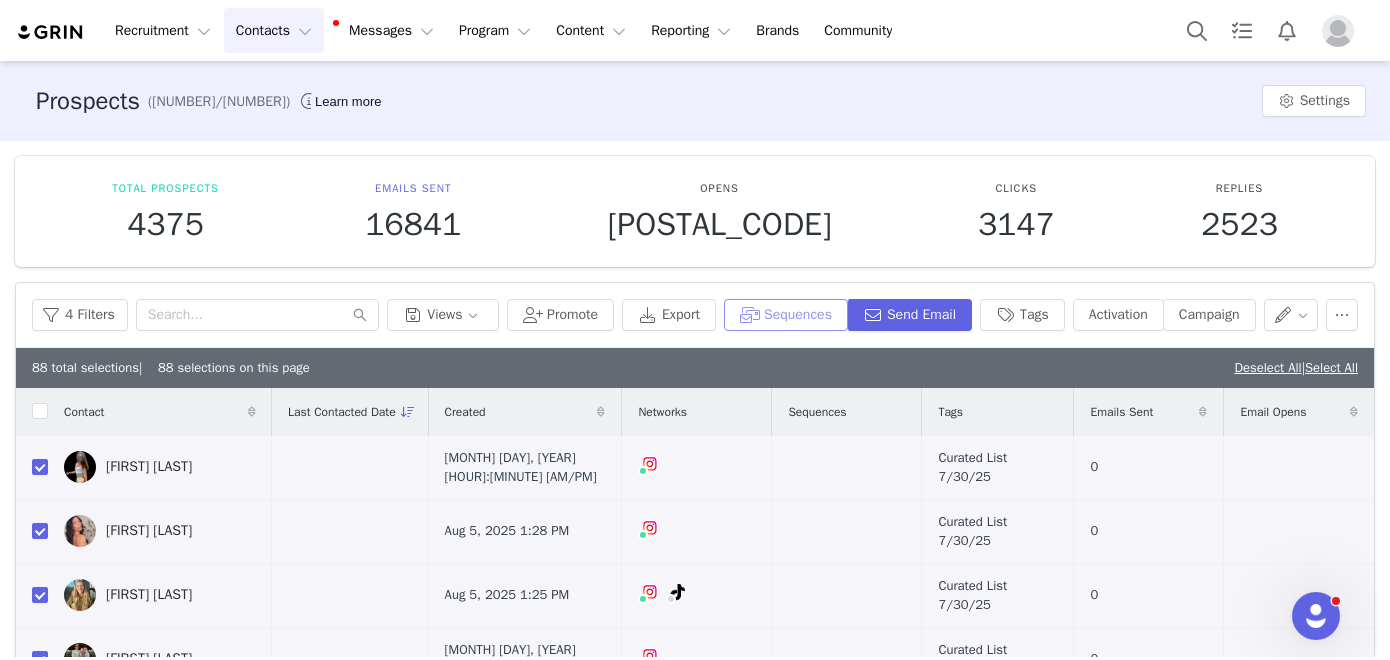 click on "Sequences" at bounding box center [786, 315] 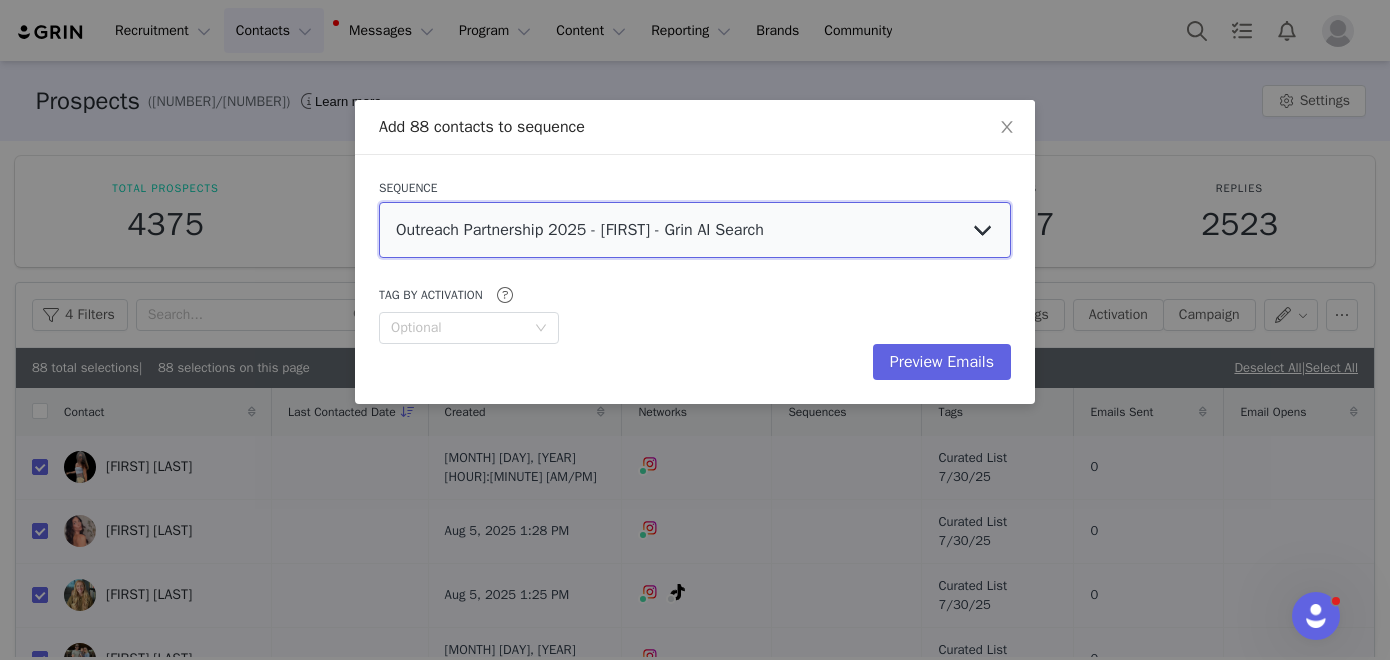 click on "Outreach Partnership 2025 - [FIRST] - Grin AI Search [FIRST]- Onboarding Tiered [FIRST]- Onboarding Team Outreach Partnership 2025 - [FIRST] - Grin Curated List Outreach Partnership 2025 - [FIRST] Outreach - [FIRST] Outreach Partnership 2024 - [FIRST]" at bounding box center [695, 230] 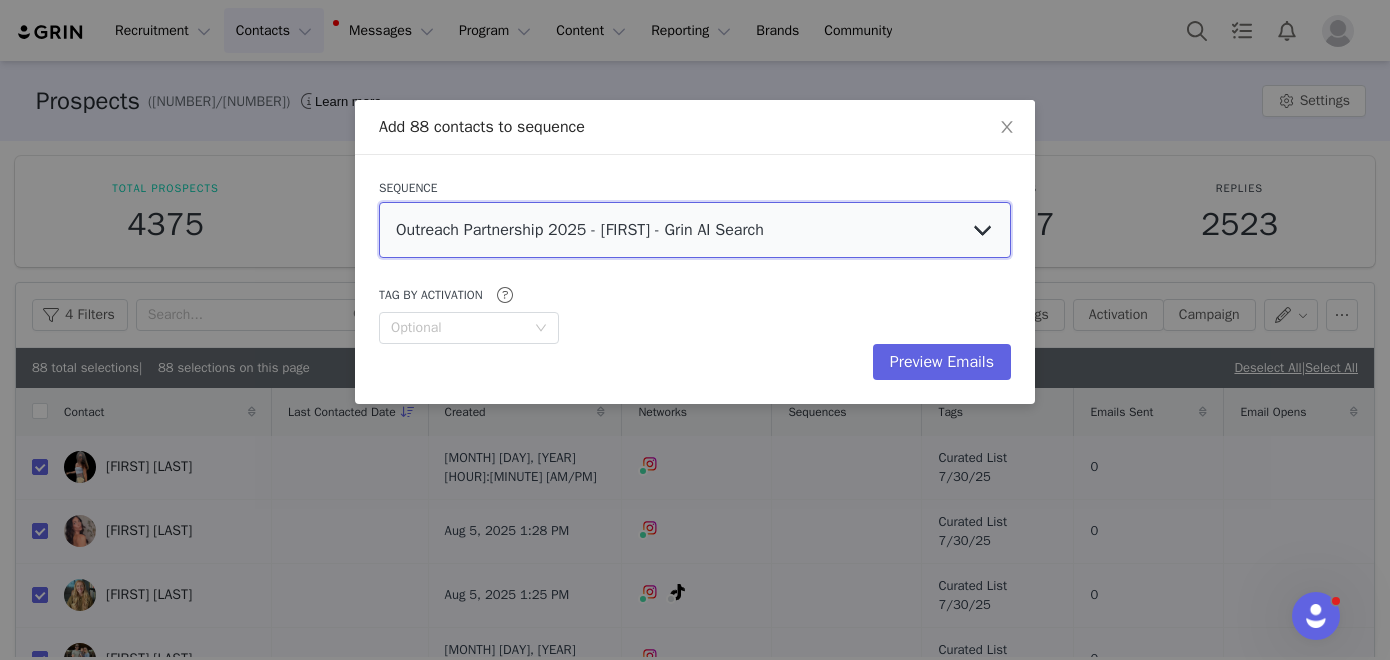 select on "2a1795d4-024f-4d00-9559-c6e6ca51abd6" 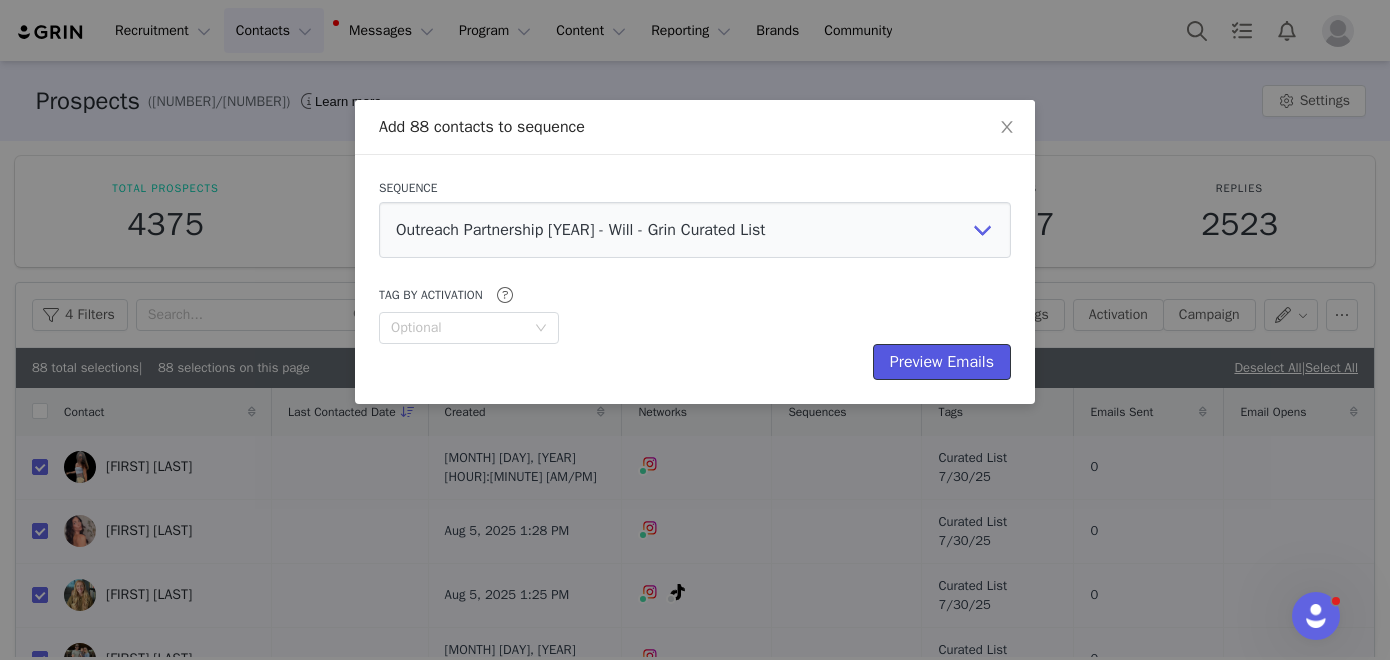 click on "Preview Emails" at bounding box center (942, 362) 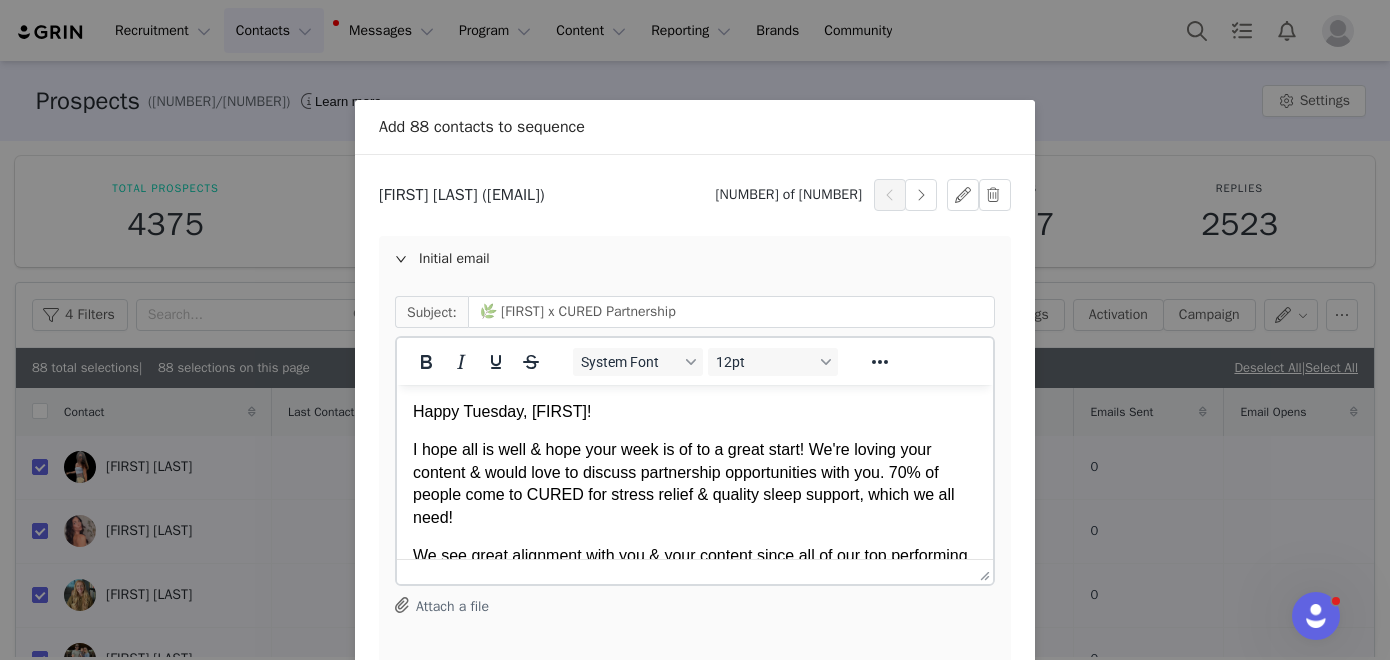 scroll, scrollTop: 0, scrollLeft: 0, axis: both 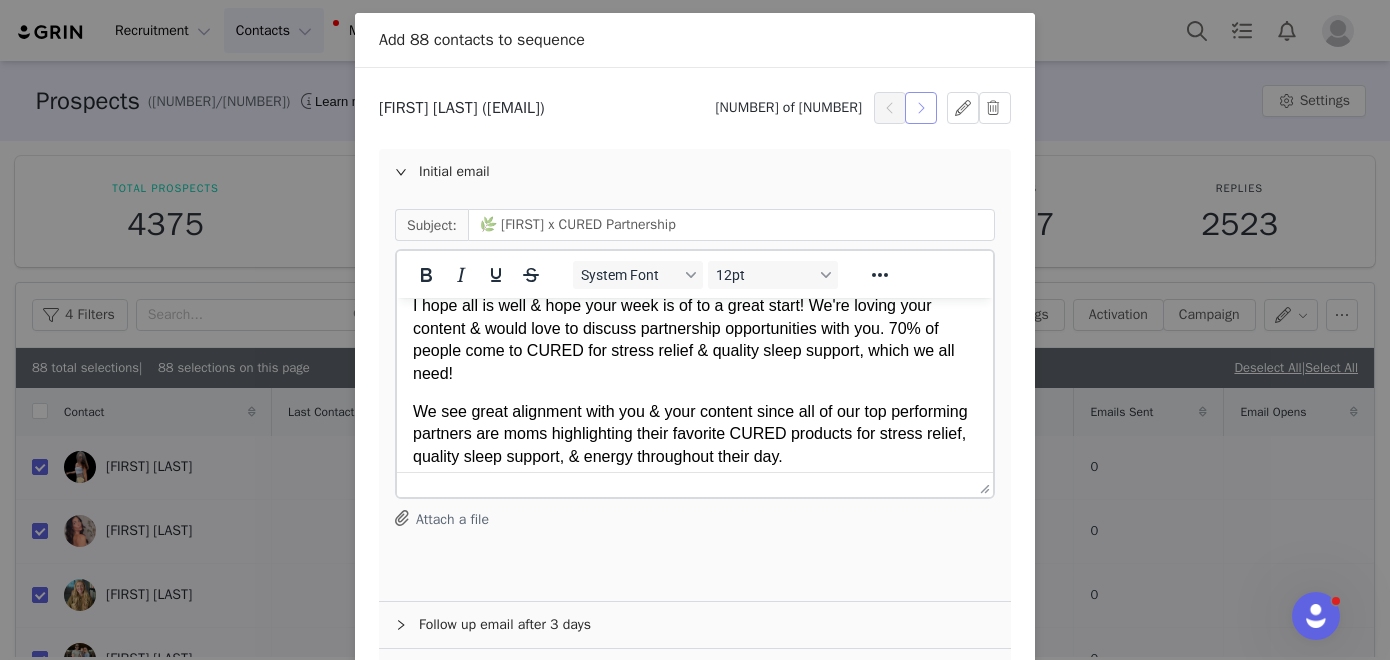 click at bounding box center (921, 108) 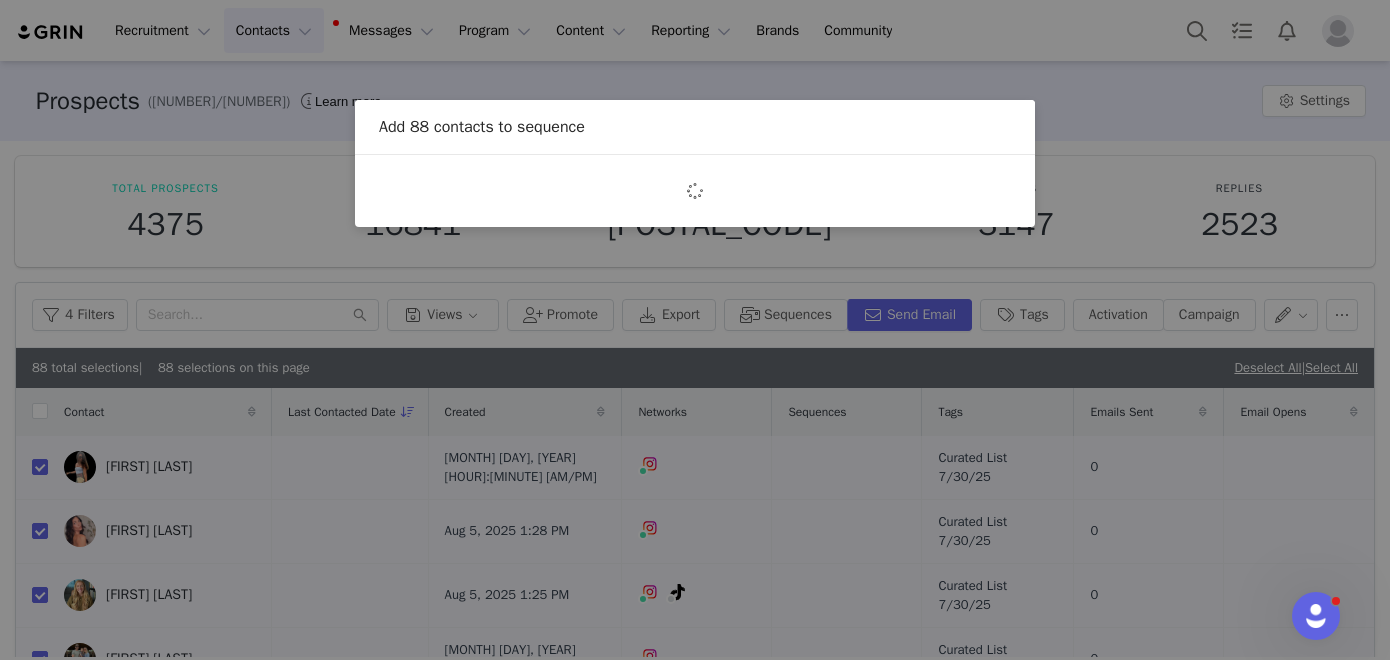 scroll, scrollTop: 0, scrollLeft: 0, axis: both 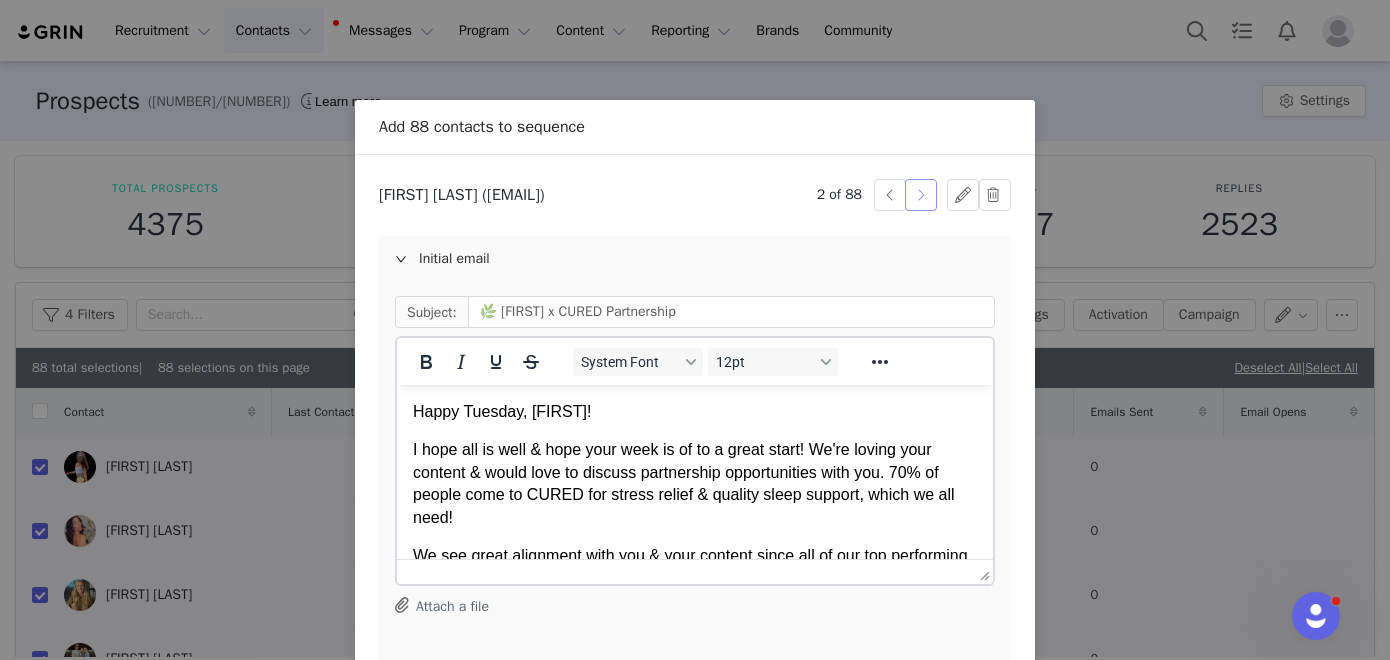click at bounding box center (921, 195) 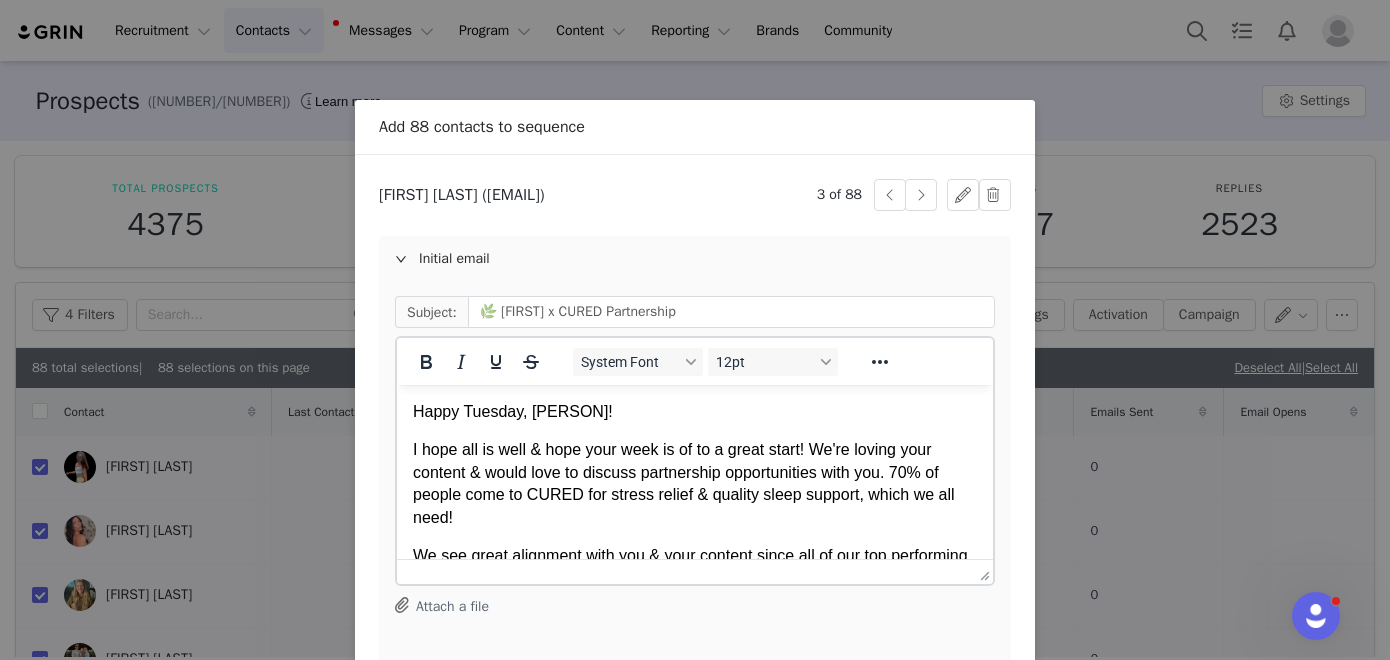 scroll, scrollTop: 0, scrollLeft: 0, axis: both 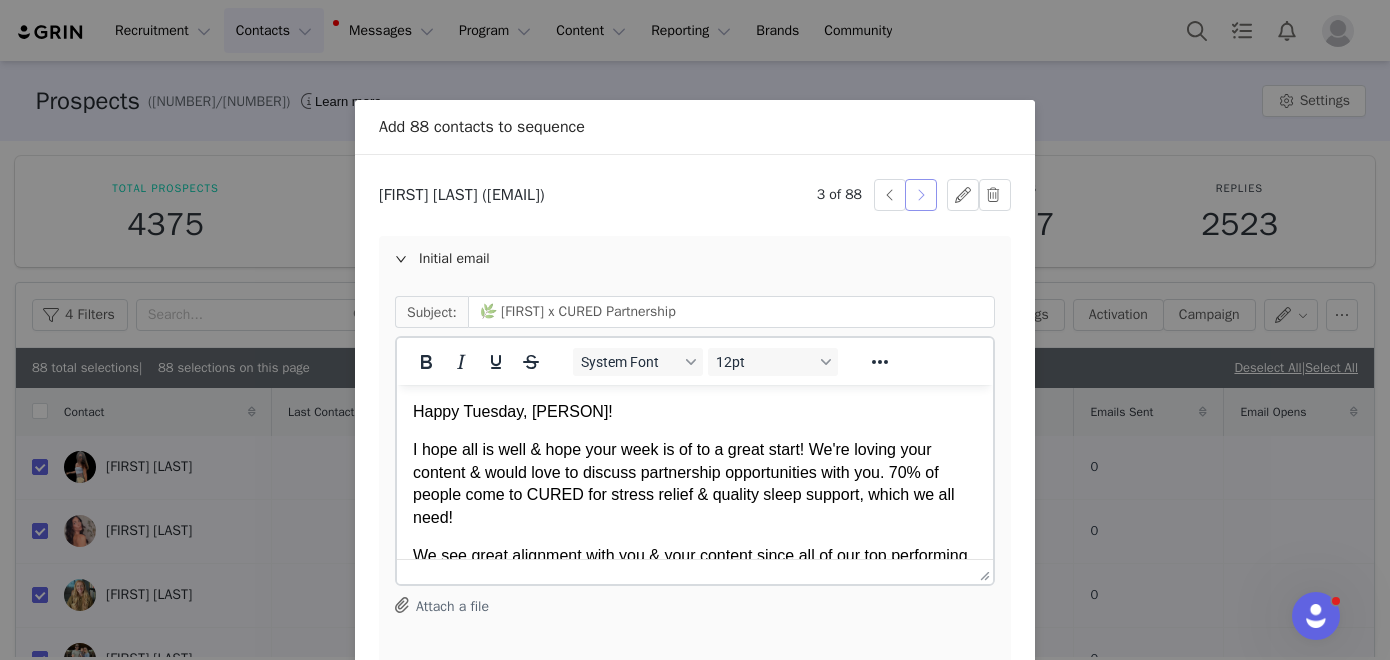 click at bounding box center [921, 195] 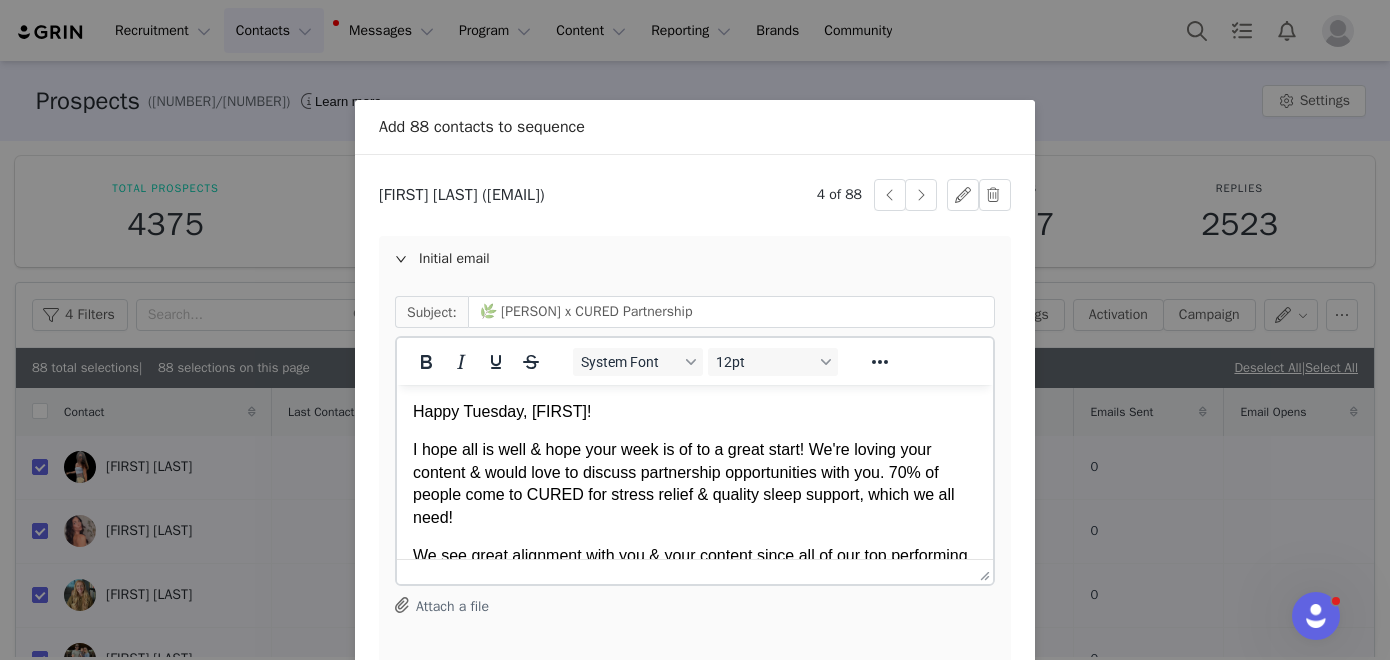 scroll, scrollTop: 0, scrollLeft: 0, axis: both 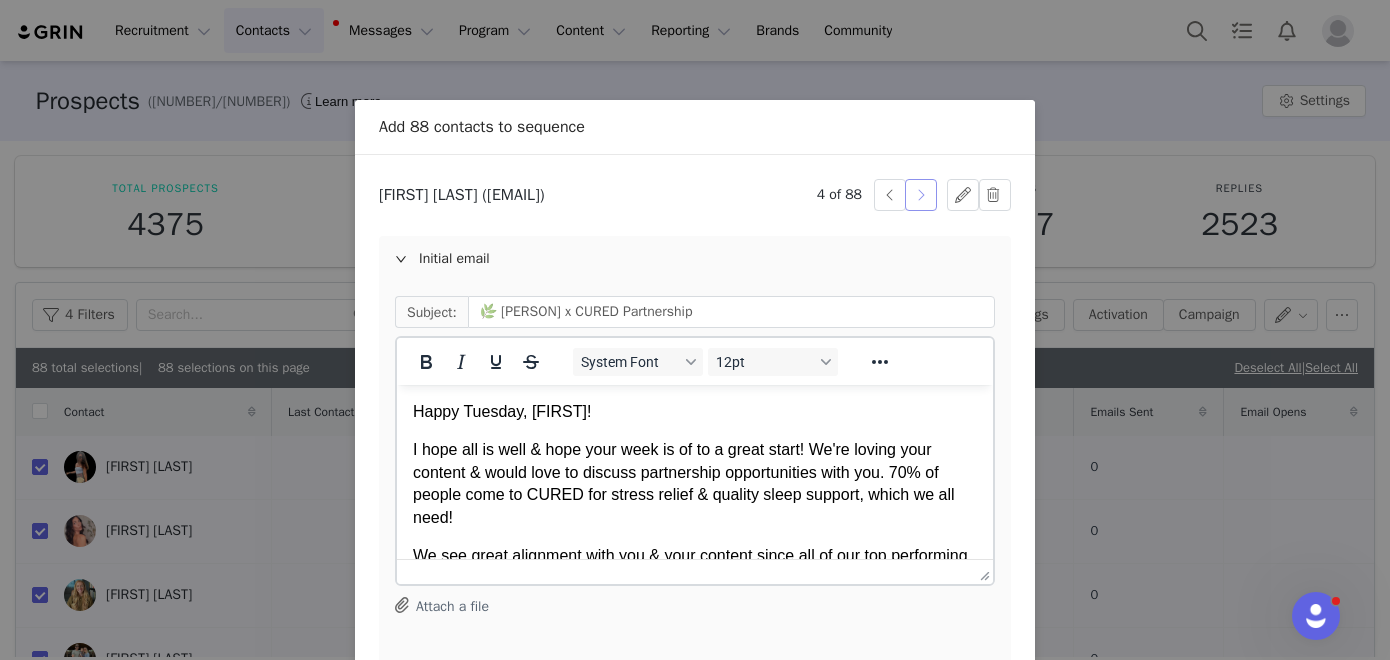click at bounding box center (921, 195) 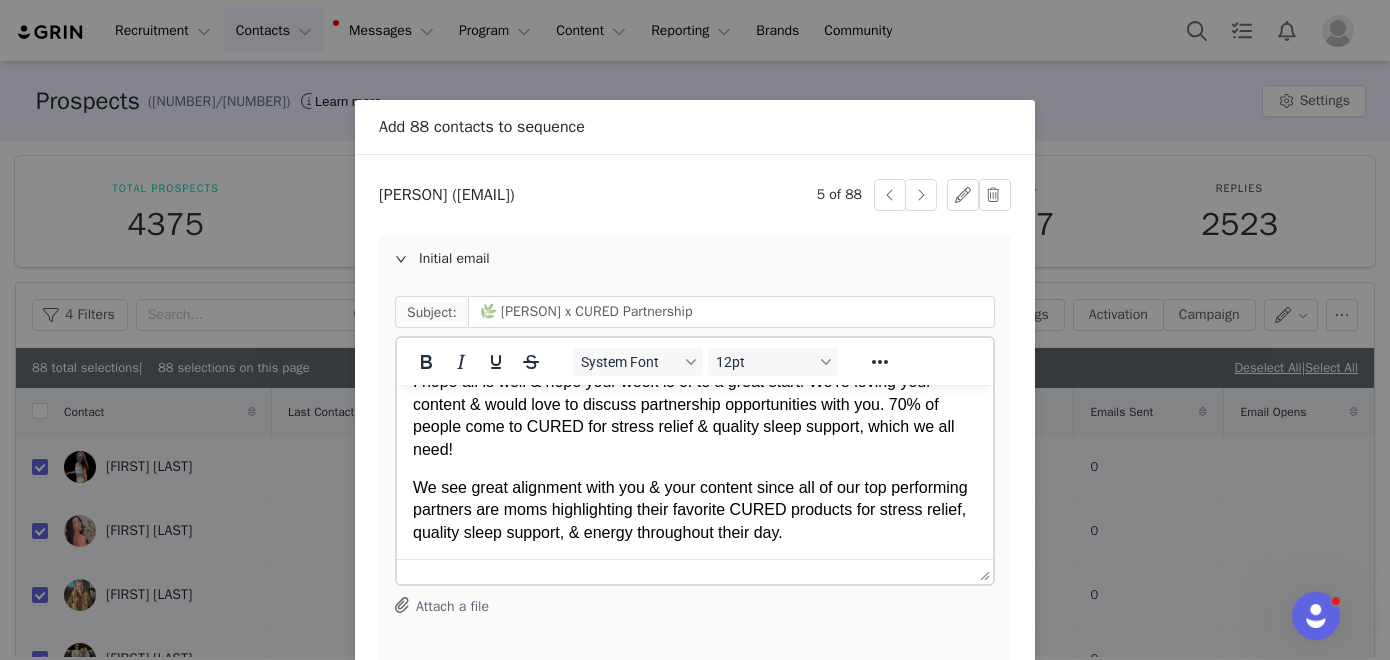scroll, scrollTop: 62, scrollLeft: 0, axis: vertical 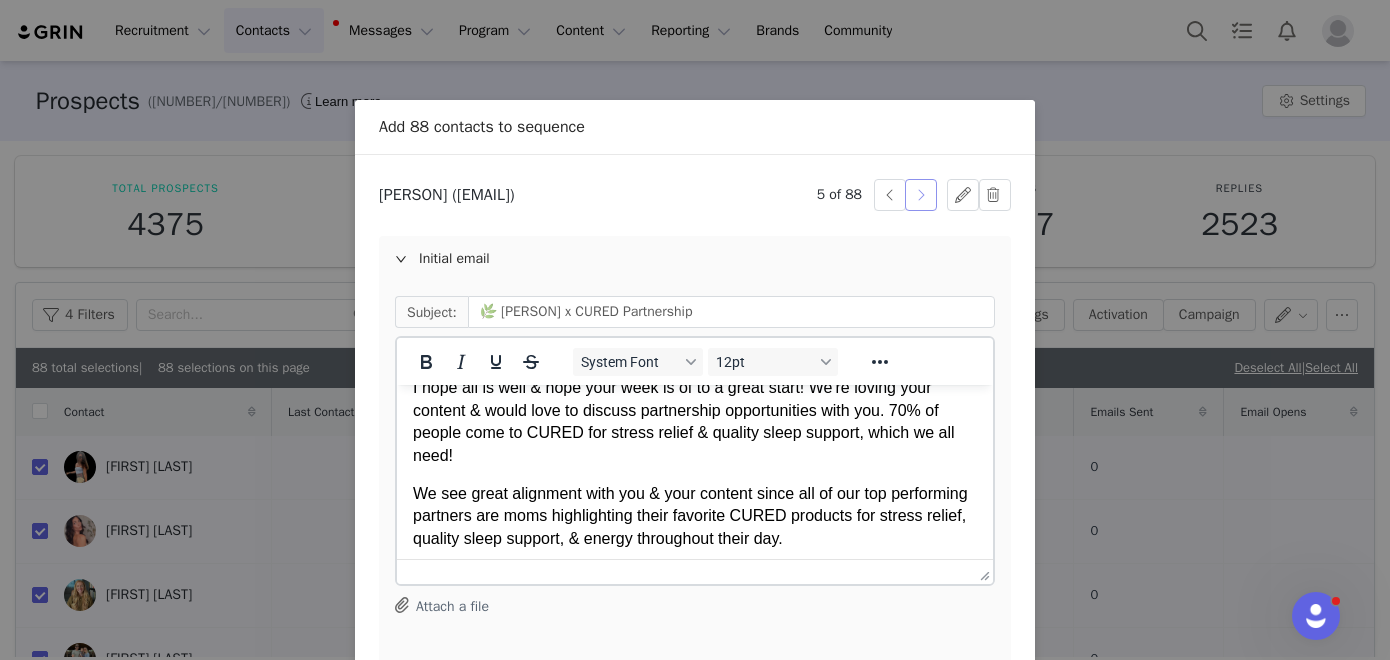 click at bounding box center [921, 195] 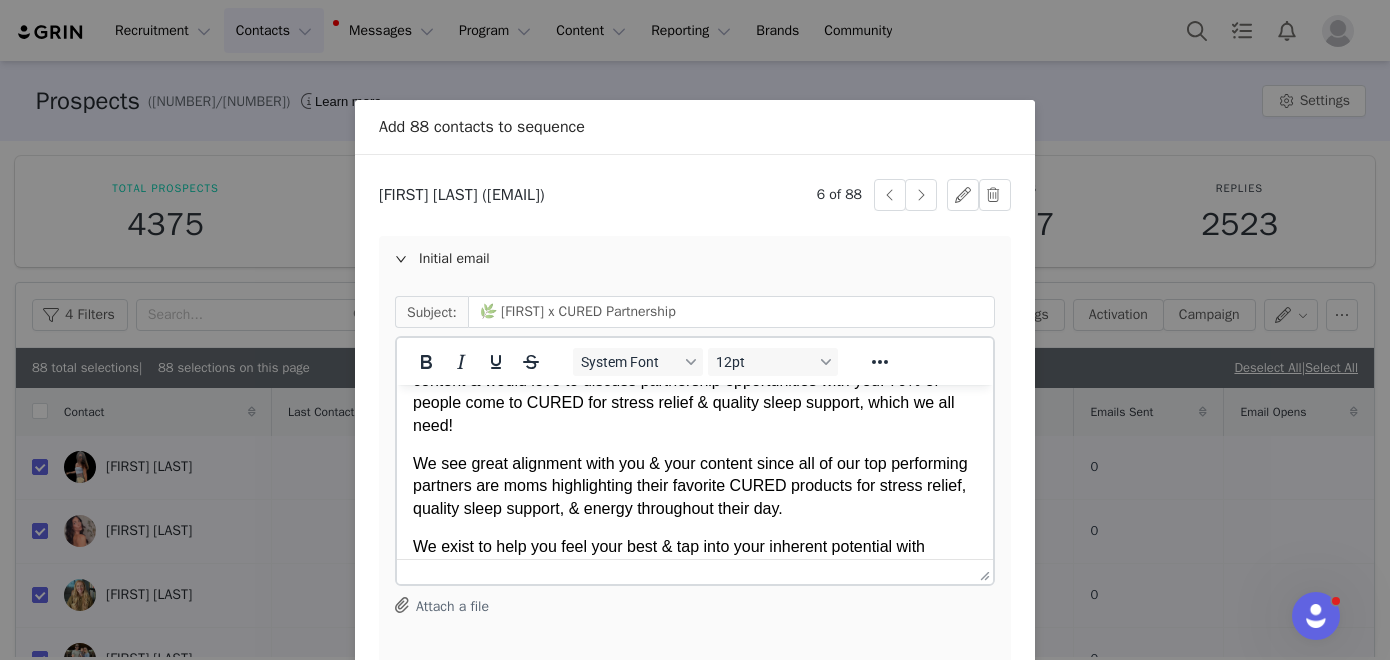 scroll, scrollTop: 94, scrollLeft: 0, axis: vertical 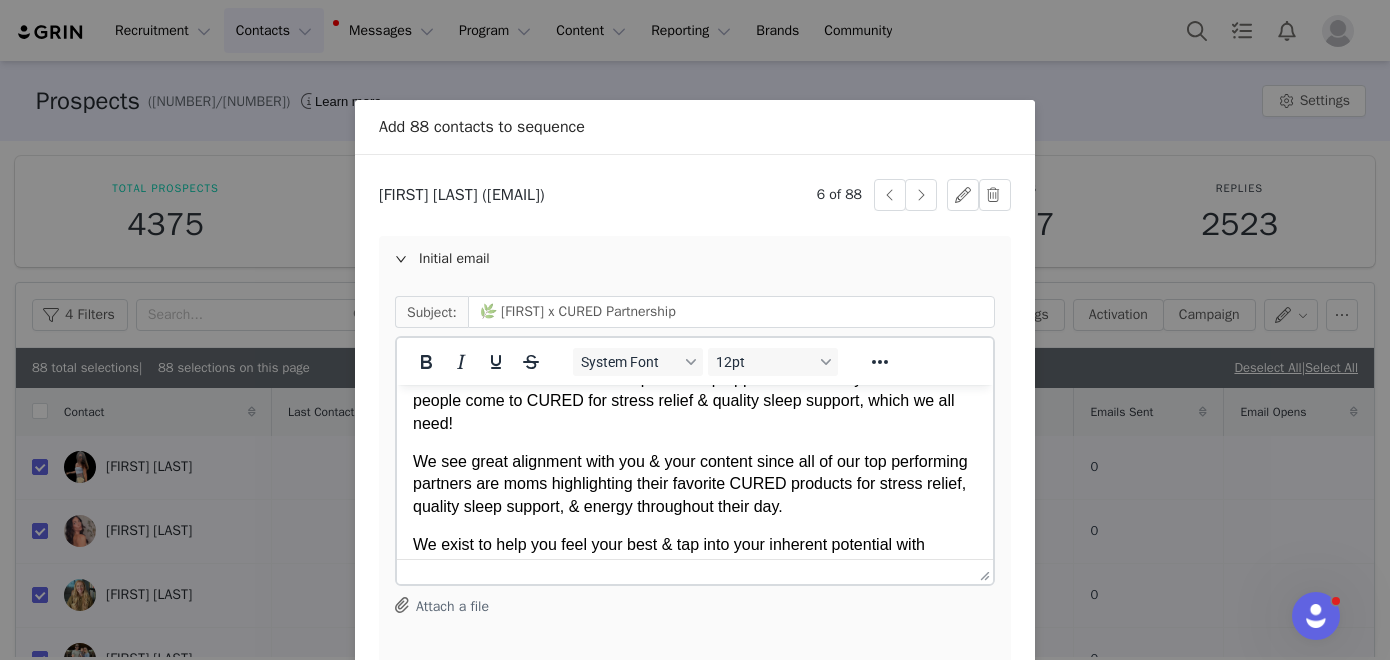 click on "We see great alignment with you & your content since all of our top performing partners are moms highlighting their favorite CURED products for stress relief, quality sleep support, & energy throughout their day." at bounding box center [695, 484] 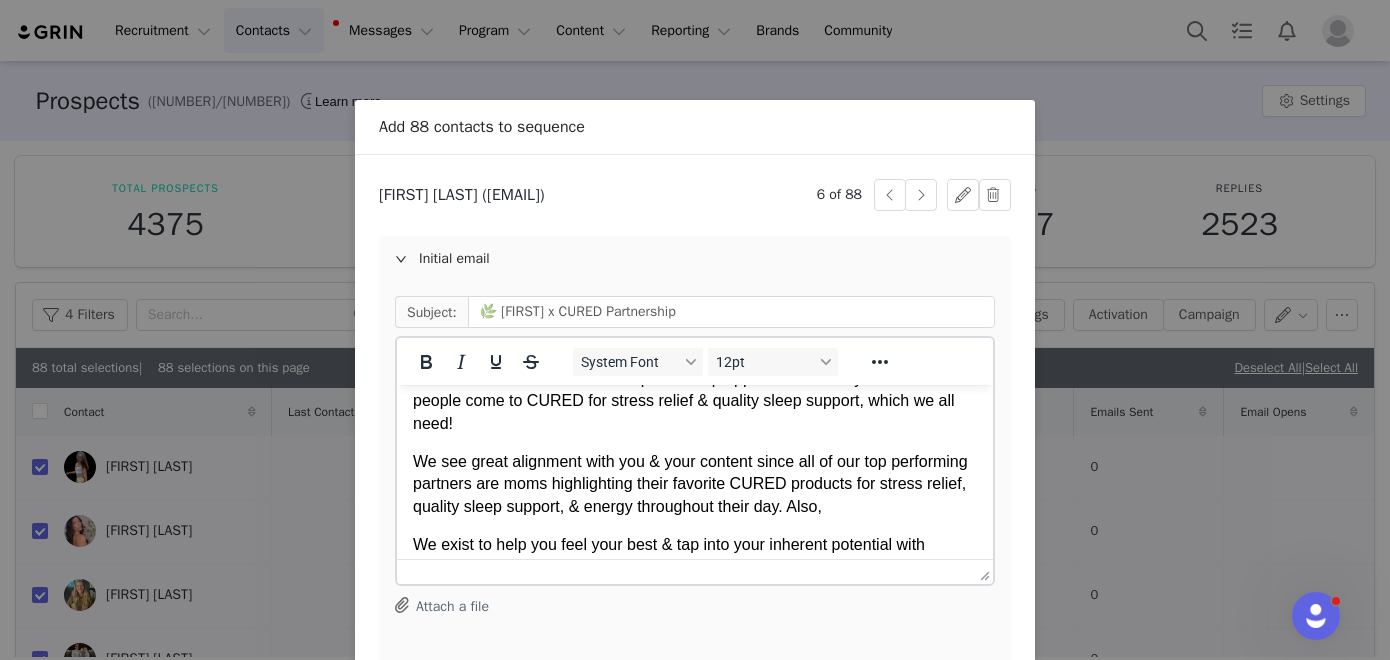 scroll, scrollTop: 98, scrollLeft: 0, axis: vertical 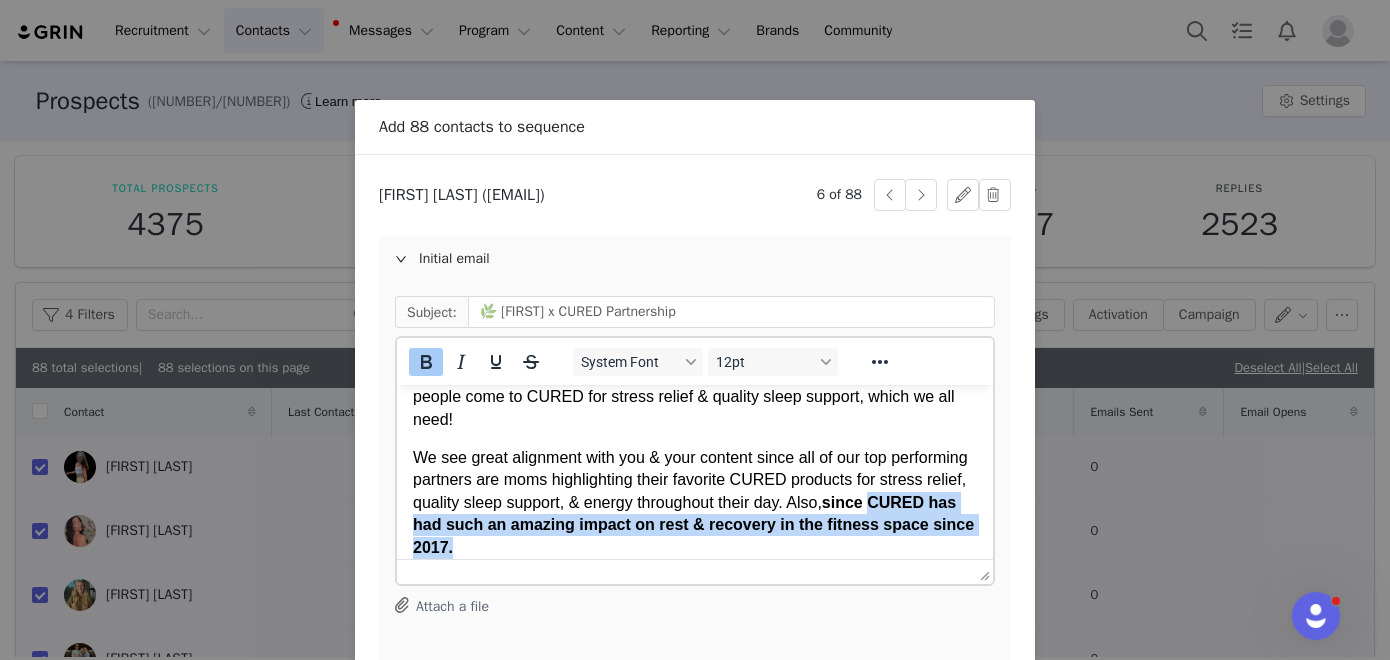 drag, startPoint x: 563, startPoint y: 544, endPoint x: 409, endPoint y: 526, distance: 155.04839 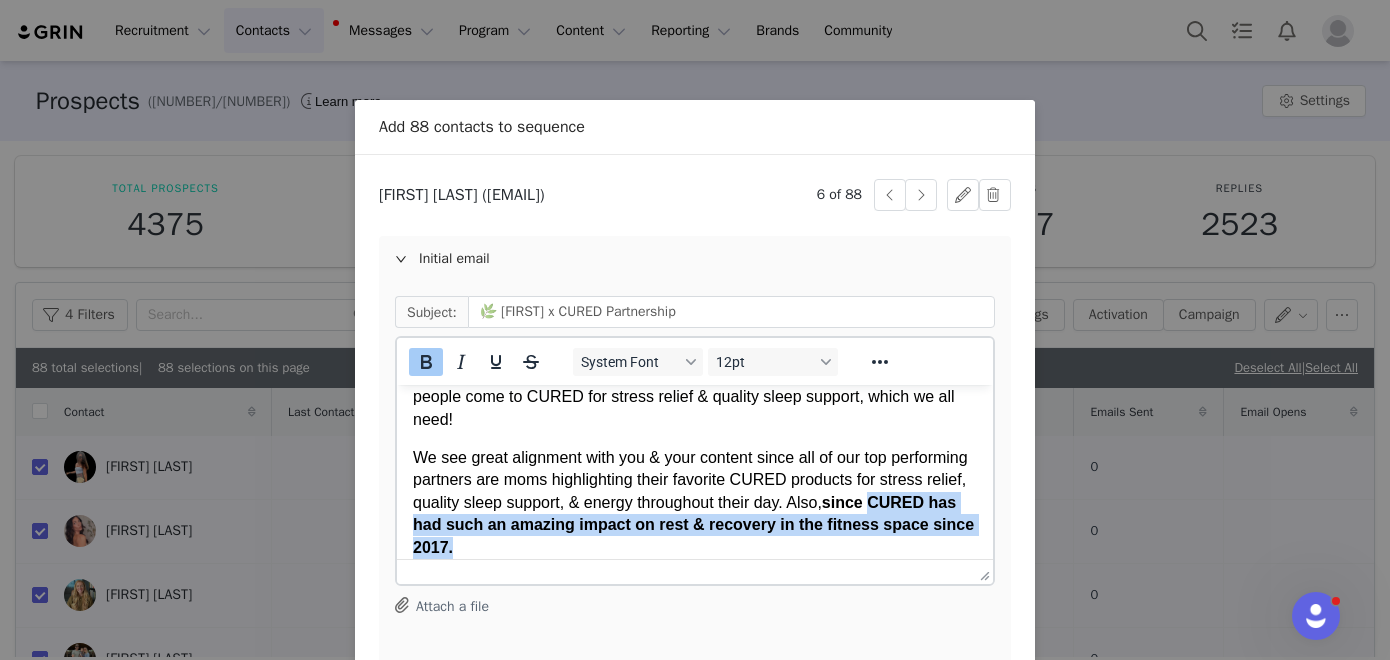 click on "We see great alignment with you & your content since all of our top performing partners are moms highlighting their favorite CURED products for stress relief, quality sleep support, & energy throughout their day. Also, since CURED has had such an amazing impact on rest & recovery in the fitness space since 2017." at bounding box center (695, 503) 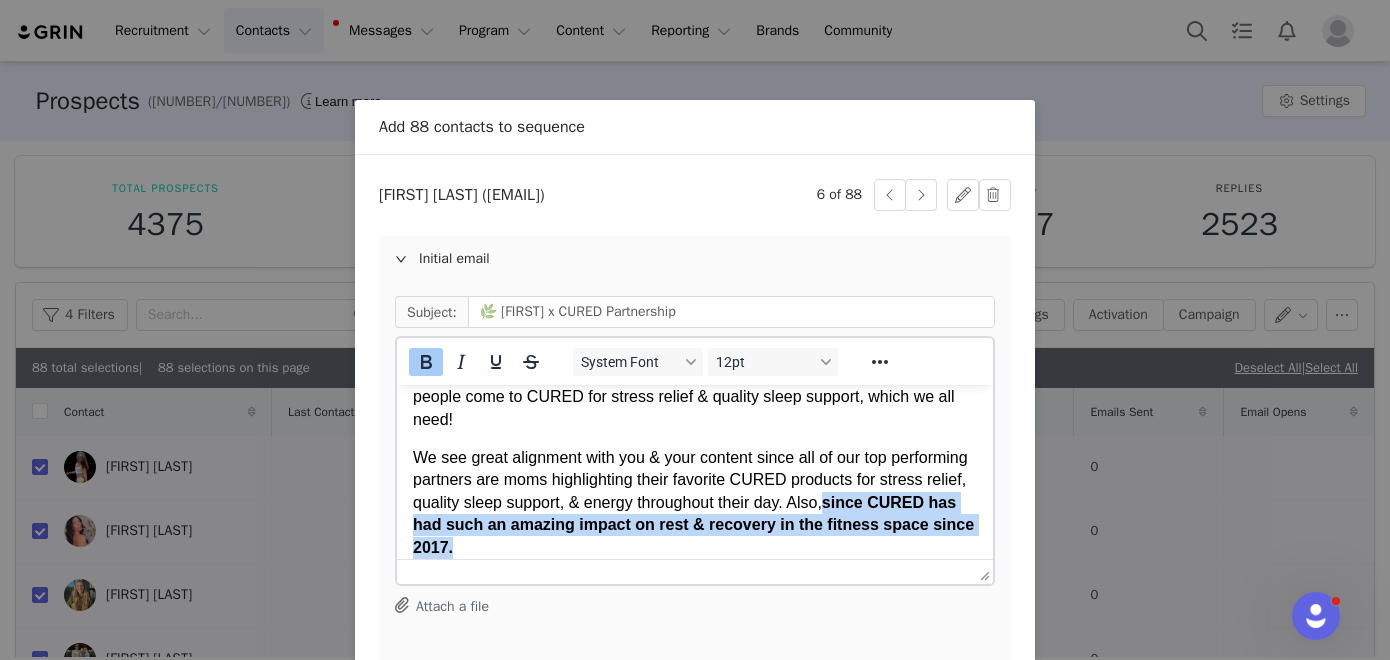 drag, startPoint x: 565, startPoint y: 552, endPoint x: 934, endPoint y: 507, distance: 371.73376 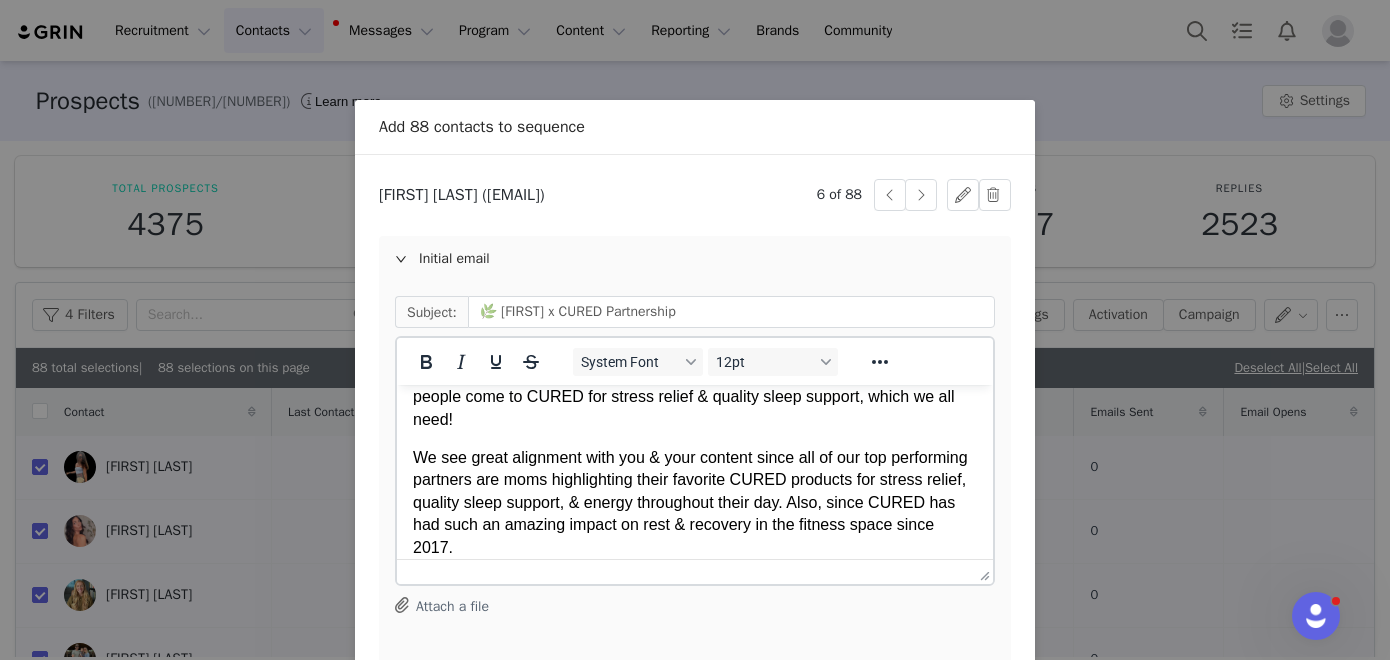 click on "We see great alignment with you & your content since all of our top performing partners are moms highlighting their favorite CURED products for stress relief, quality sleep support, & energy throughout their day. Also, since CURED has had such an amazing impact on rest & recovery in the fitness space since 2017." at bounding box center (695, 503) 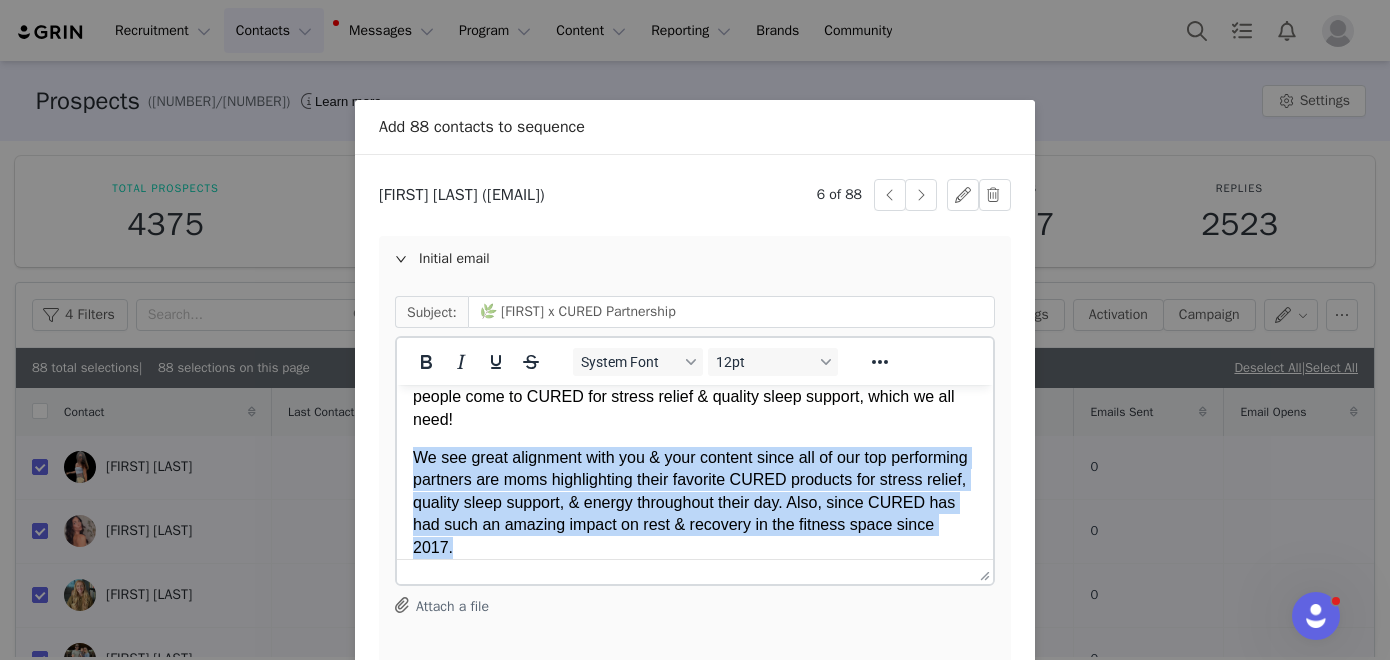 drag, startPoint x: 574, startPoint y: 549, endPoint x: 414, endPoint y: 460, distance: 183.08742 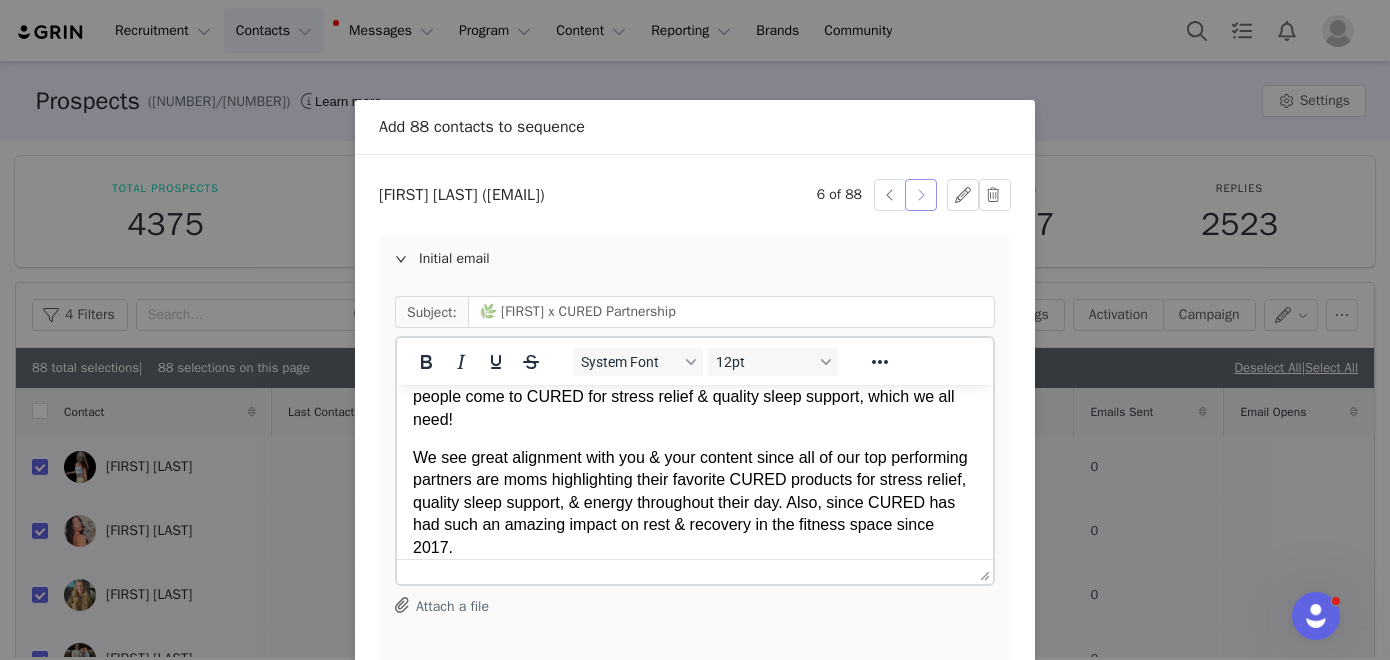 click at bounding box center (921, 195) 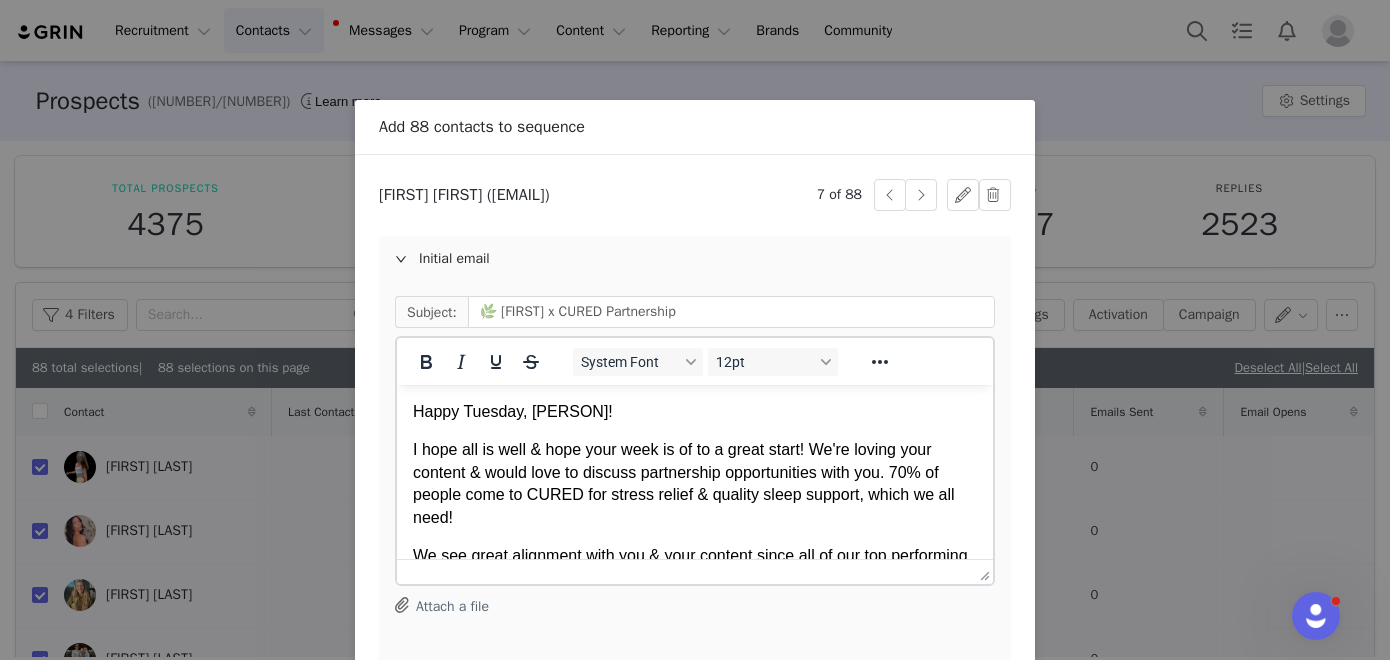 scroll, scrollTop: 0, scrollLeft: 0, axis: both 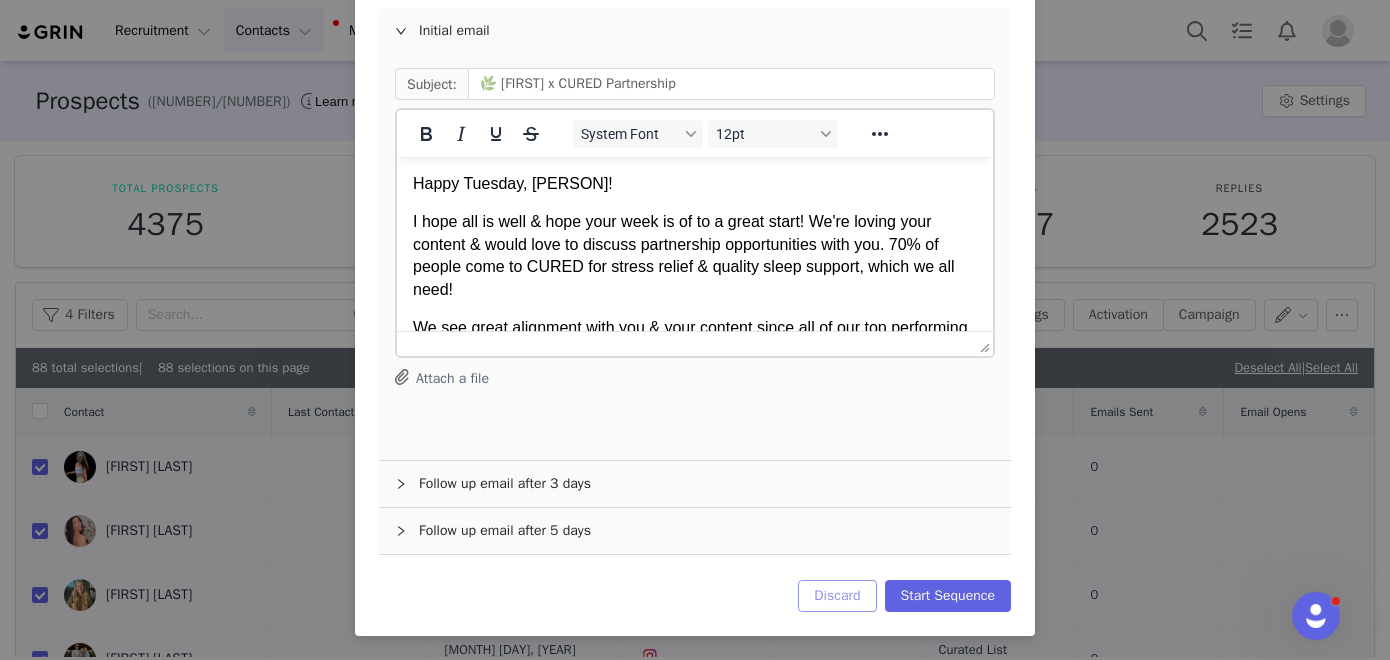 click on "Discard" at bounding box center [837, 596] 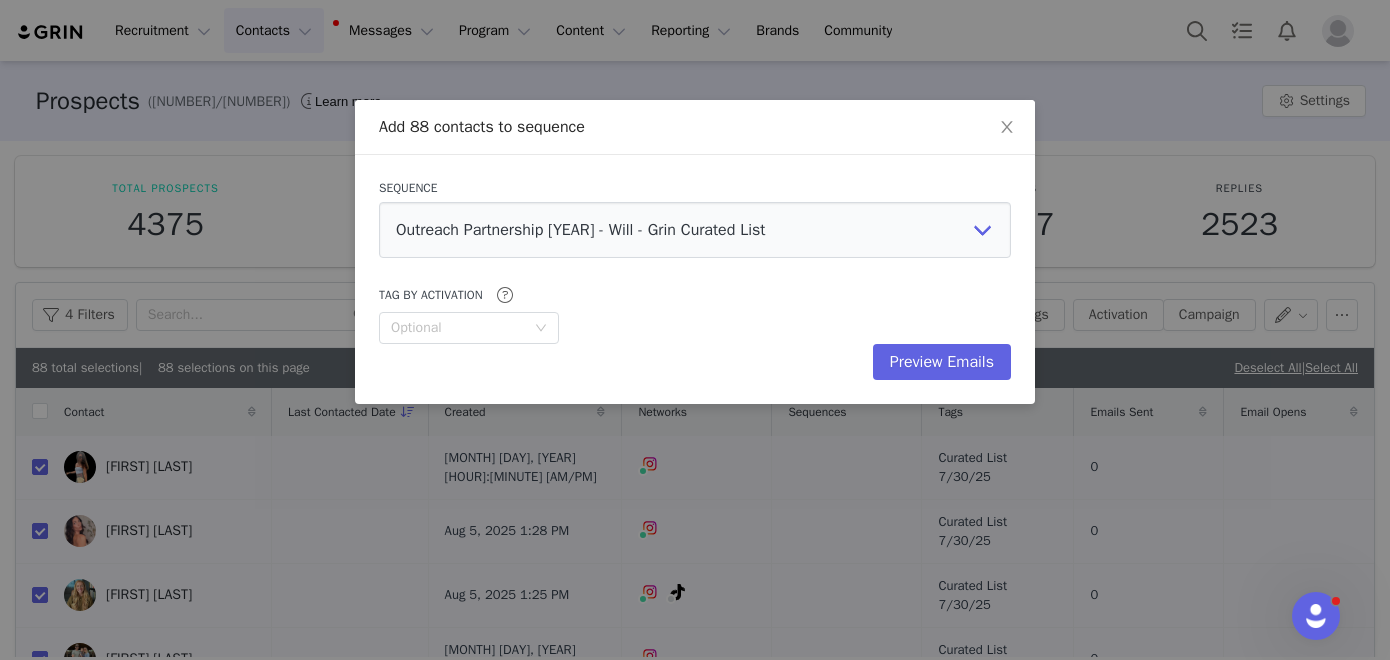 scroll, scrollTop: 0, scrollLeft: 0, axis: both 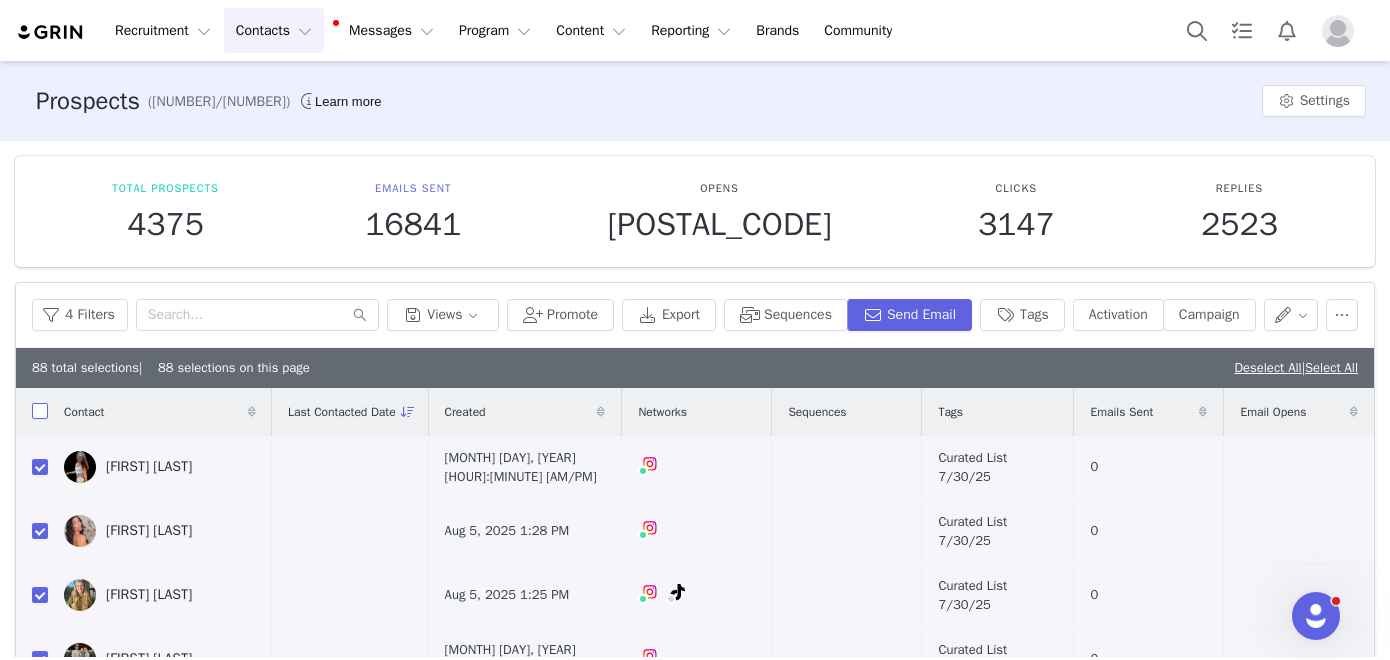 click at bounding box center (40, 411) 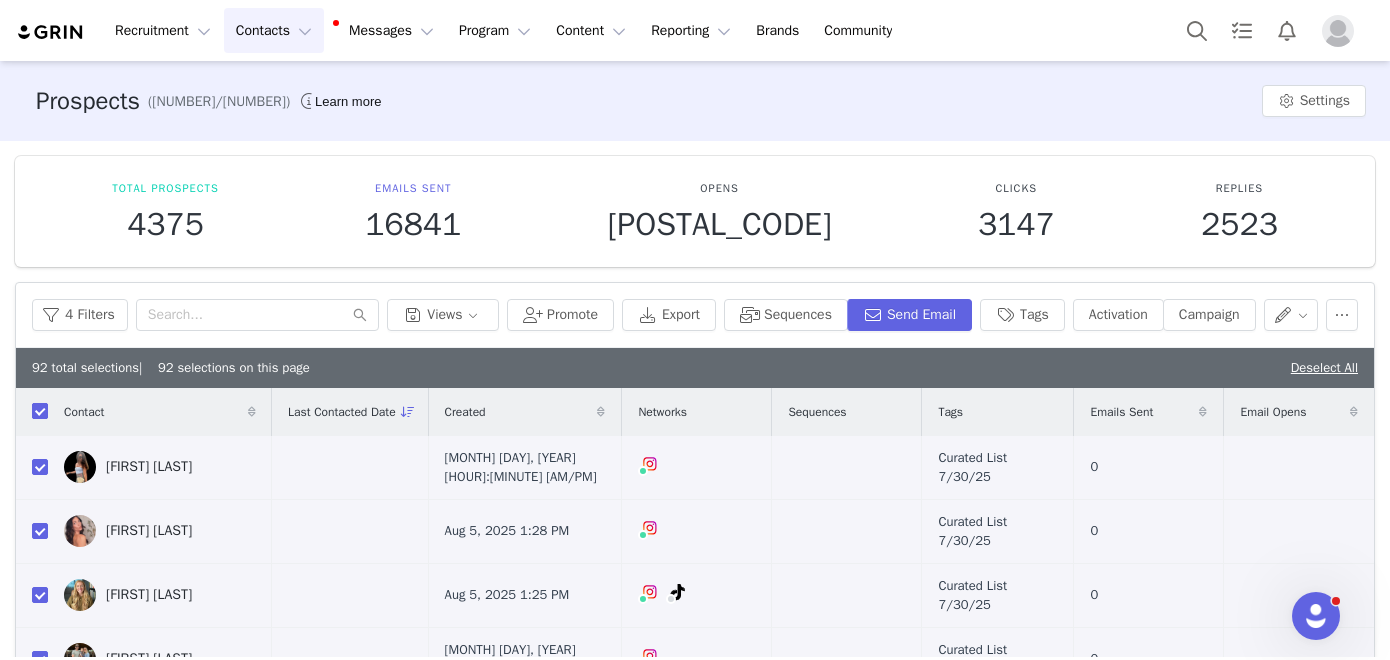 click at bounding box center (40, 411) 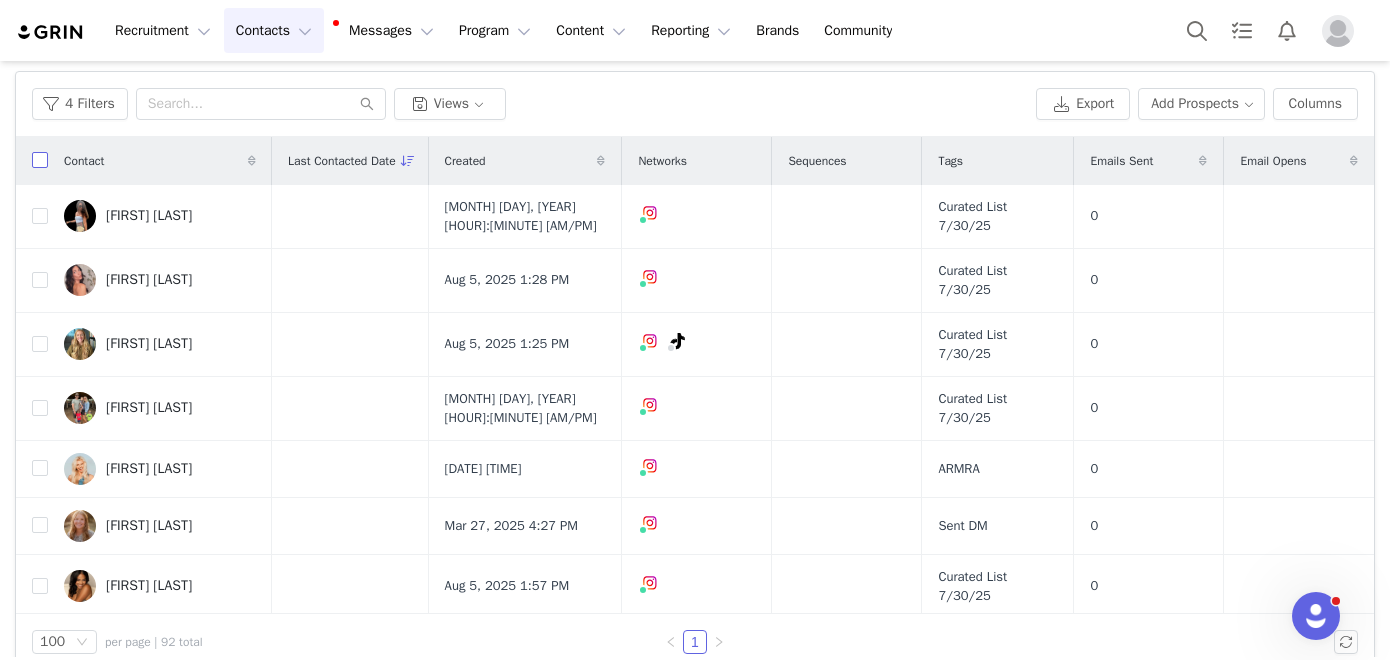 scroll, scrollTop: 212, scrollLeft: 0, axis: vertical 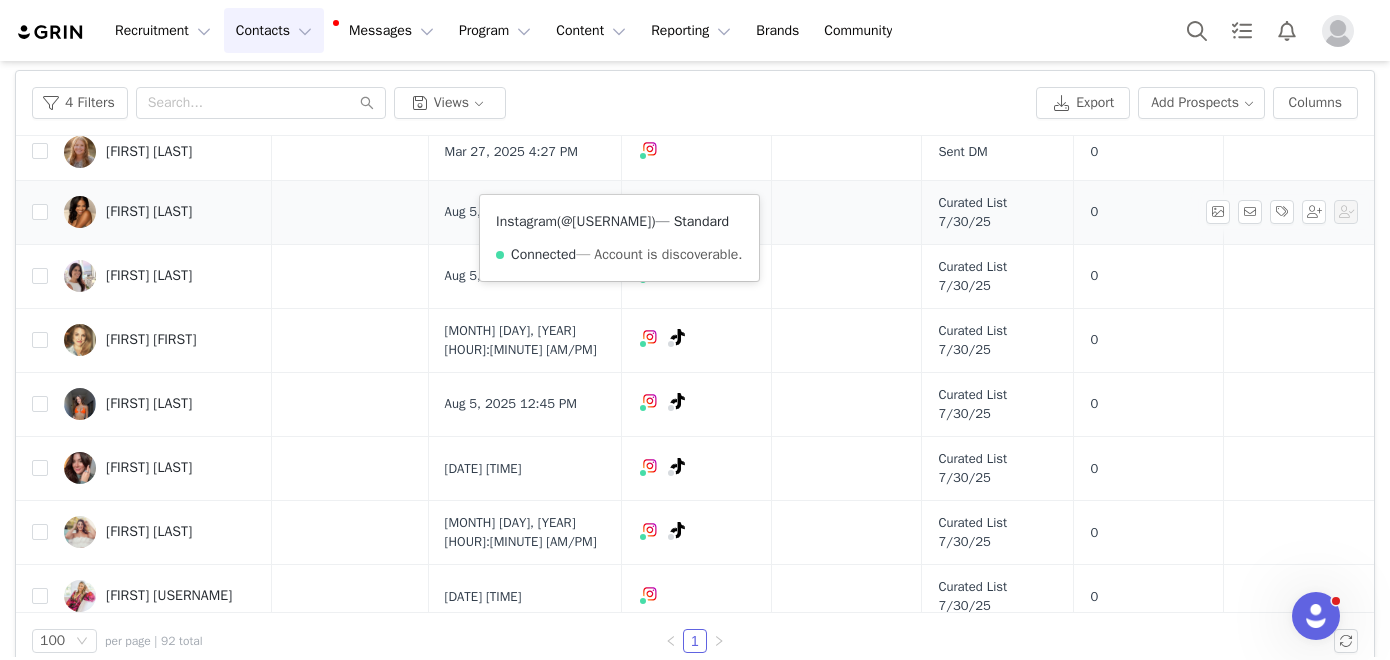 click on "@[USERNAME]" at bounding box center (606, 221) 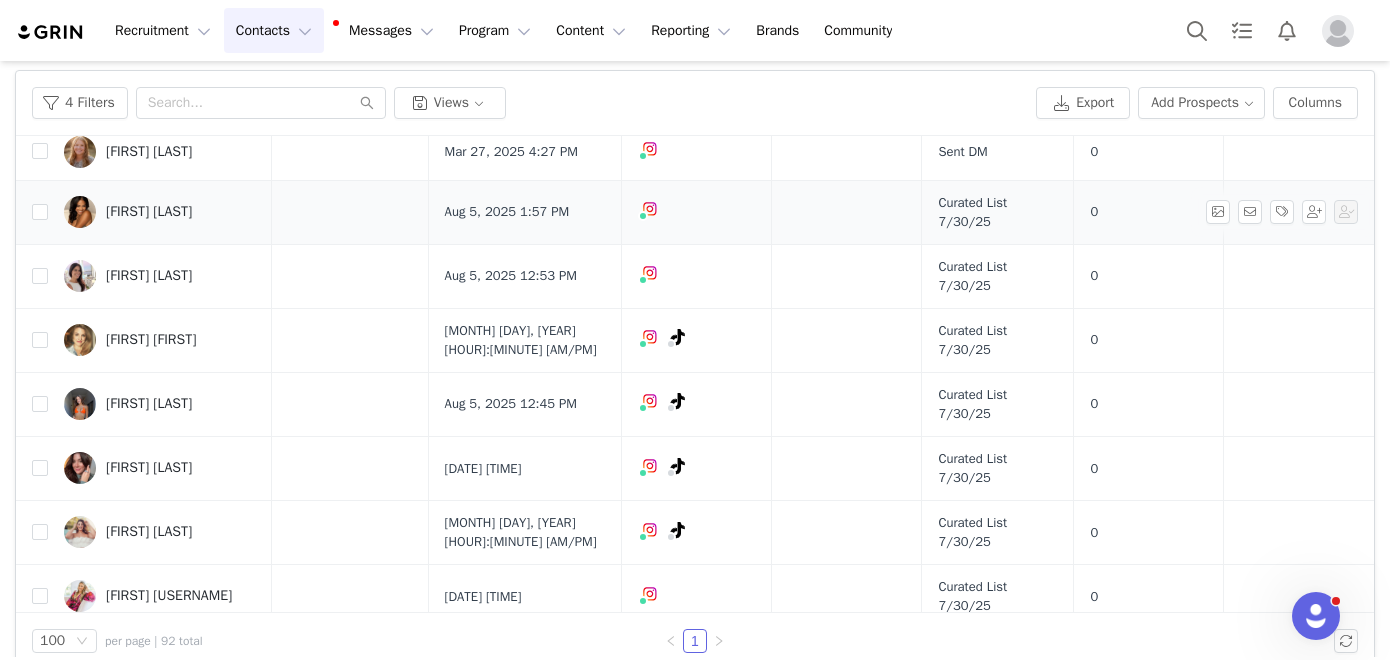 click on "[FIRST] [LAST]" at bounding box center [149, 212] 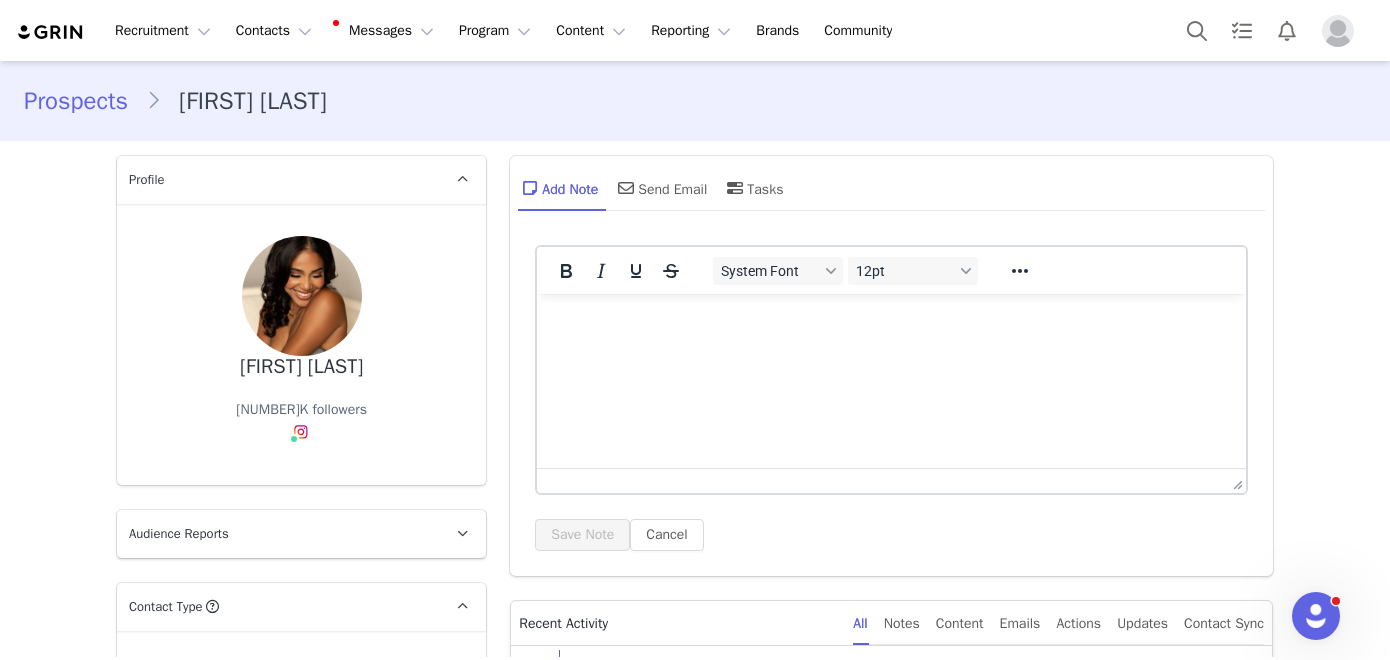 scroll, scrollTop: 427, scrollLeft: 0, axis: vertical 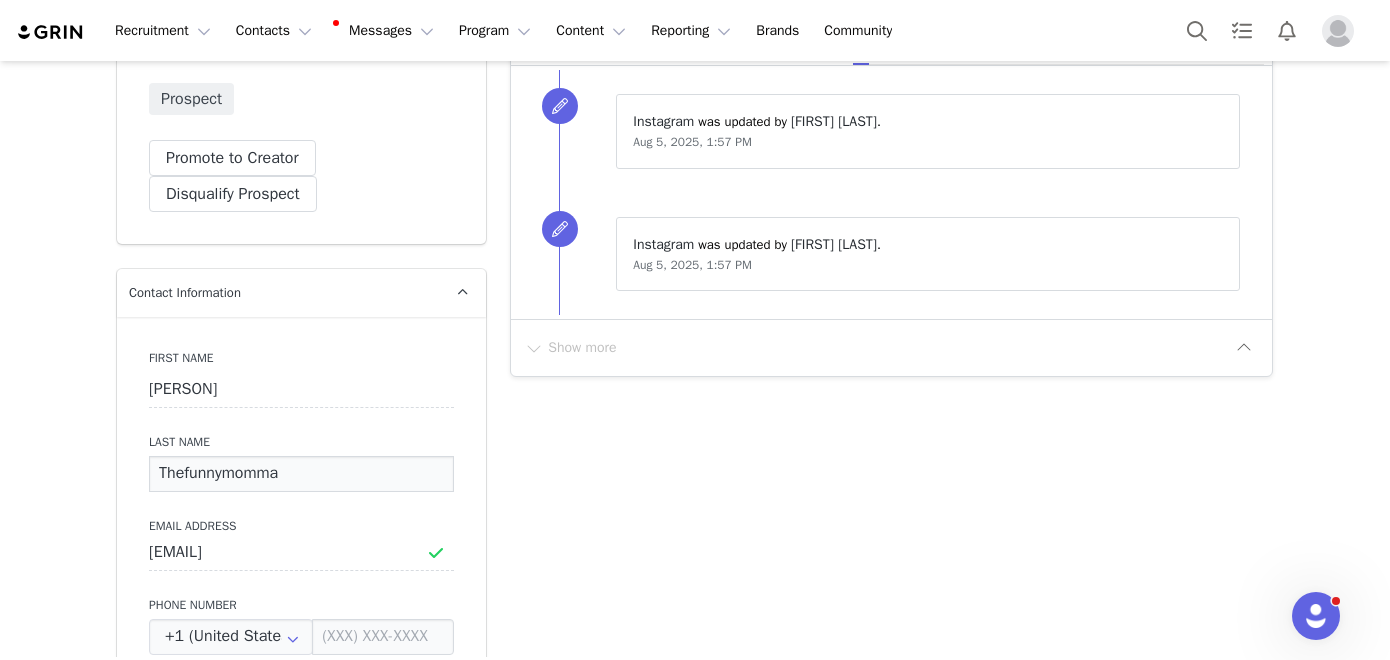 drag, startPoint x: 312, startPoint y: 468, endPoint x: 111, endPoint y: 468, distance: 201 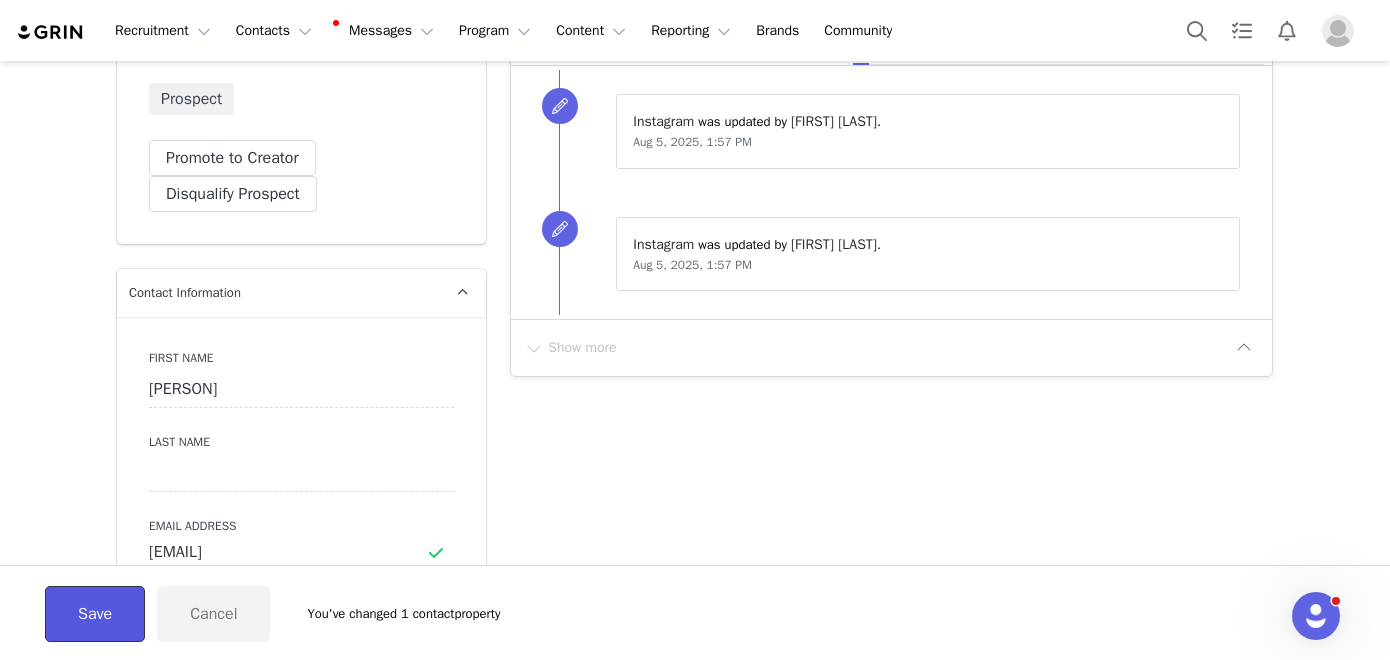 click on "Save" at bounding box center (95, 614) 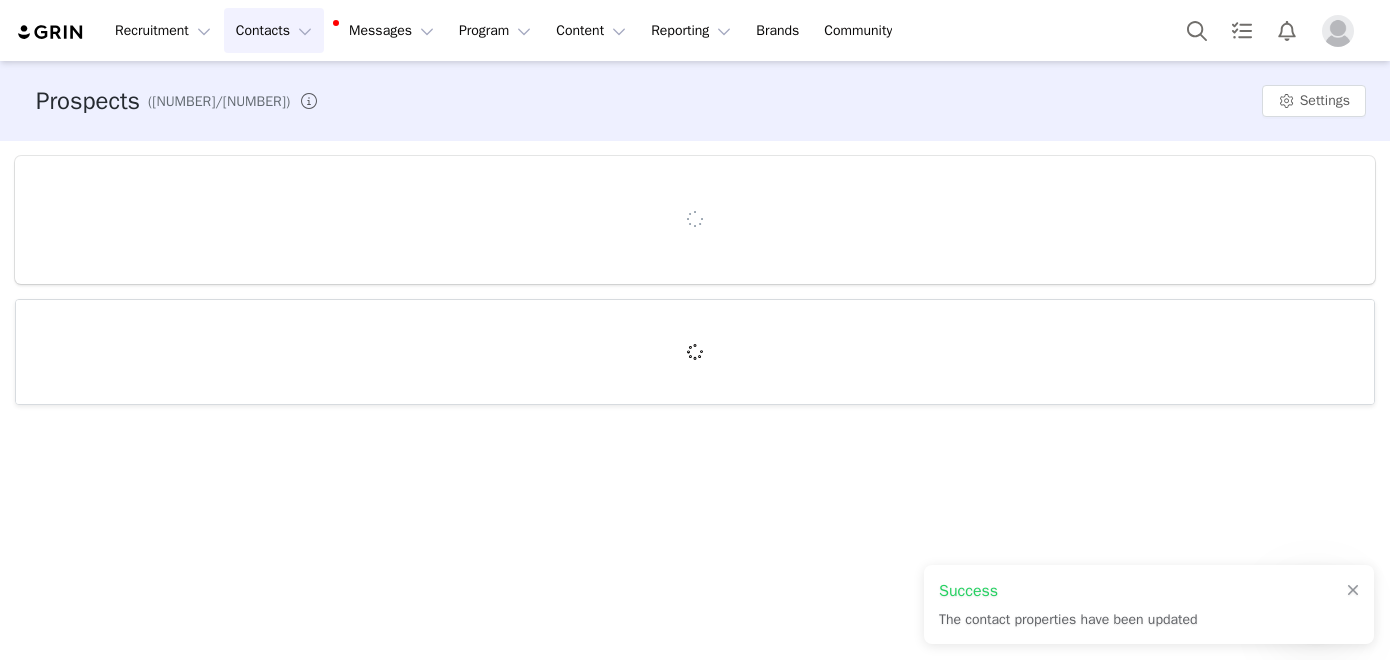 scroll, scrollTop: 0, scrollLeft: 0, axis: both 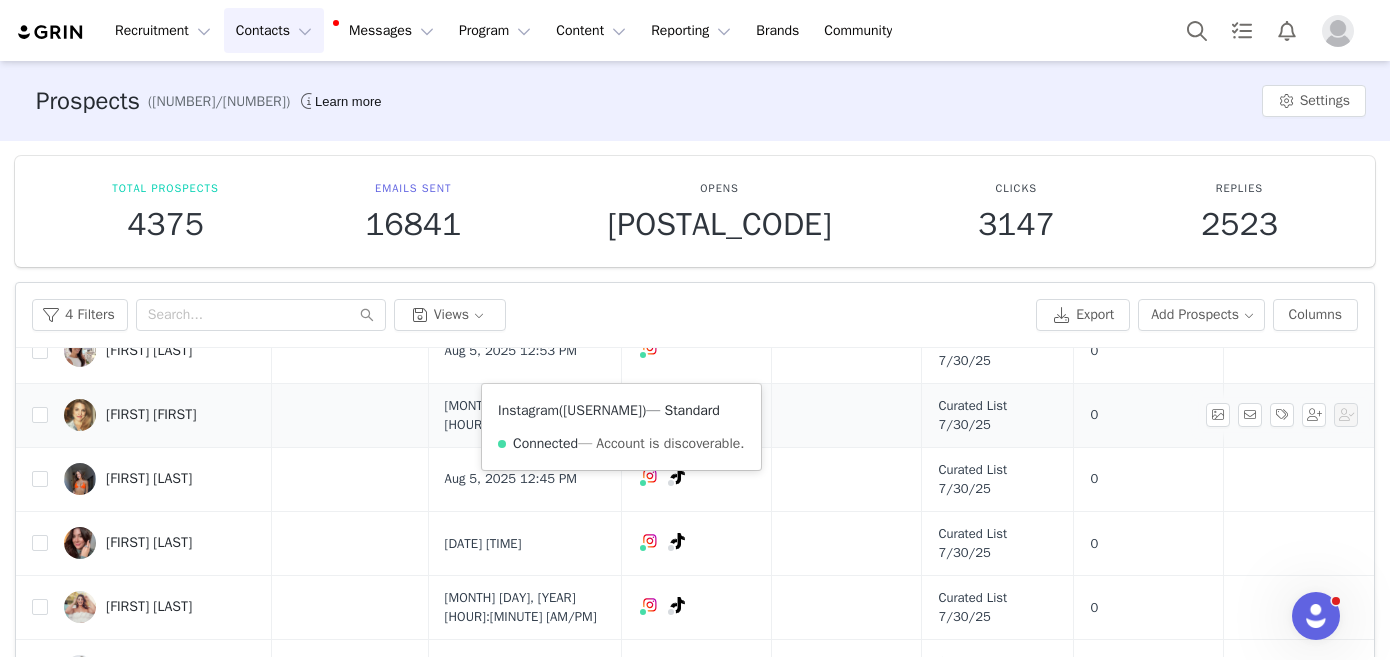 click on "[USERNAME]" at bounding box center [602, 410] 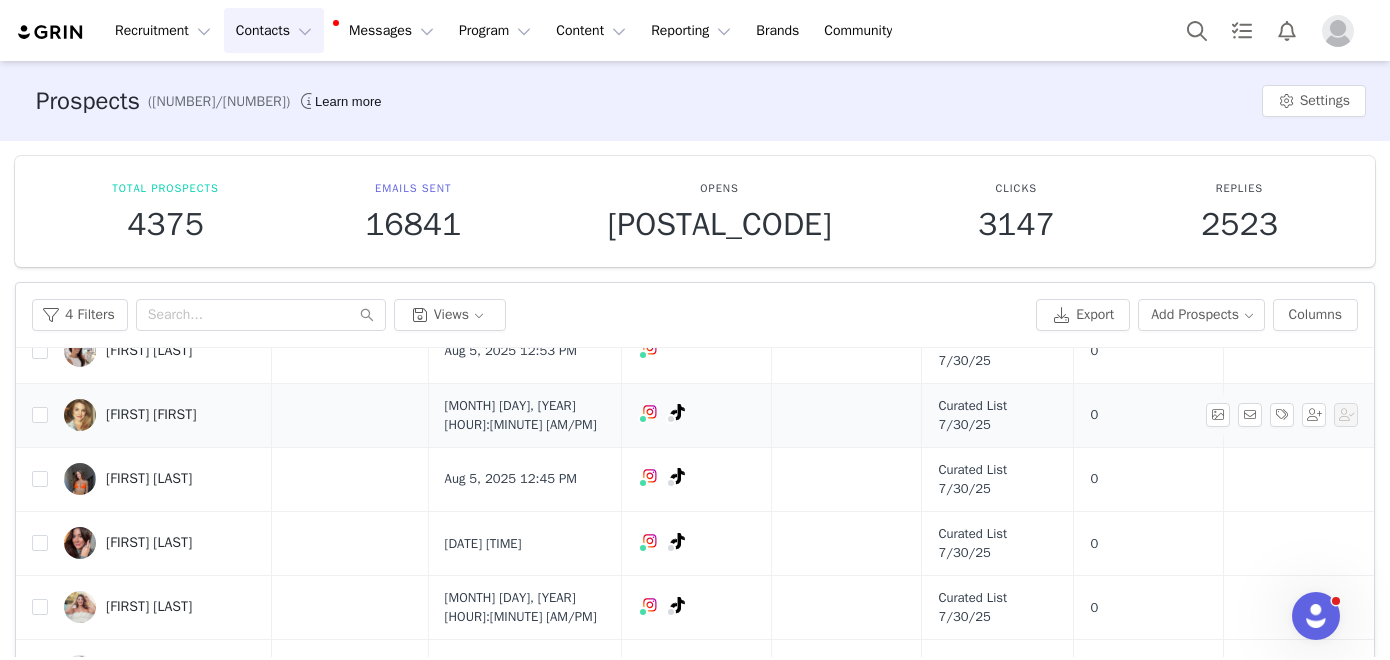 click on "[FIRST] [FIRST]" at bounding box center (151, 415) 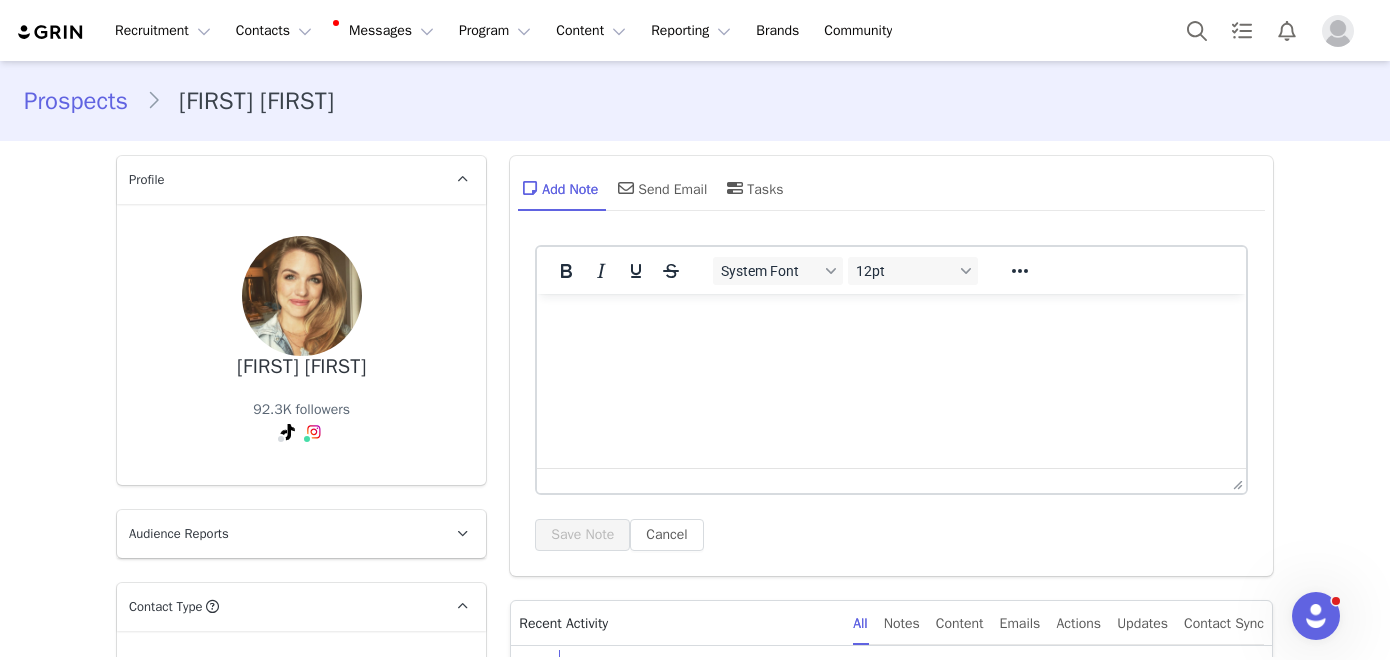 scroll, scrollTop: 0, scrollLeft: 0, axis: both 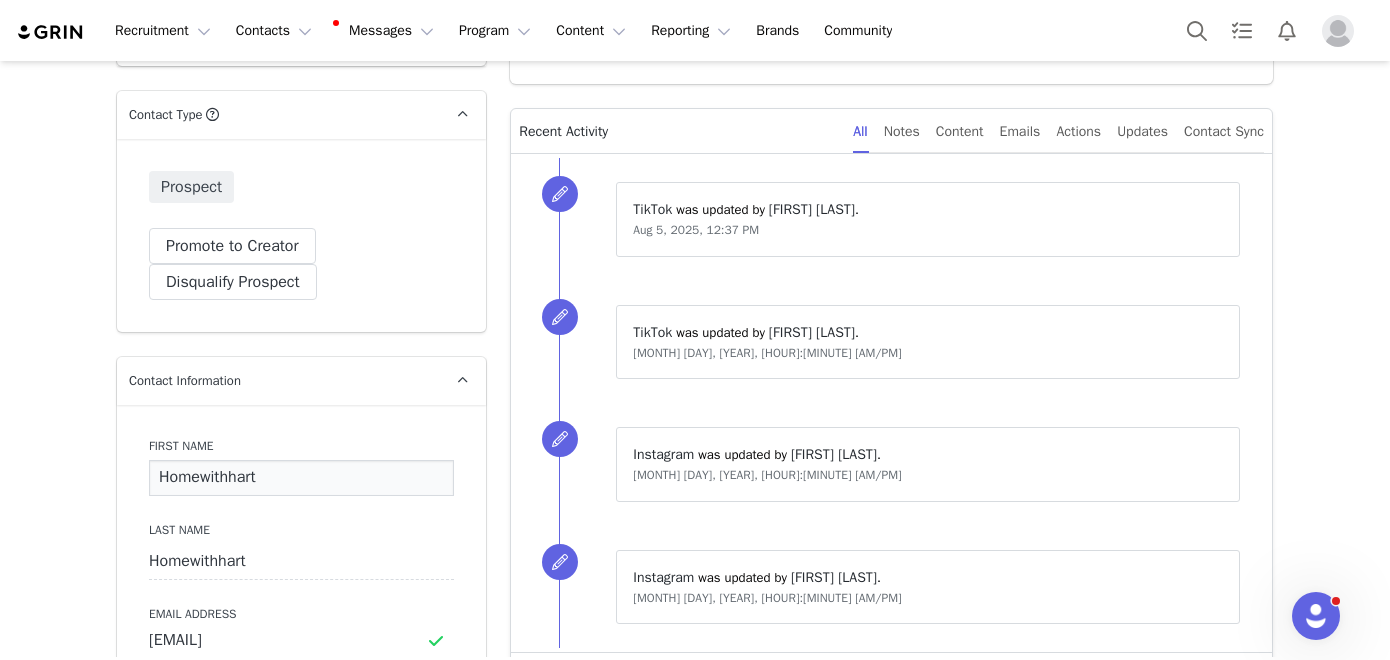drag, startPoint x: 286, startPoint y: 485, endPoint x: 153, endPoint y: 485, distance: 133 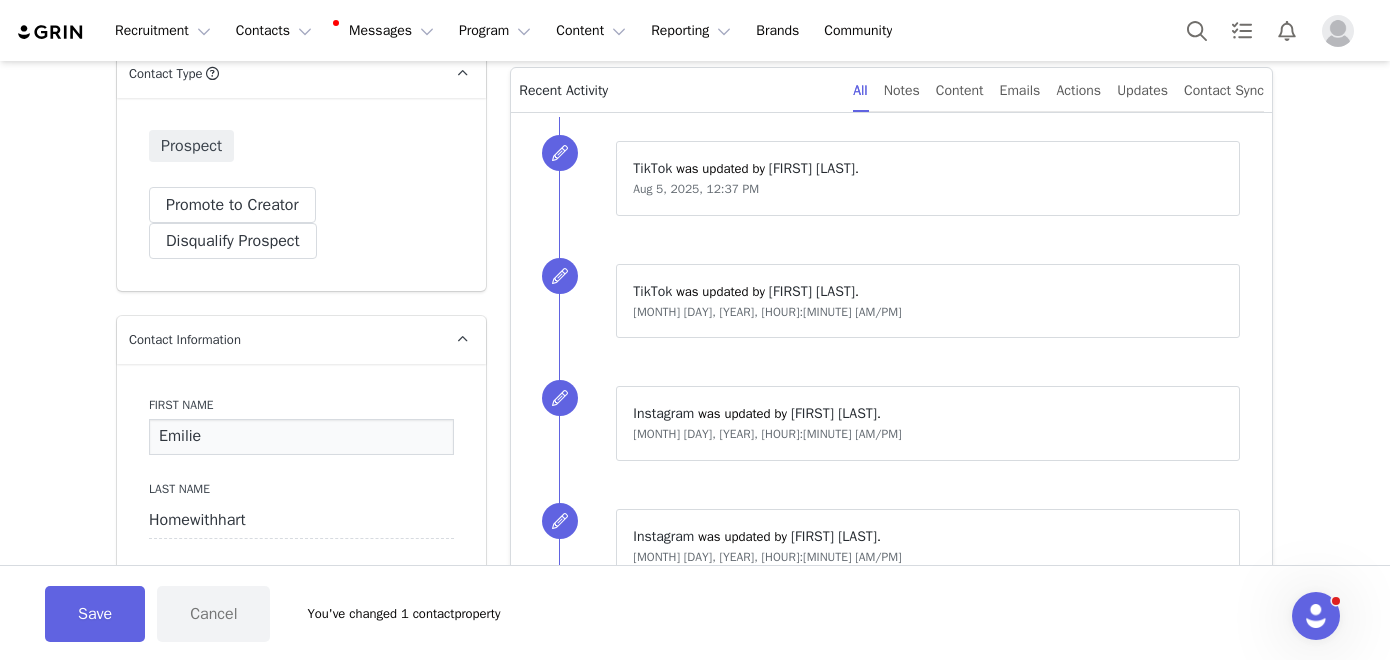 scroll, scrollTop: 549, scrollLeft: 0, axis: vertical 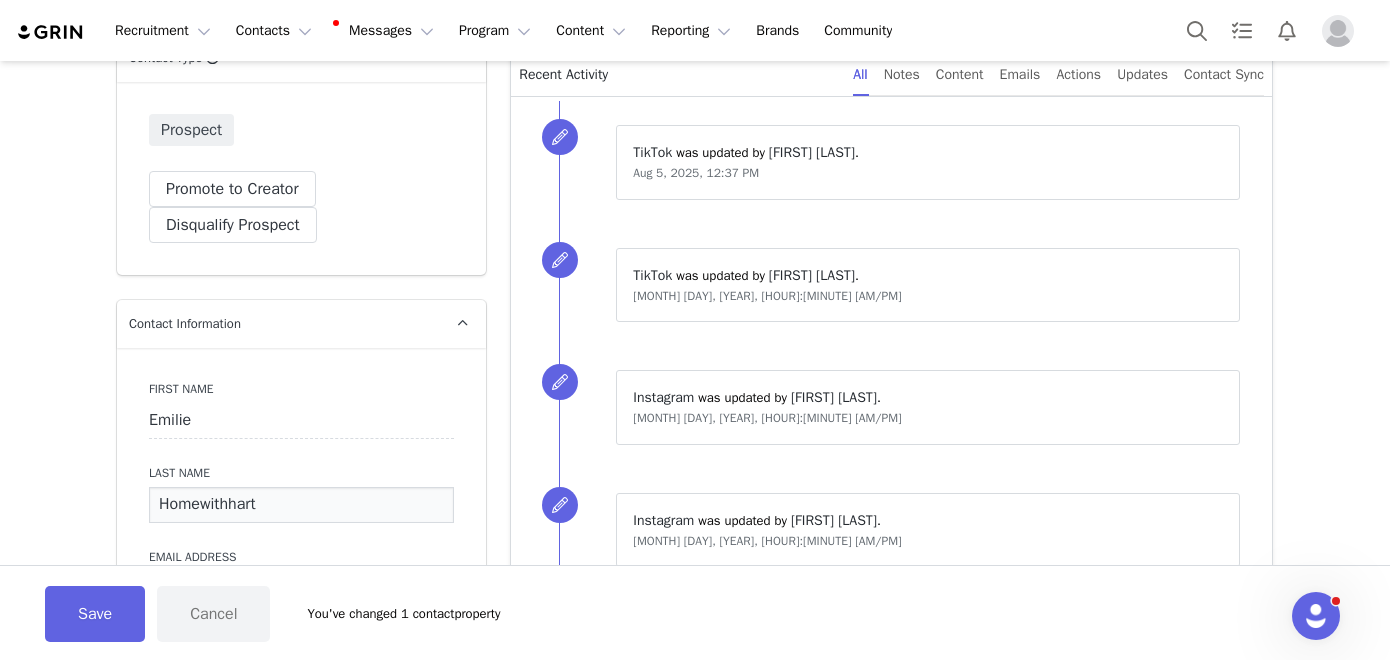 drag, startPoint x: 284, startPoint y: 505, endPoint x: 125, endPoint y: 505, distance: 159 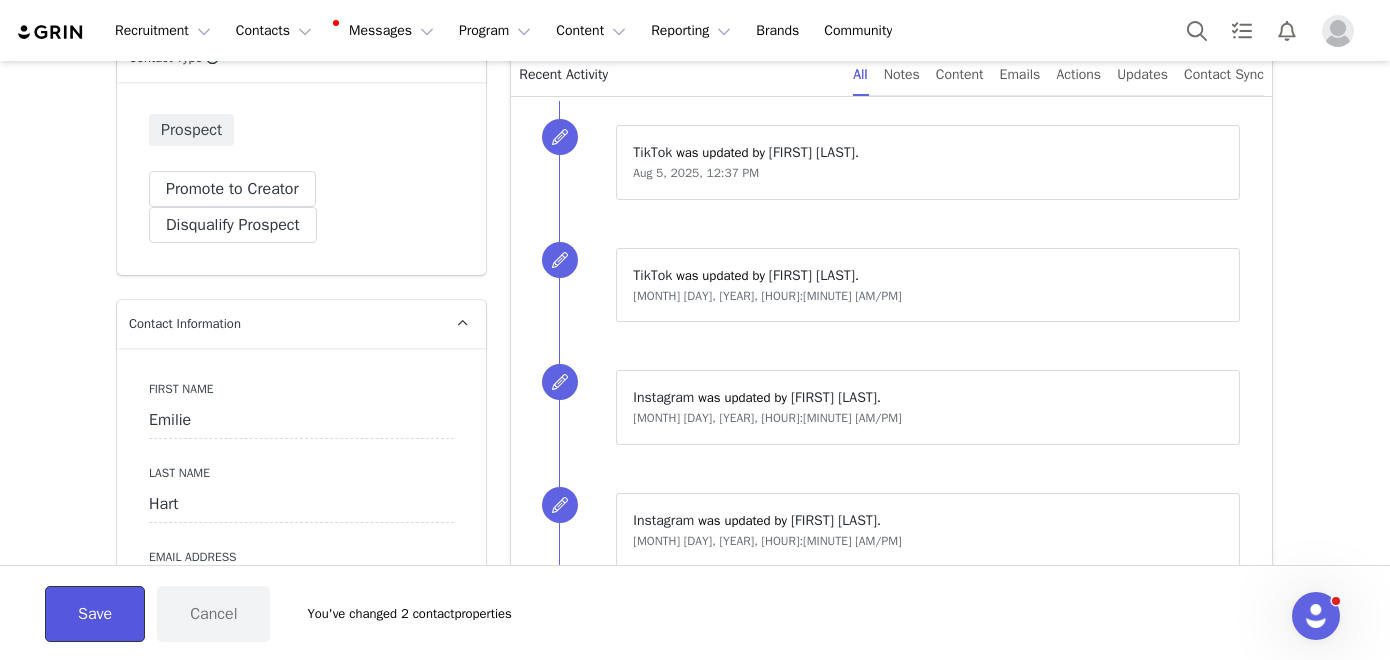 click on "Save" at bounding box center [95, 614] 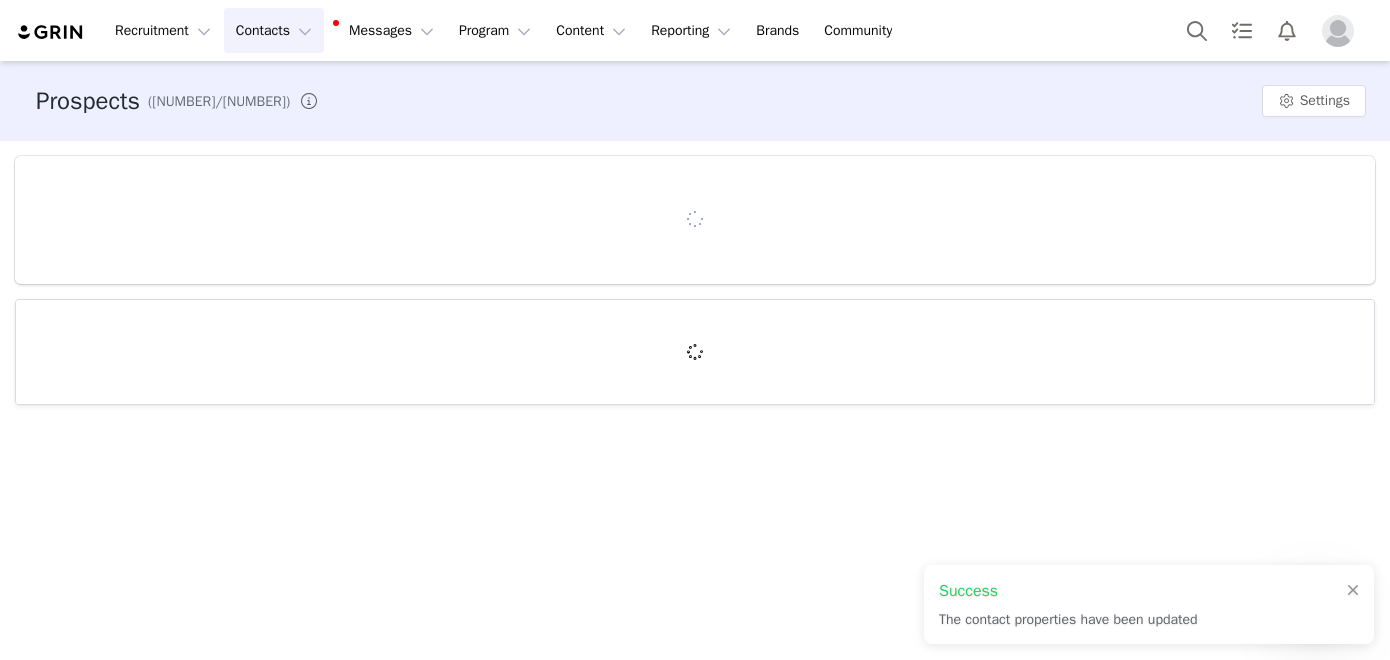 scroll, scrollTop: 0, scrollLeft: 0, axis: both 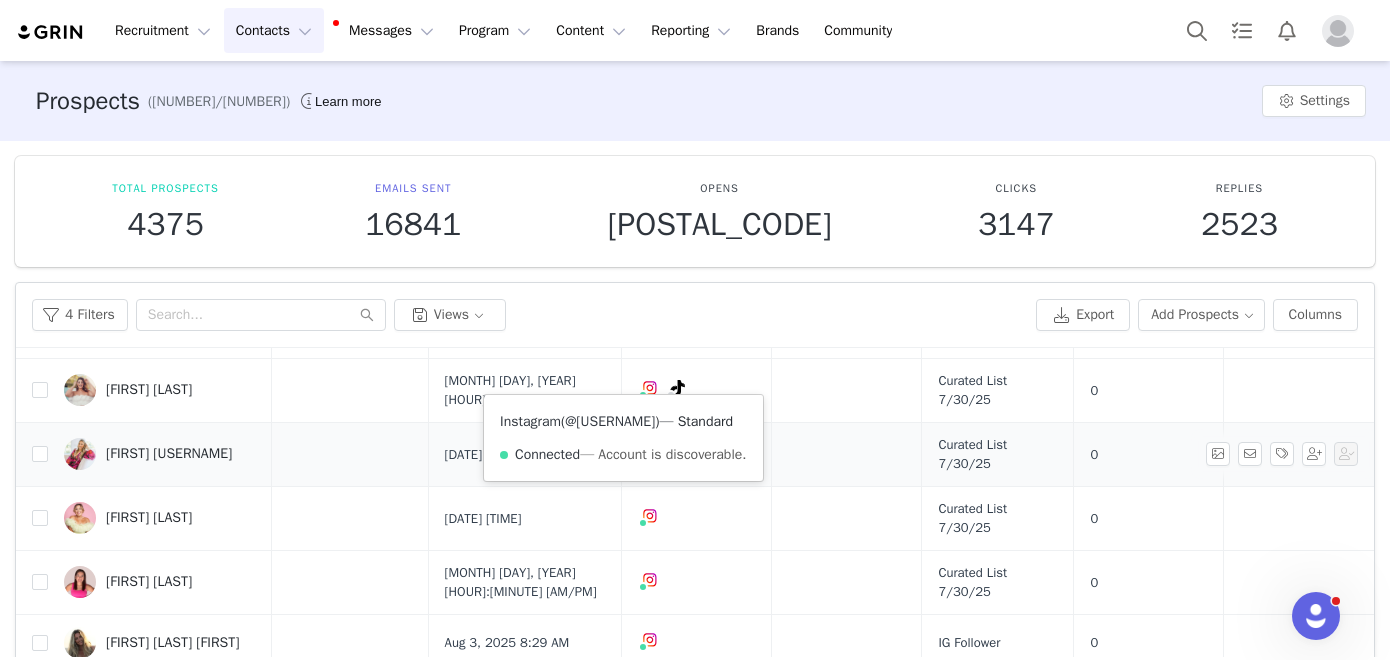 click on "@[USERNAME]" at bounding box center (610, 421) 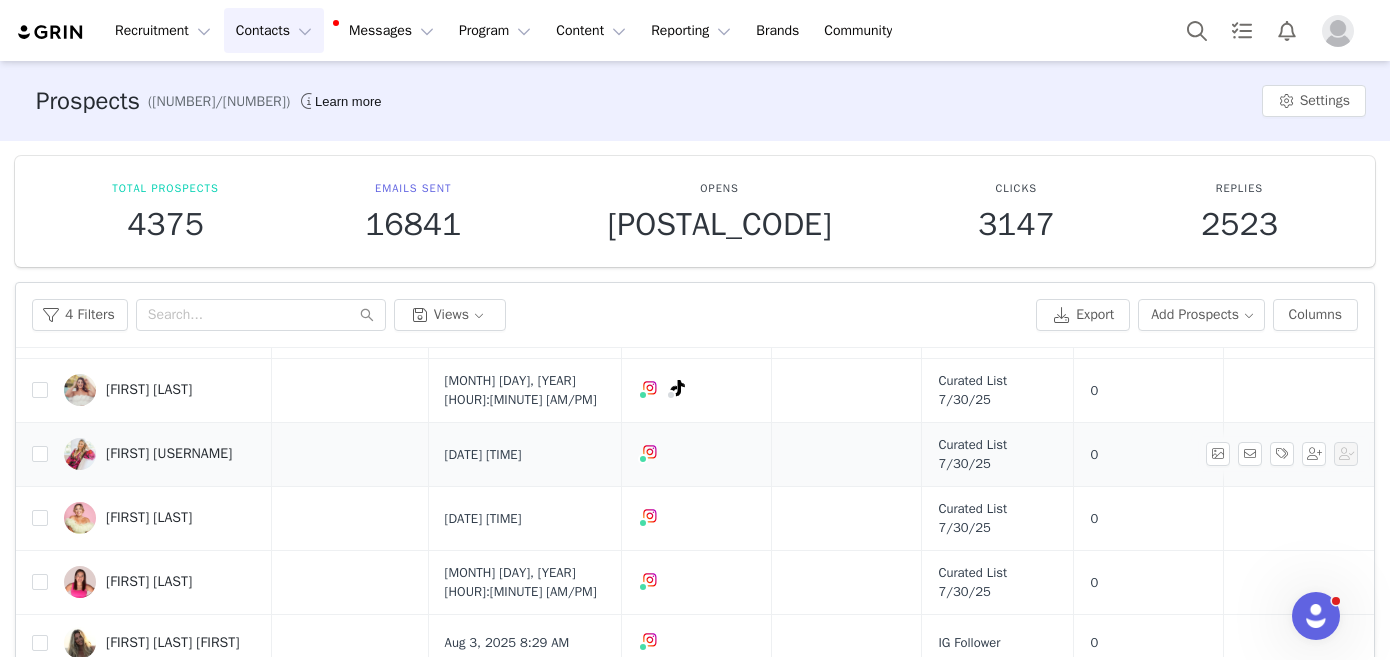 click on "[FIRST] [USERNAME]" at bounding box center (169, 454) 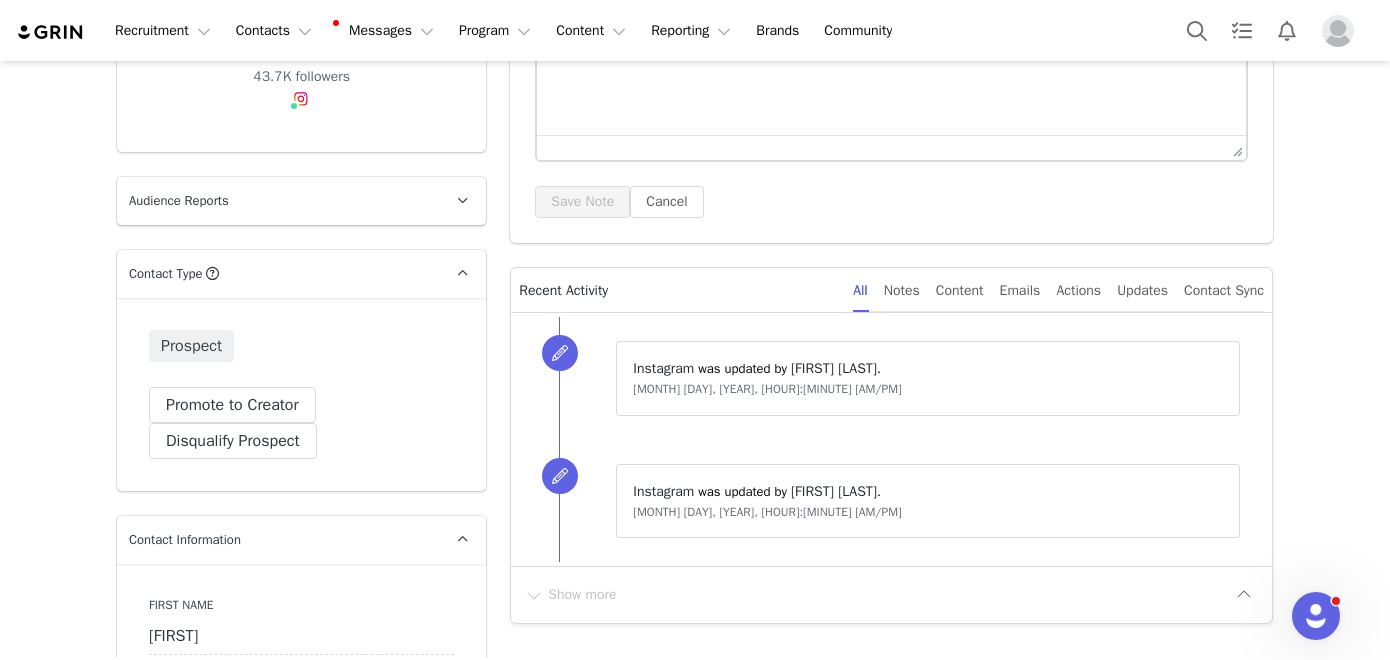 scroll, scrollTop: 491, scrollLeft: 0, axis: vertical 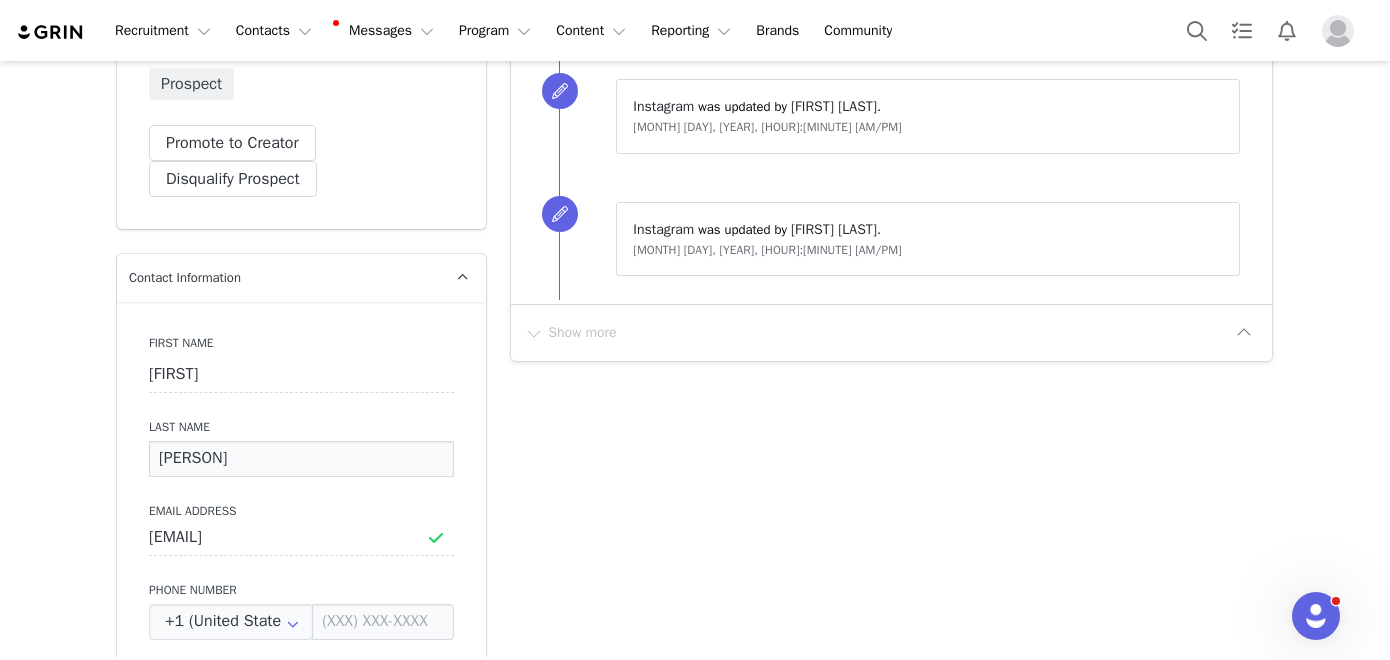 drag, startPoint x: 336, startPoint y: 456, endPoint x: 145, endPoint y: 457, distance: 191.00262 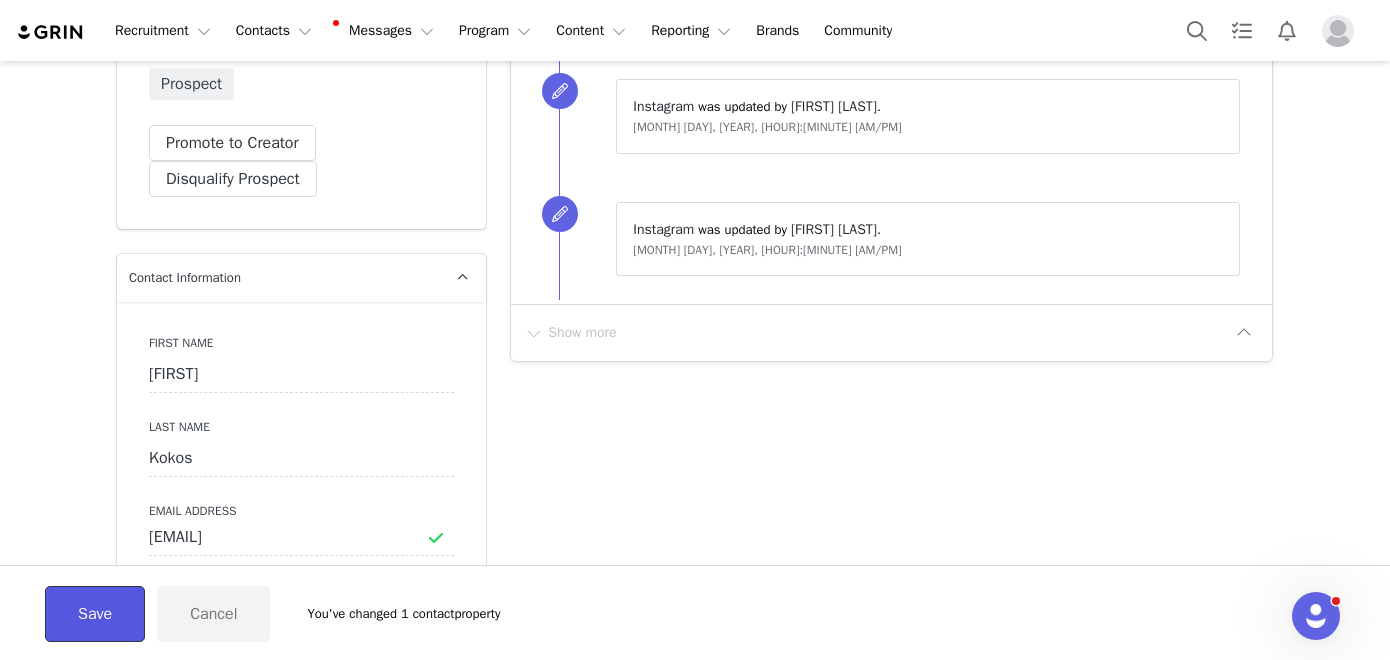 click on "Save" at bounding box center (95, 614) 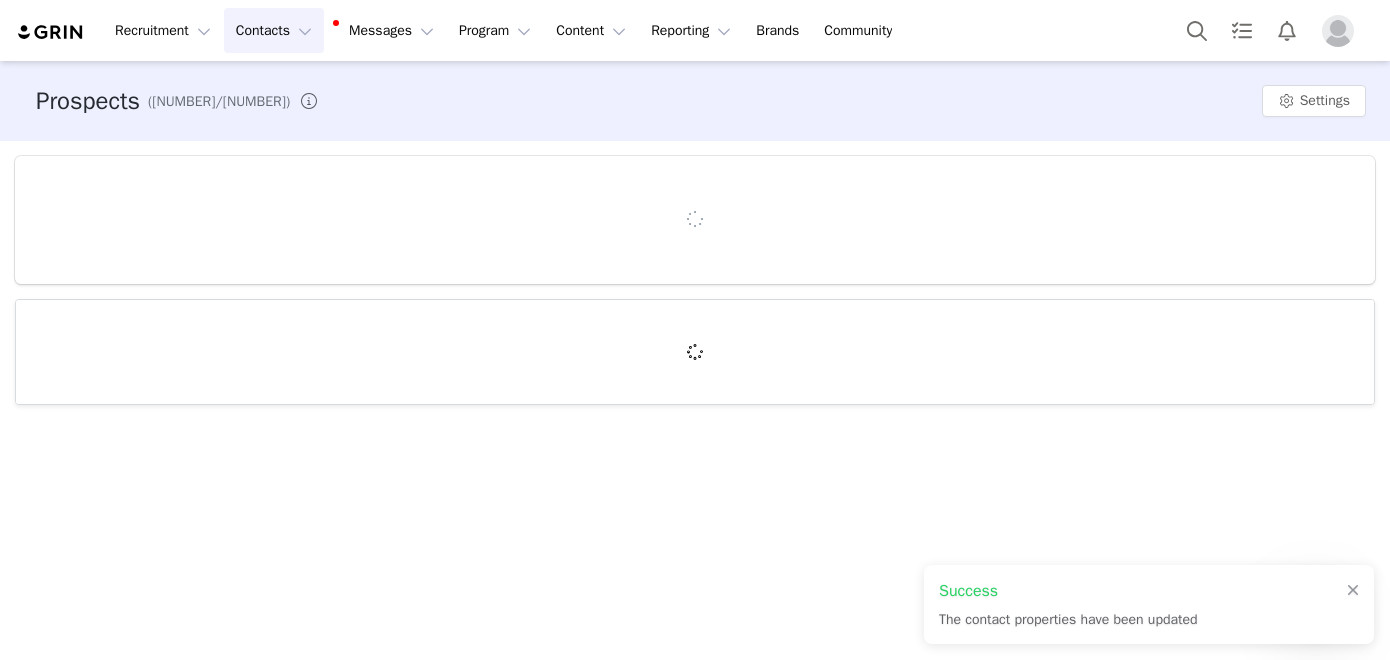 scroll, scrollTop: 0, scrollLeft: 0, axis: both 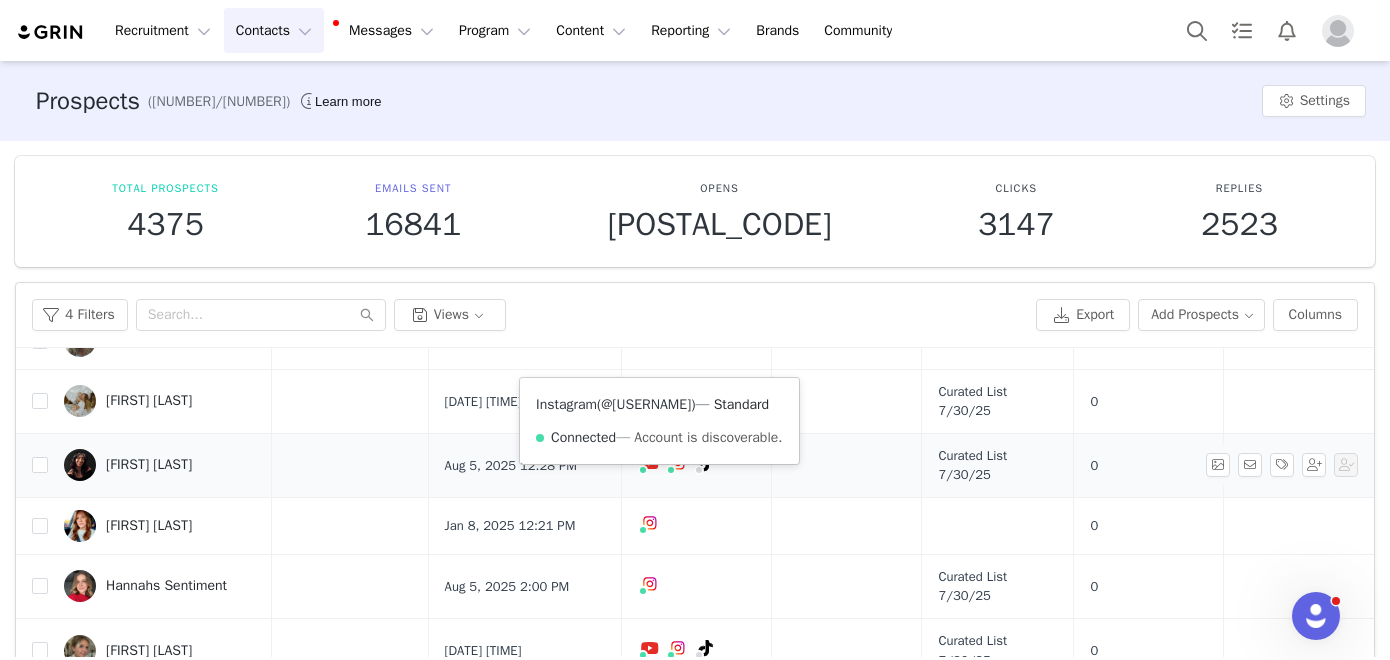 click on "@[USERNAME]" at bounding box center [646, 404] 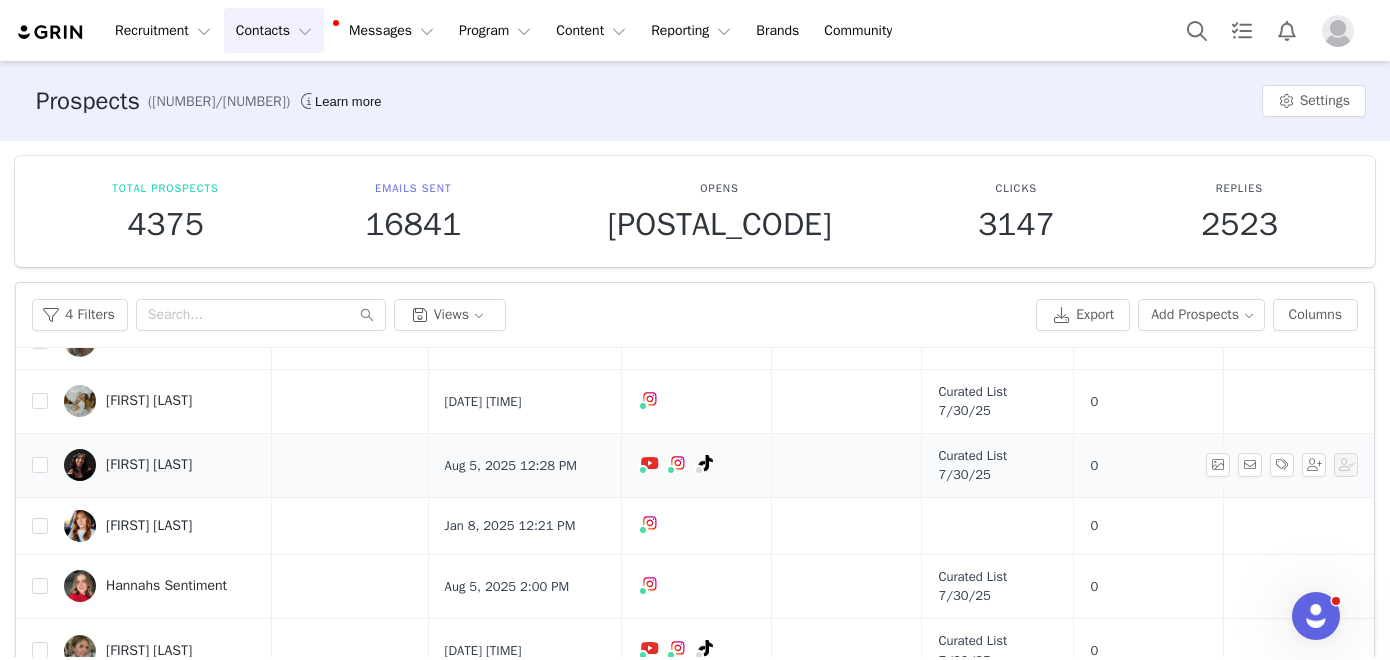 click on "[FIRST] [LAST]" at bounding box center [149, 465] 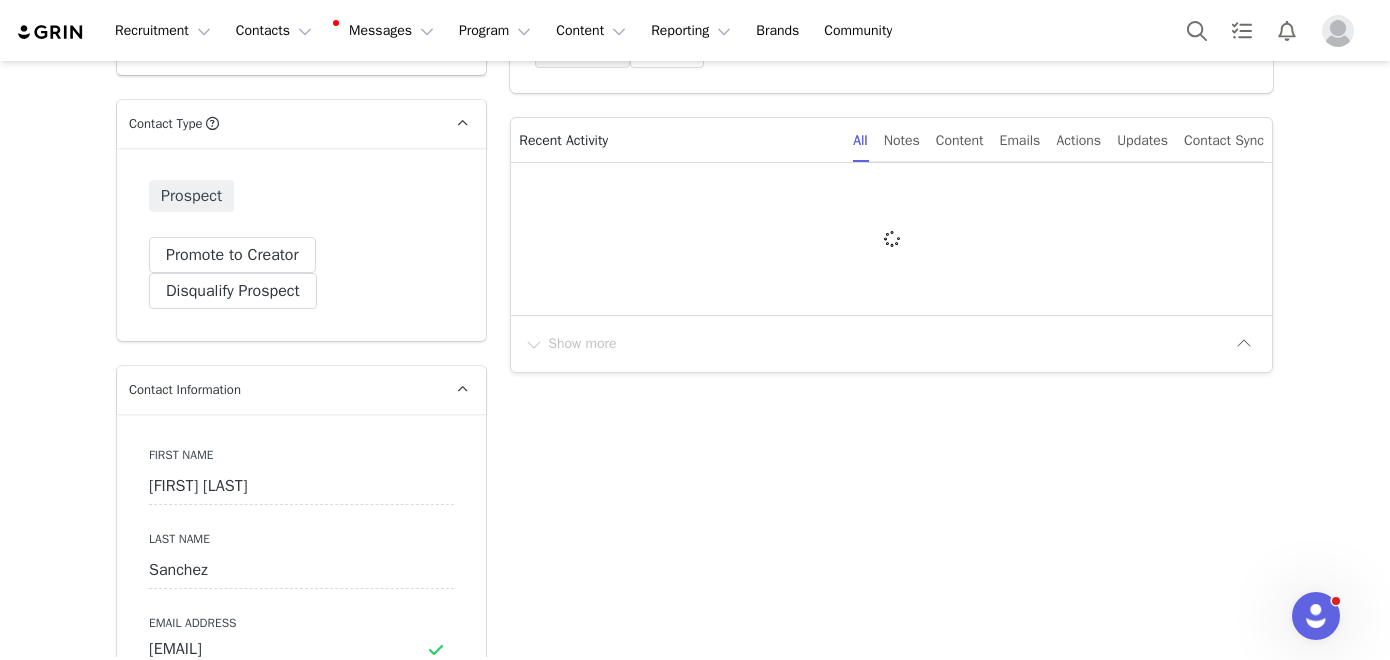 scroll, scrollTop: 490, scrollLeft: 0, axis: vertical 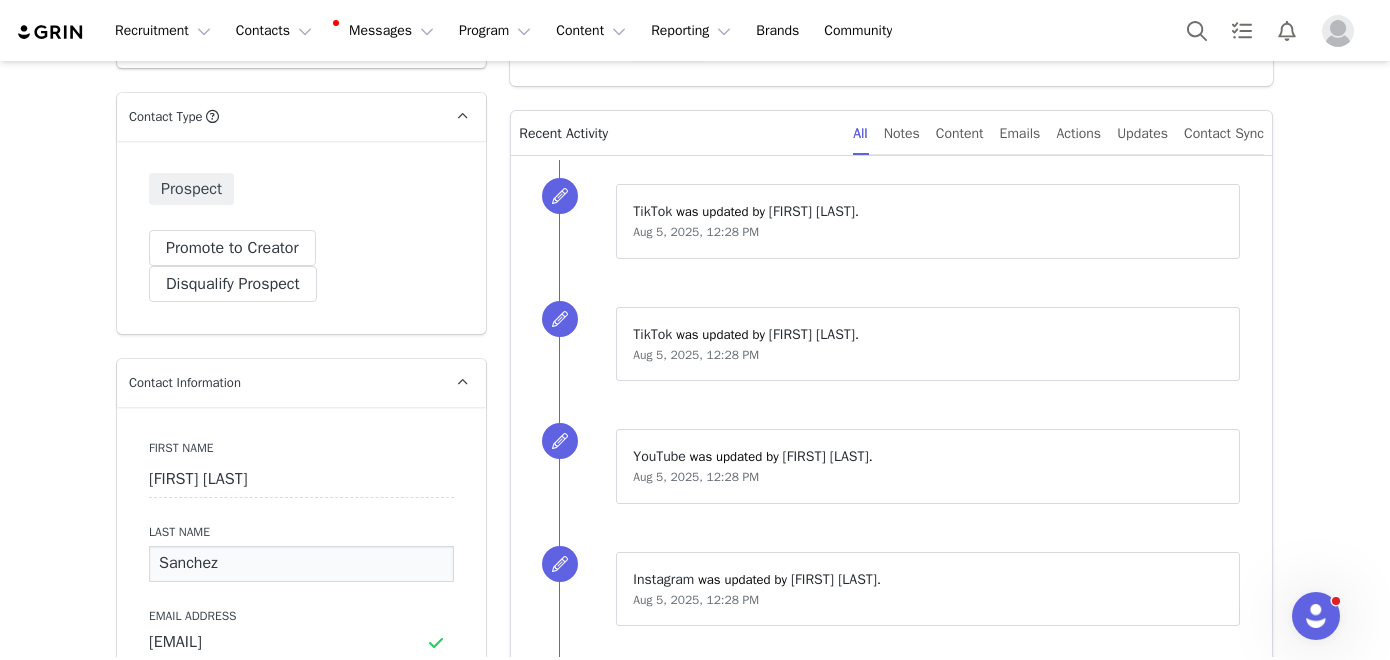 click on "Sanchez" at bounding box center [301, 564] 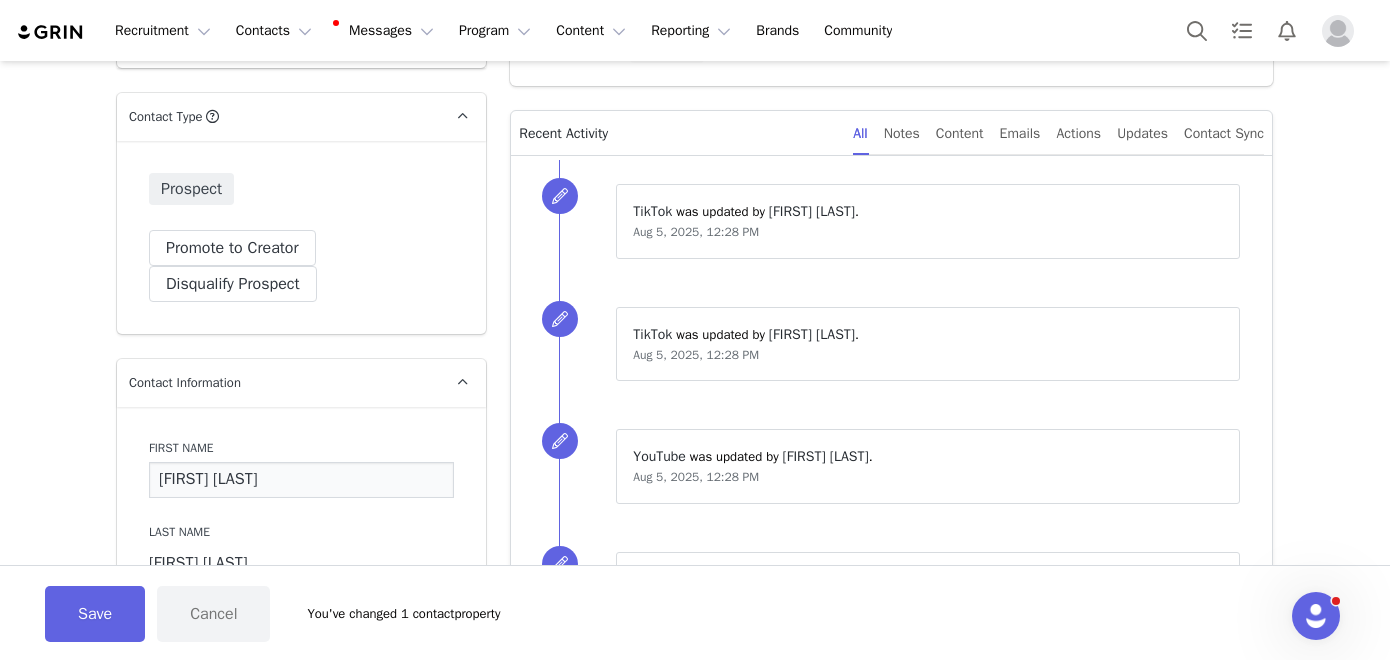 drag, startPoint x: 257, startPoint y: 484, endPoint x: 201, endPoint y: 483, distance: 56.008926 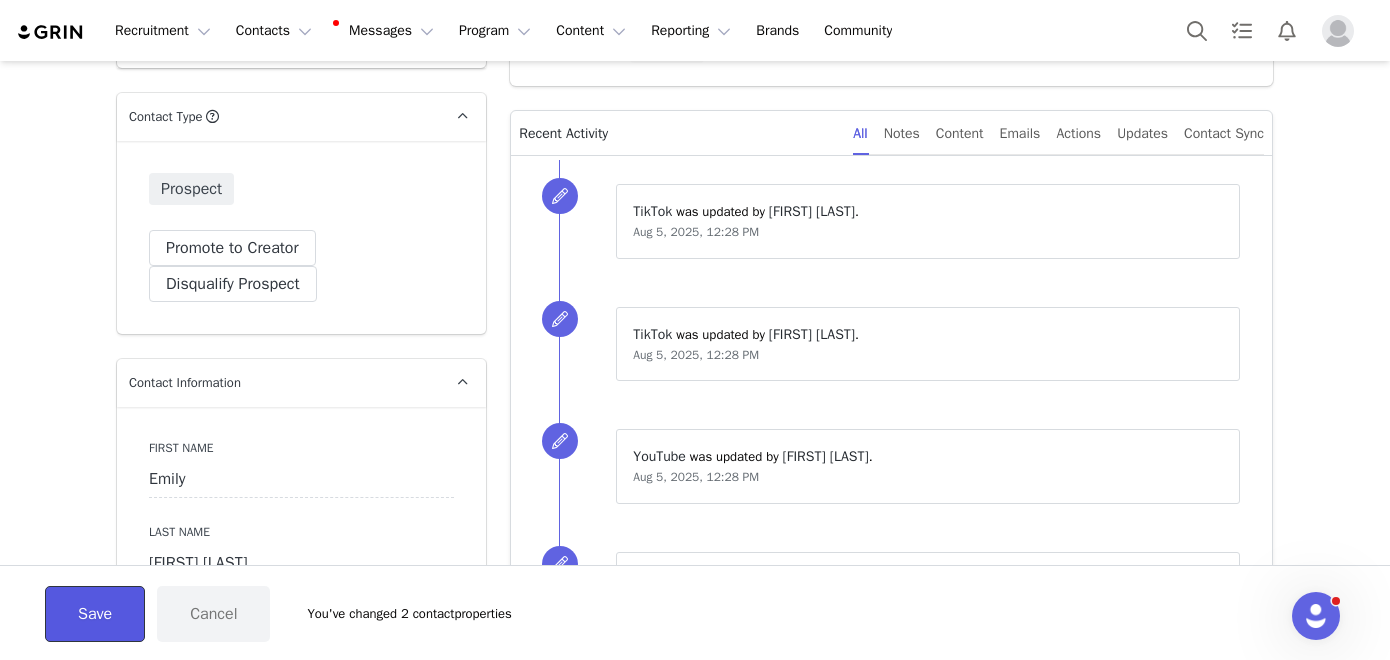 click on "Save" at bounding box center [95, 614] 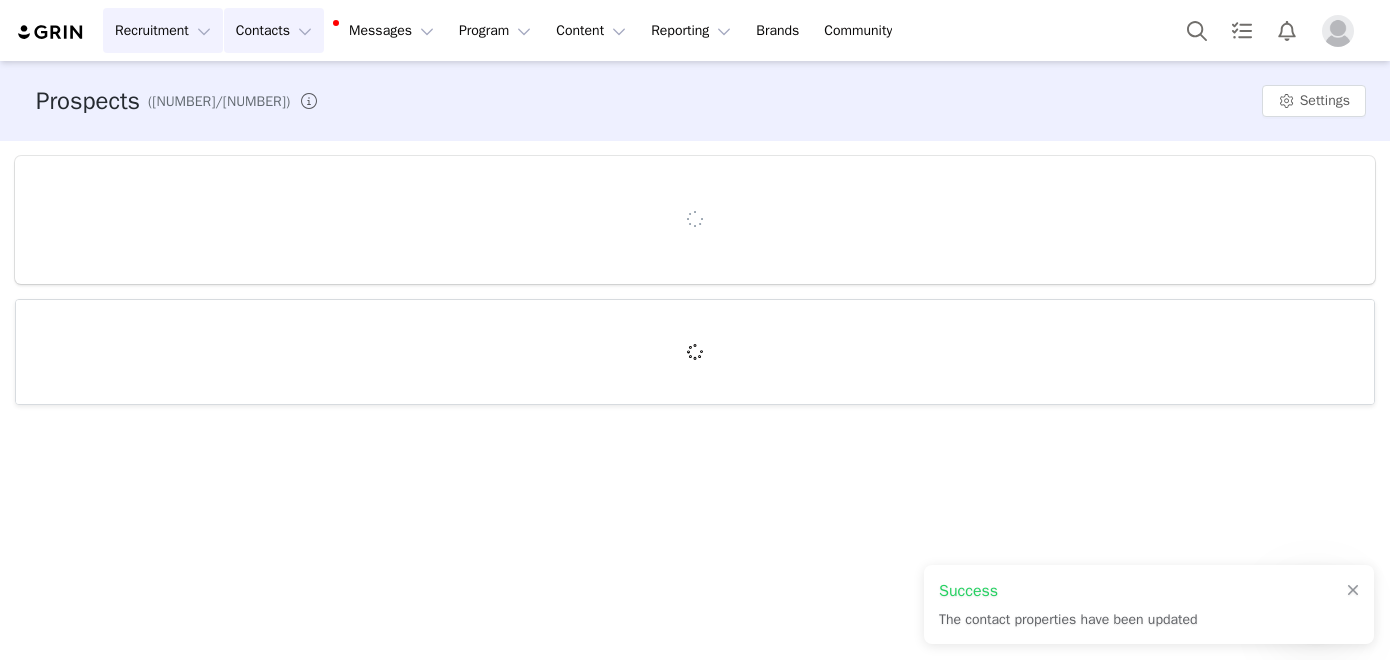 scroll, scrollTop: 0, scrollLeft: 0, axis: both 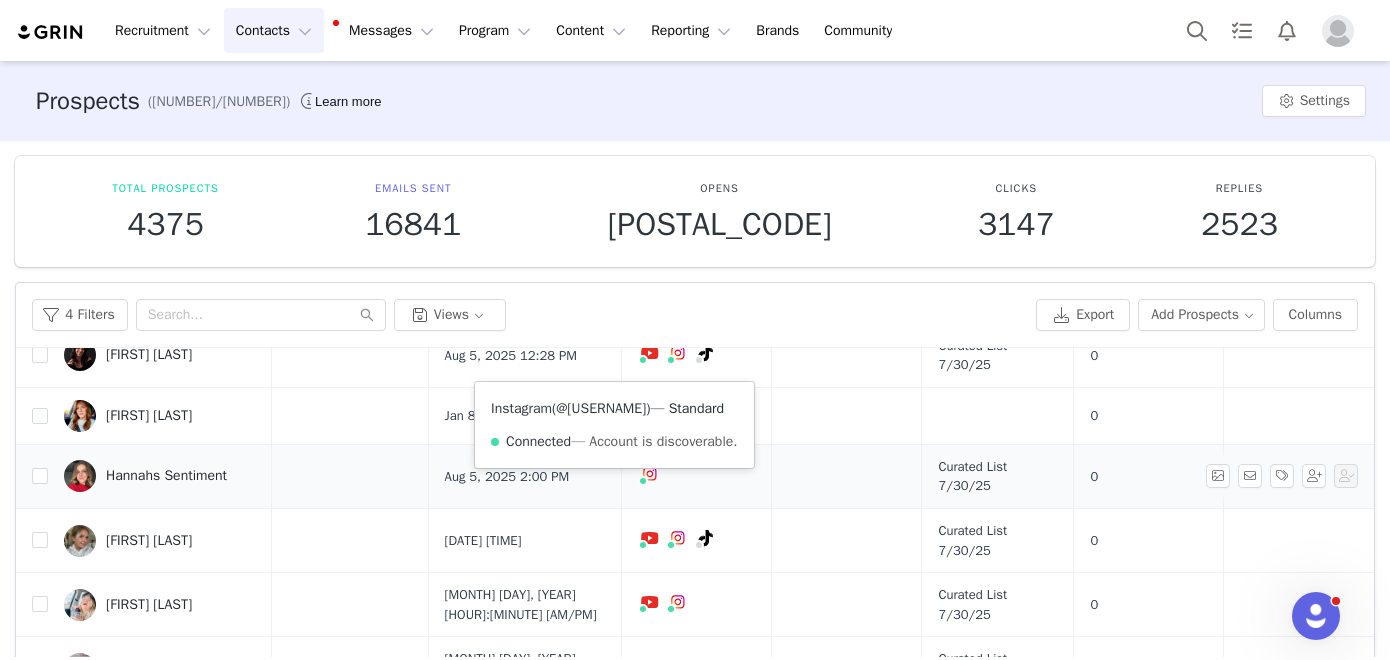 click on "@[USERNAME]" at bounding box center [601, 408] 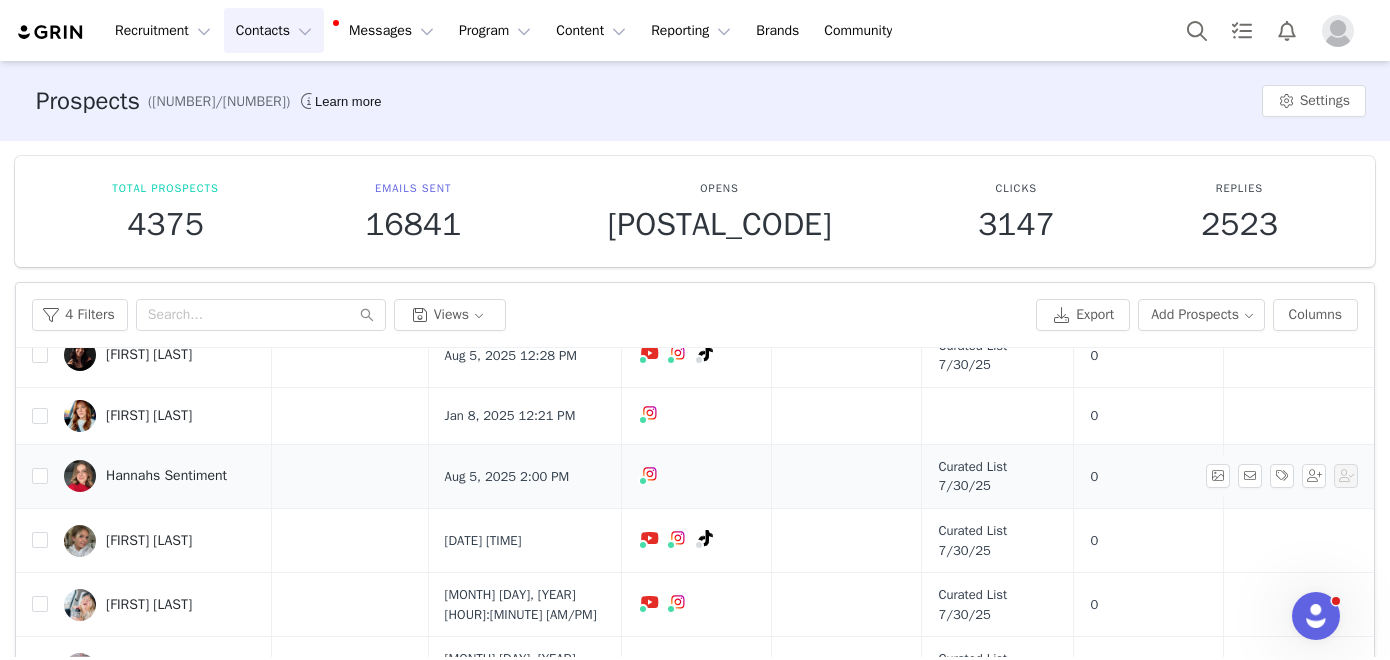 click on "Hannahs Sentiment" at bounding box center (166, 476) 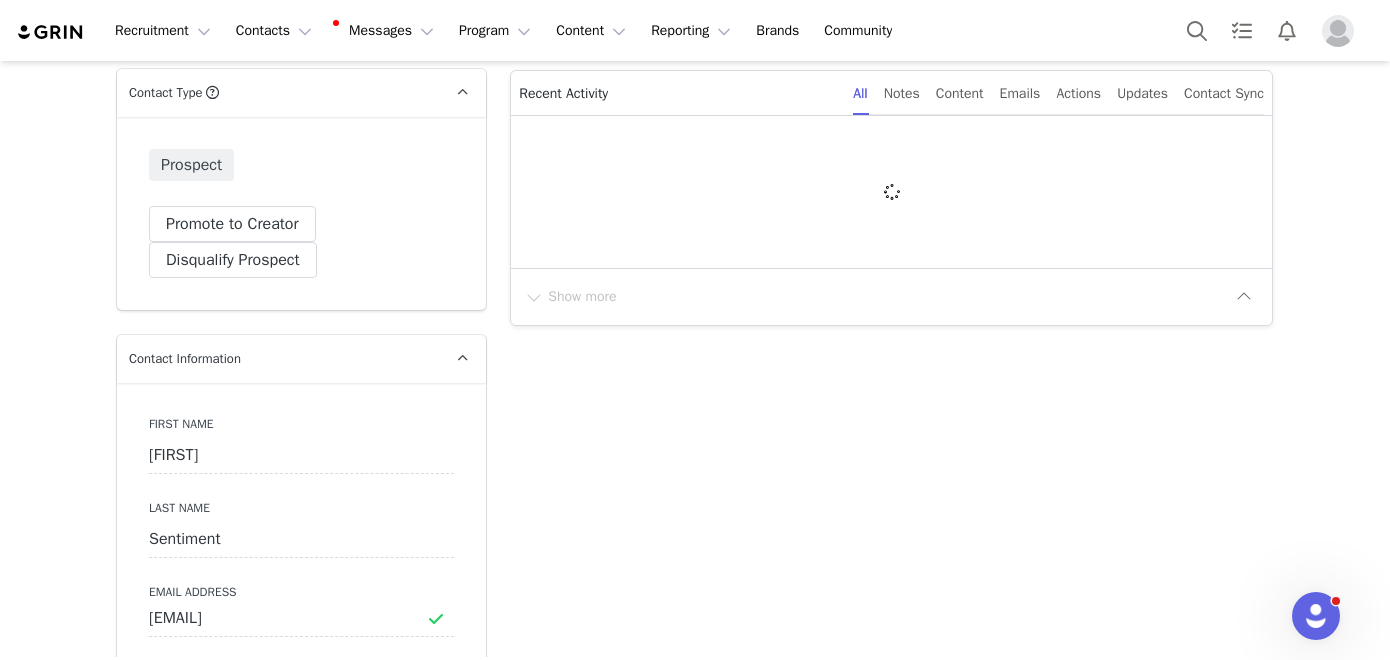 scroll, scrollTop: 568, scrollLeft: 0, axis: vertical 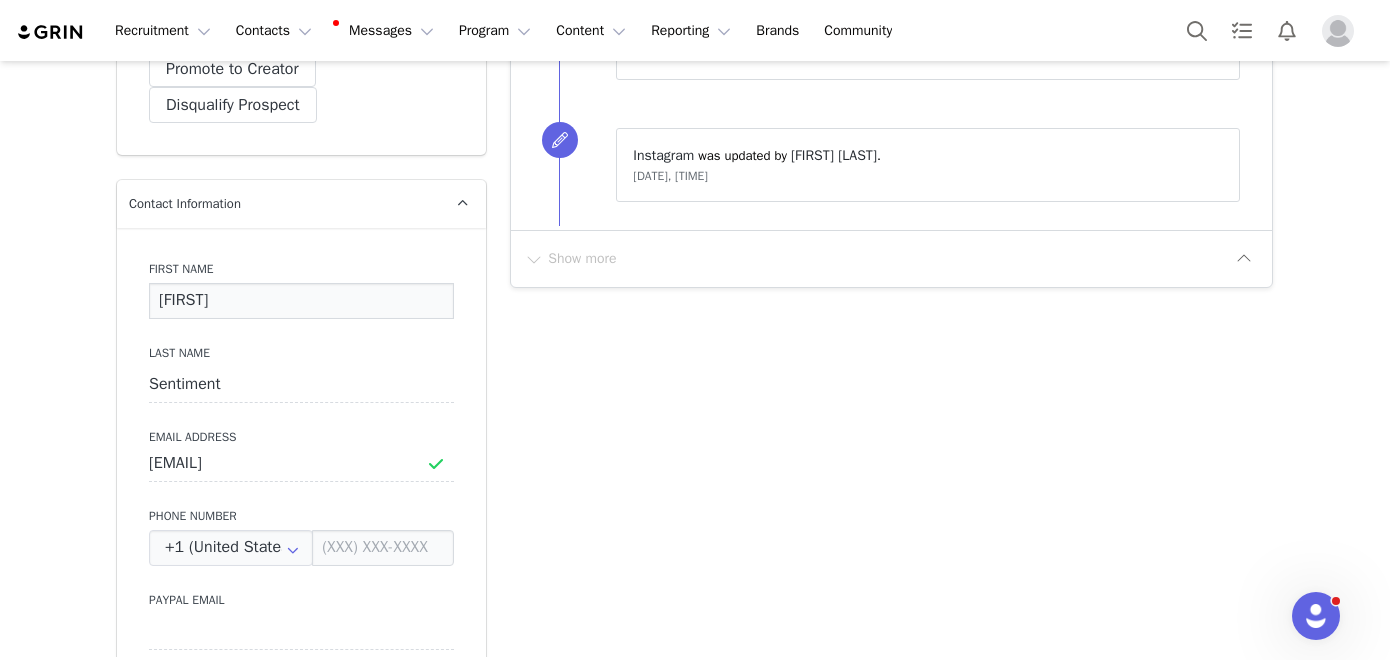 click on "[FIRST]" at bounding box center [301, 301] 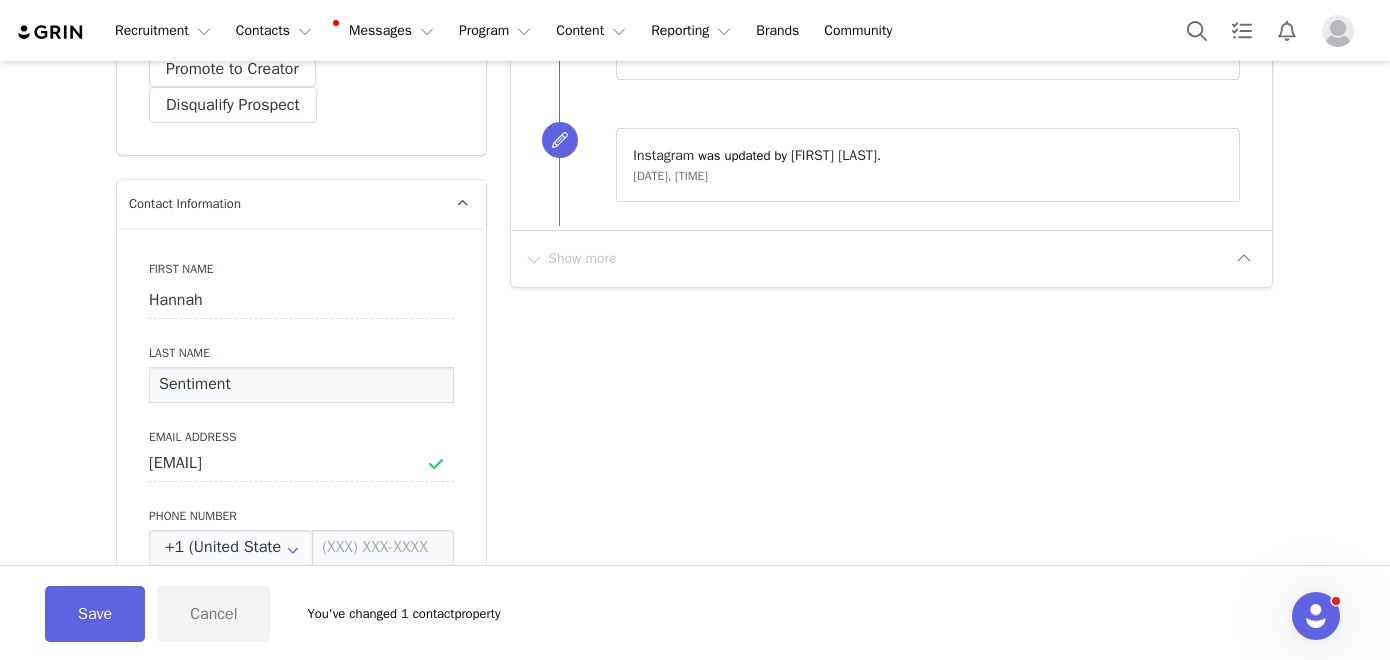 drag, startPoint x: 249, startPoint y: 384, endPoint x: 106, endPoint y: 384, distance: 143 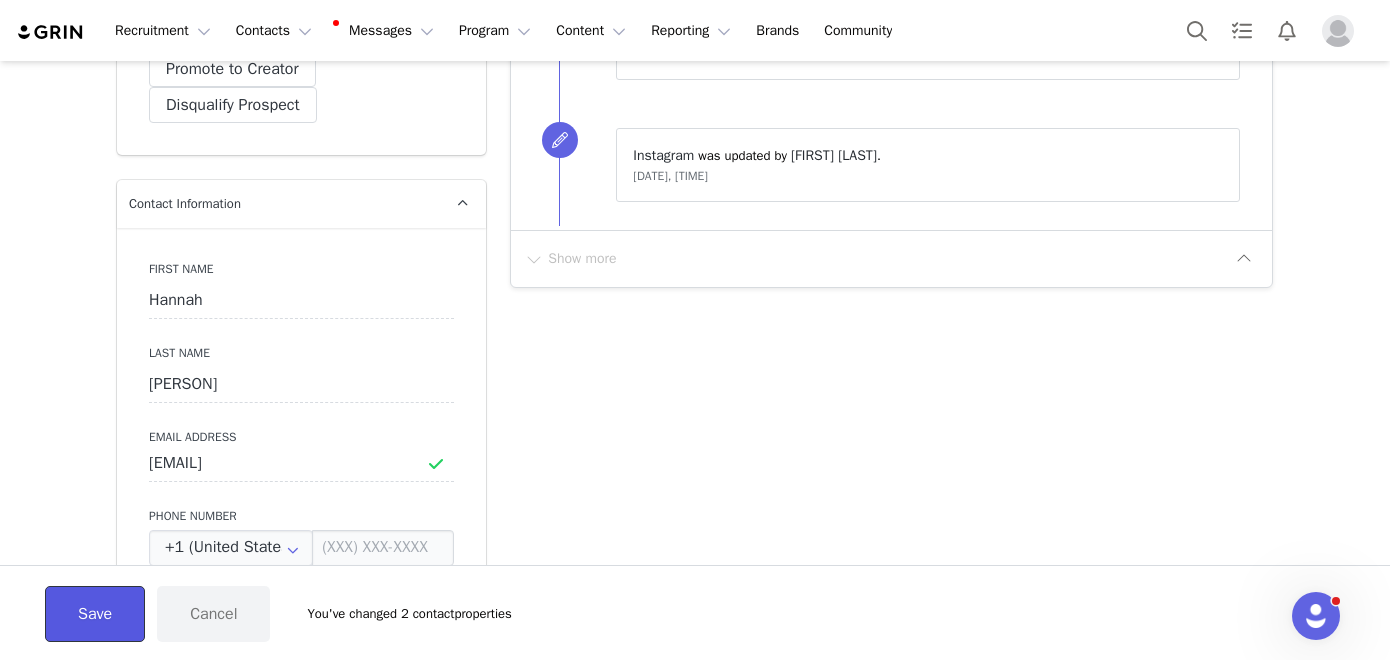 click on "Save" at bounding box center (95, 614) 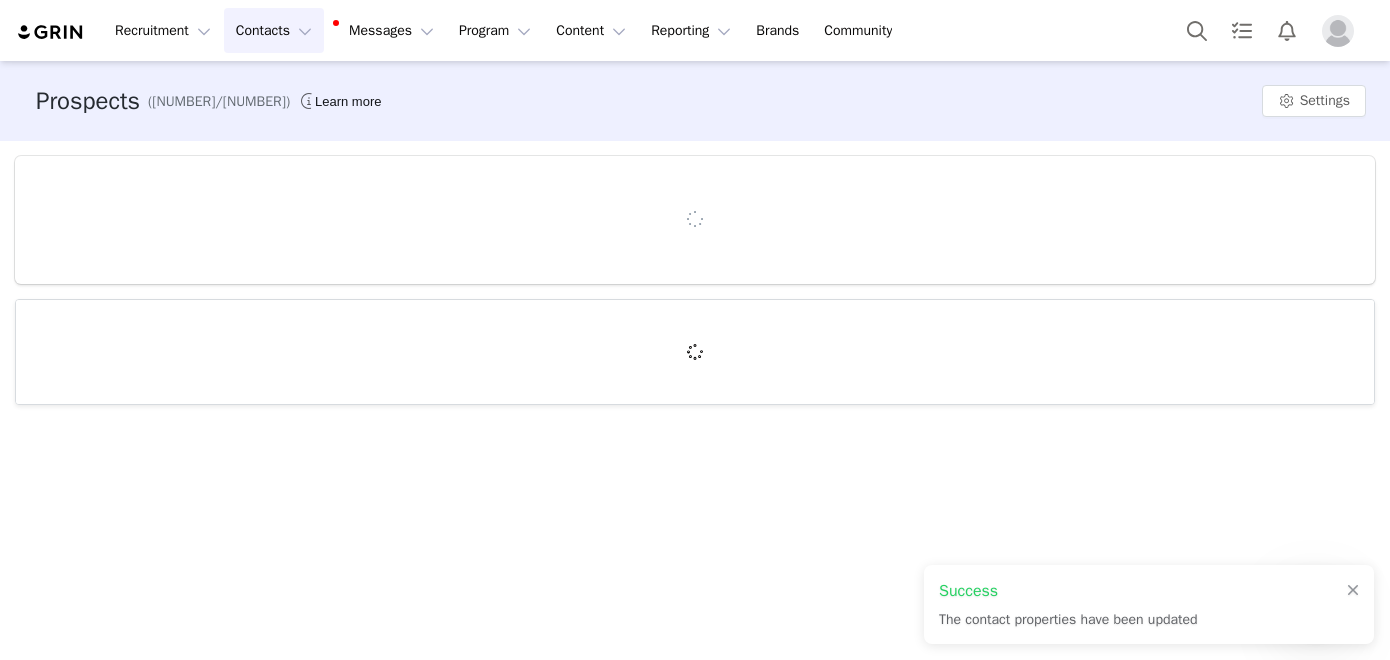 scroll, scrollTop: 0, scrollLeft: 0, axis: both 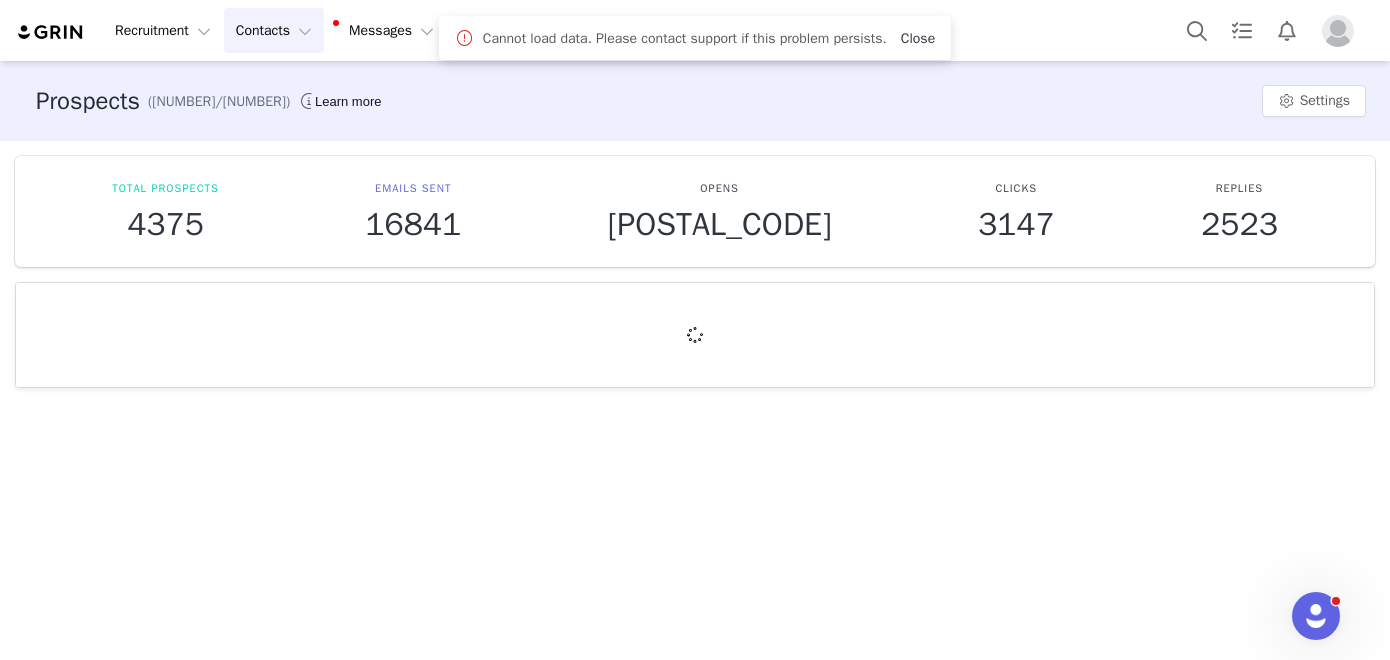 click on "Close" at bounding box center [918, 38] 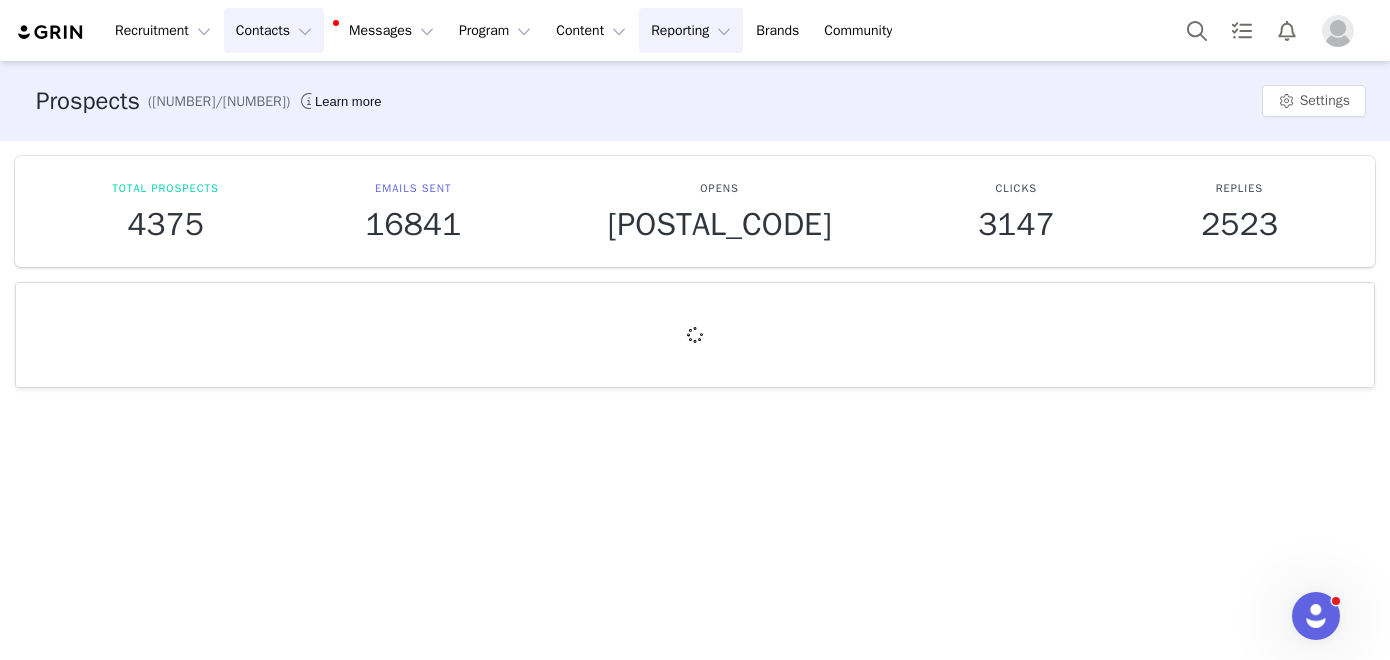 click on "Reporting Reporting" at bounding box center (691, 30) 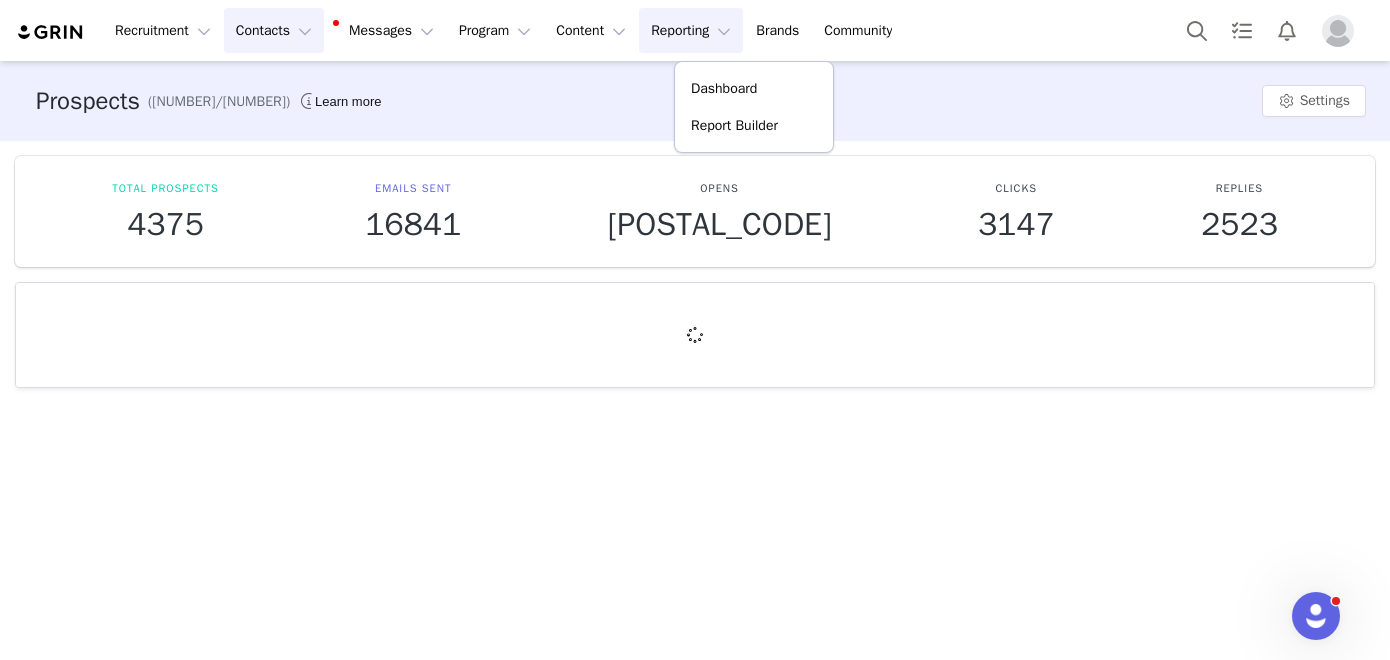 click on "Dashboard Report Builder" at bounding box center [754, 107] 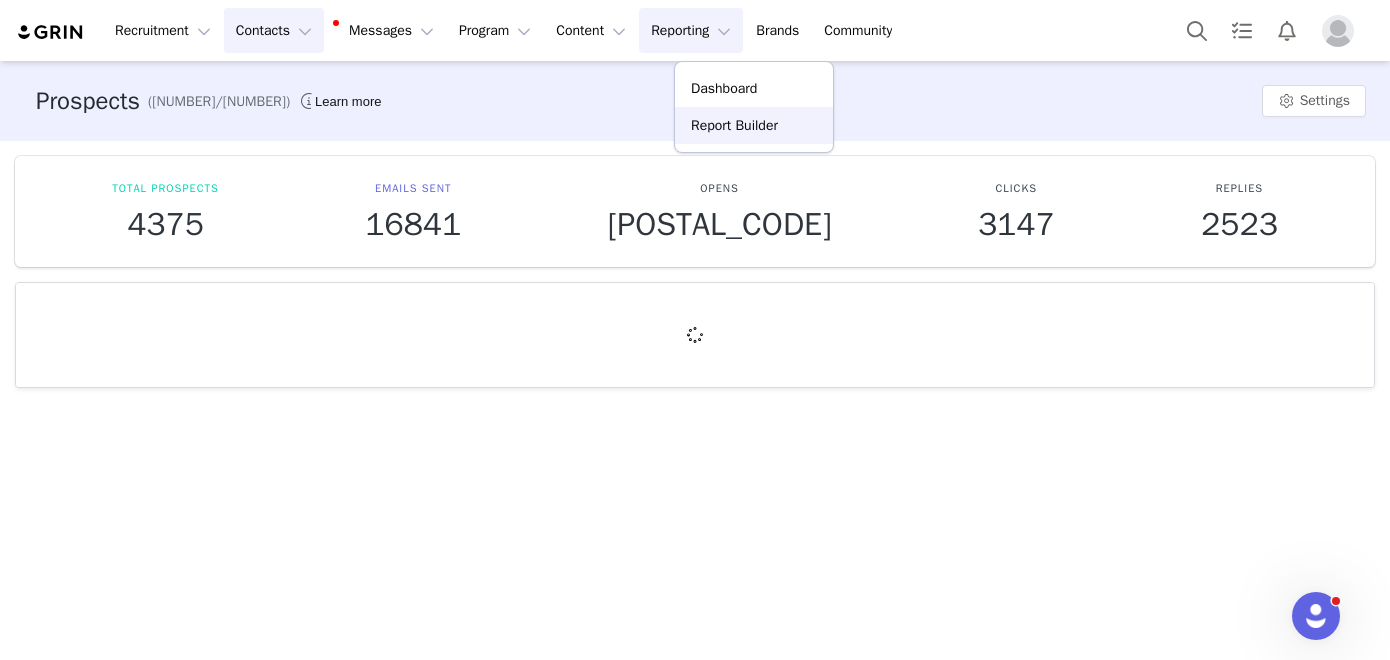 click on "Report Builder" at bounding box center [734, 125] 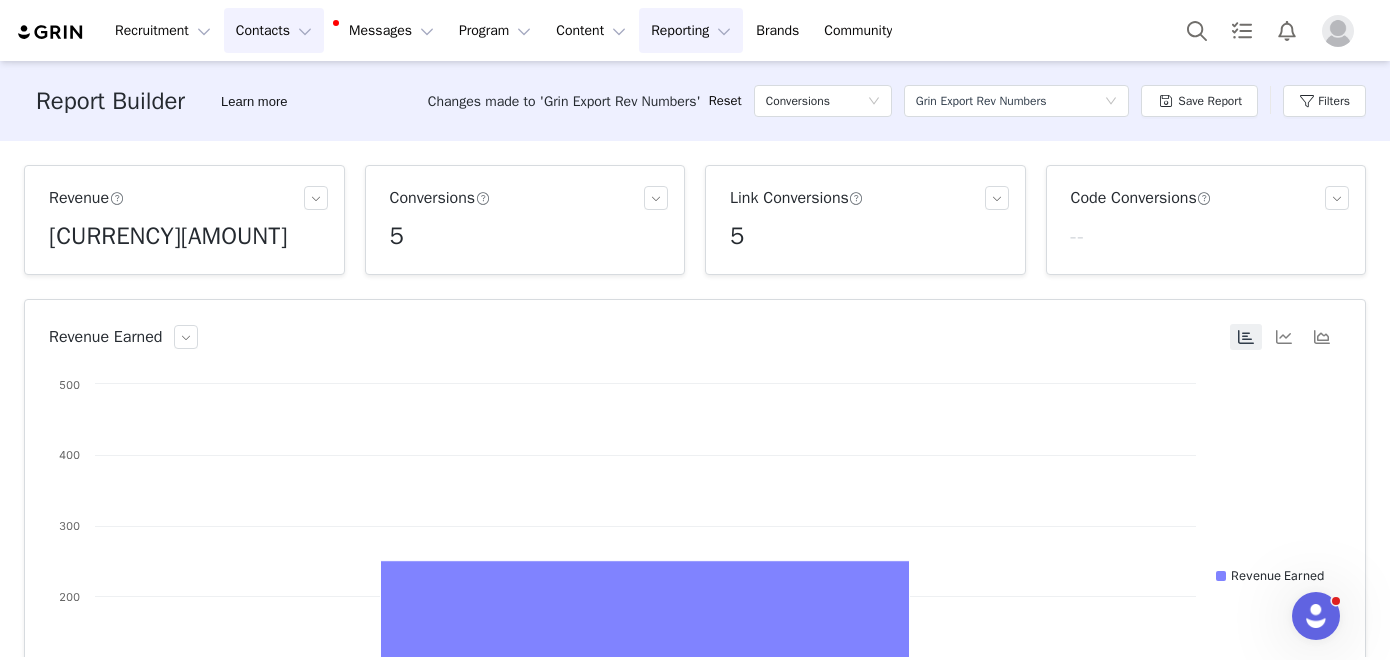 click on "Contacts Contacts" at bounding box center [274, 30] 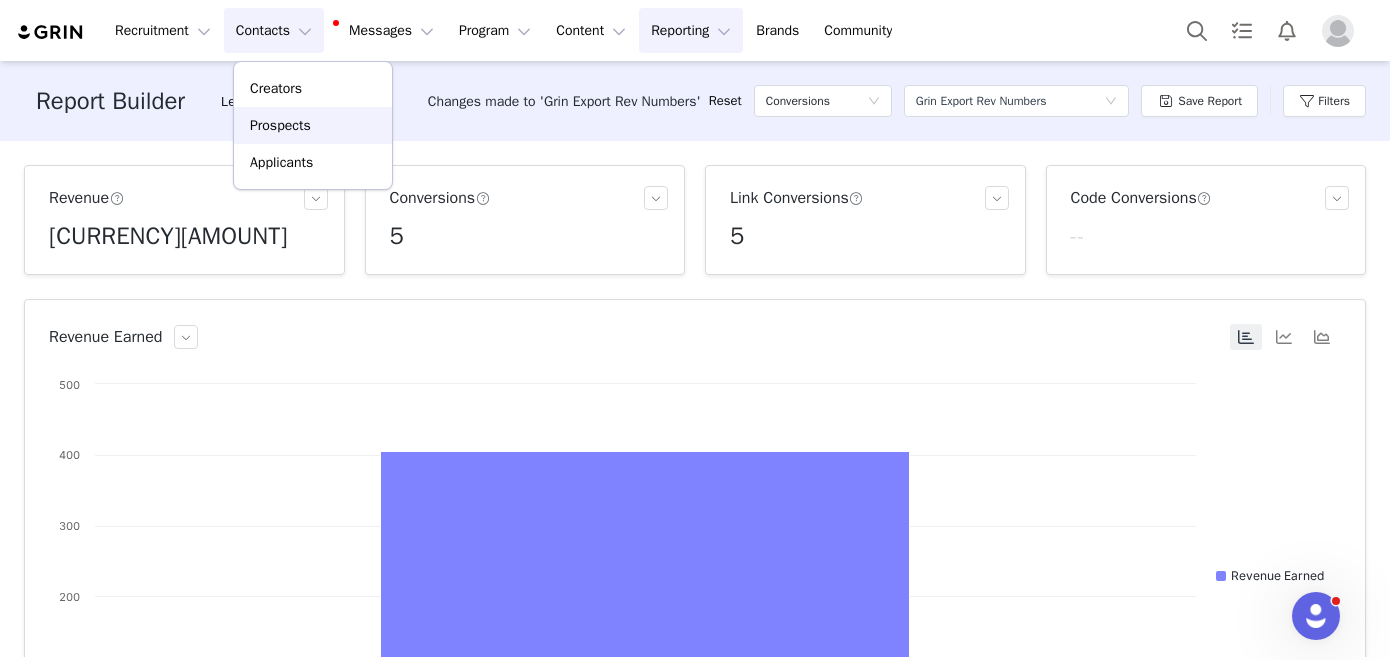 click on "Prospects" at bounding box center (280, 125) 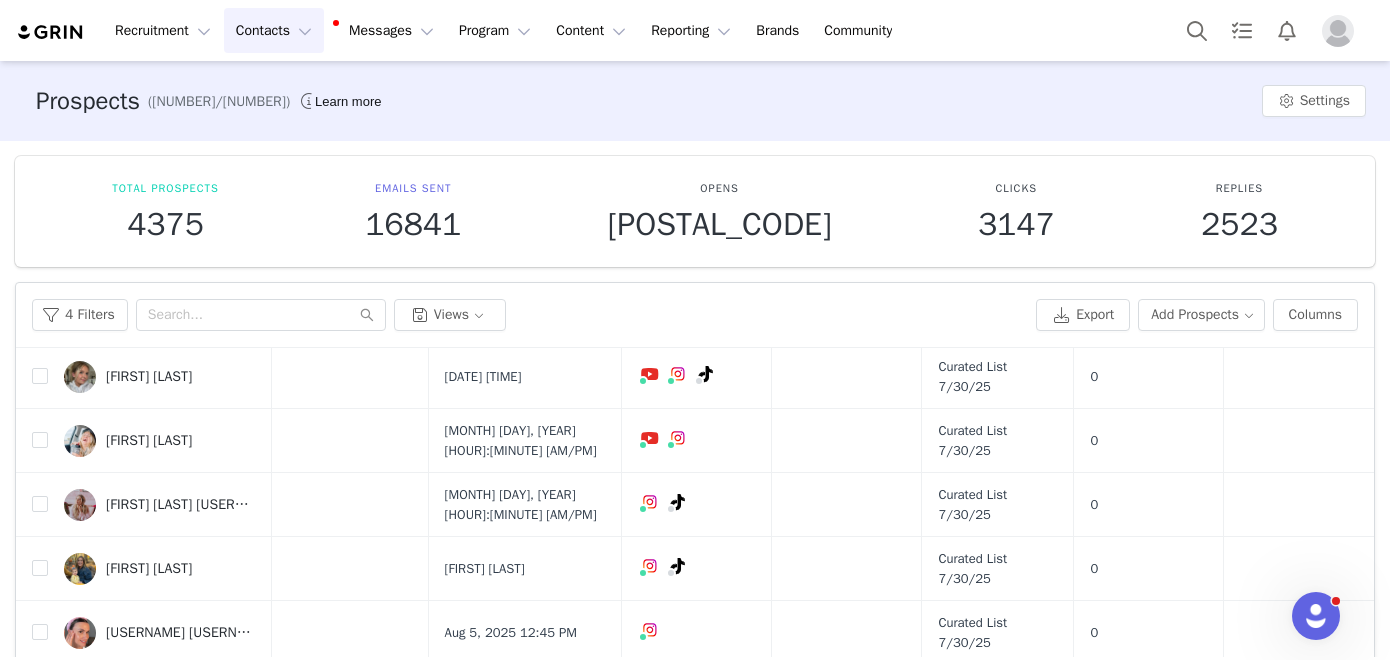 scroll, scrollTop: 1304, scrollLeft: 0, axis: vertical 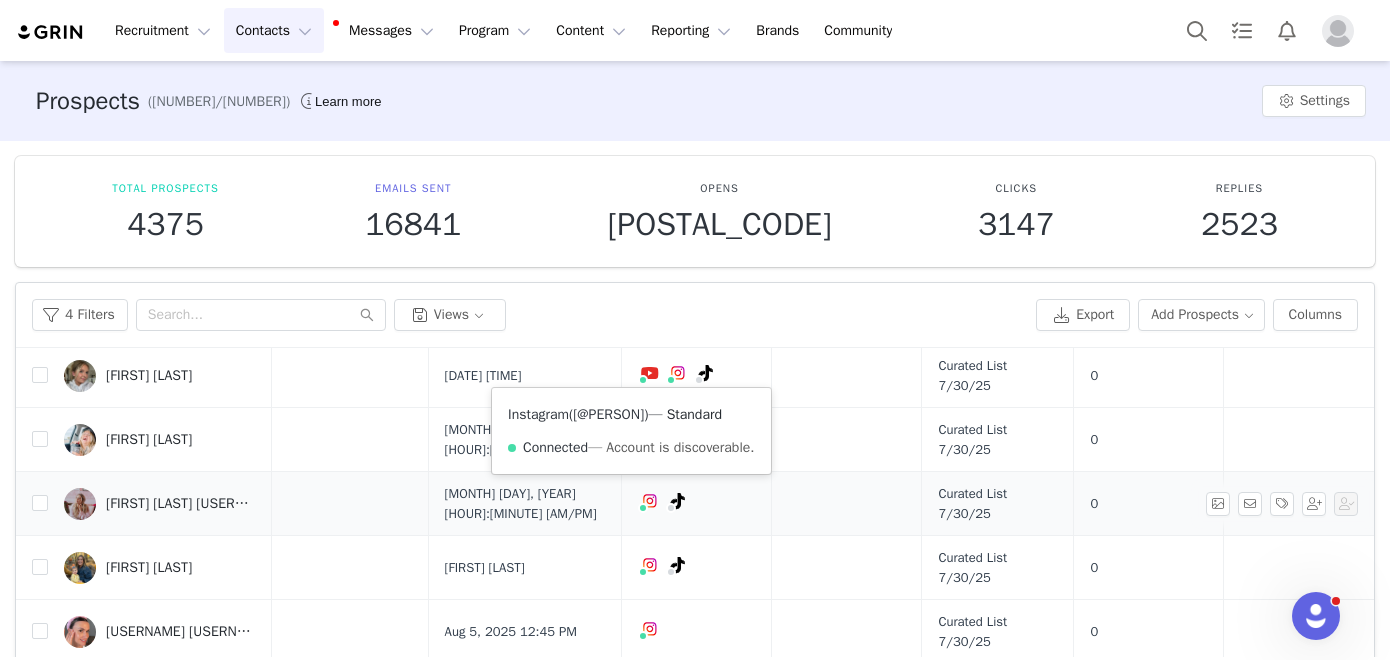 click on "[@PERSON]" at bounding box center (608, 414) 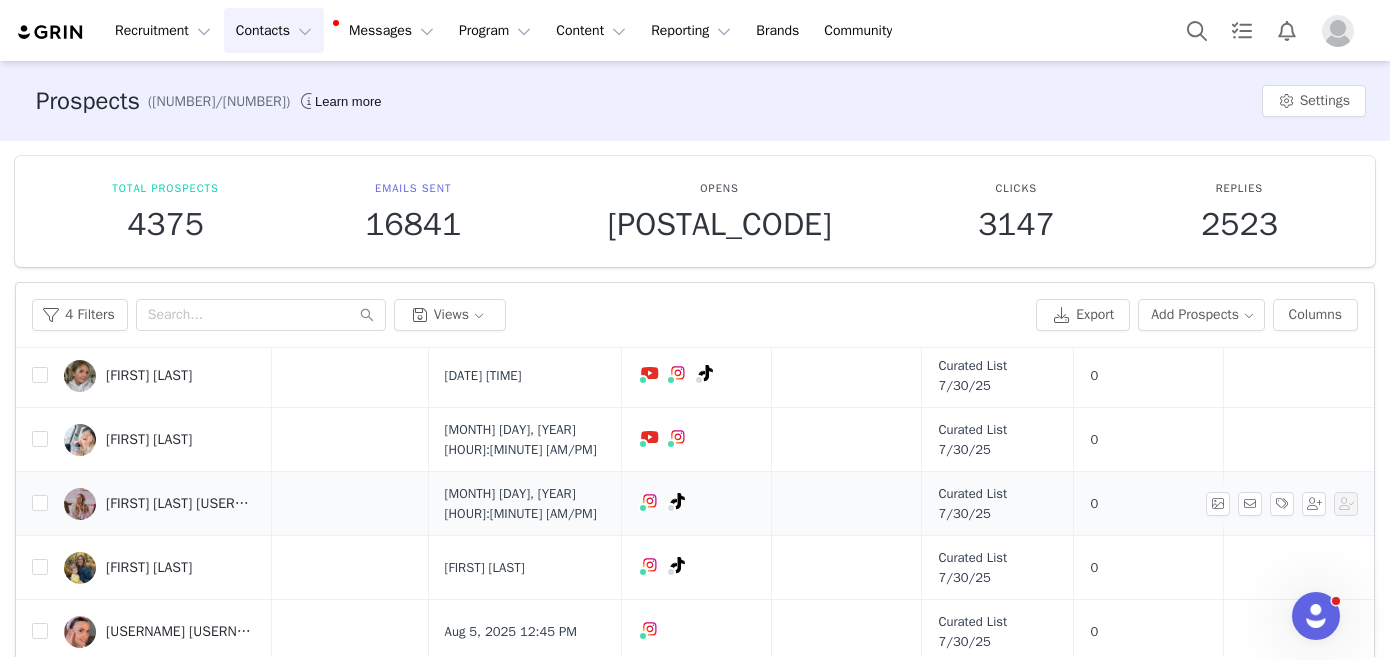 click on "[FIRST] [LAST] [USERNAME]" at bounding box center (181, 504) 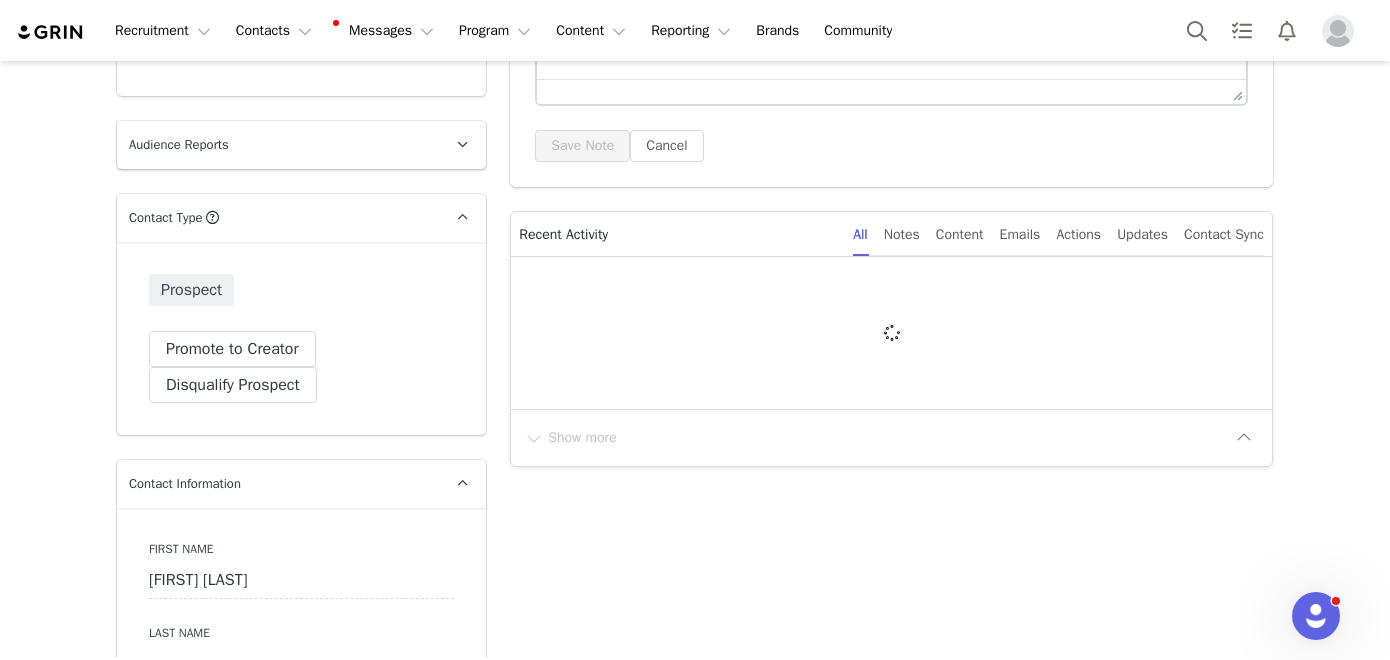 scroll, scrollTop: 491, scrollLeft: 0, axis: vertical 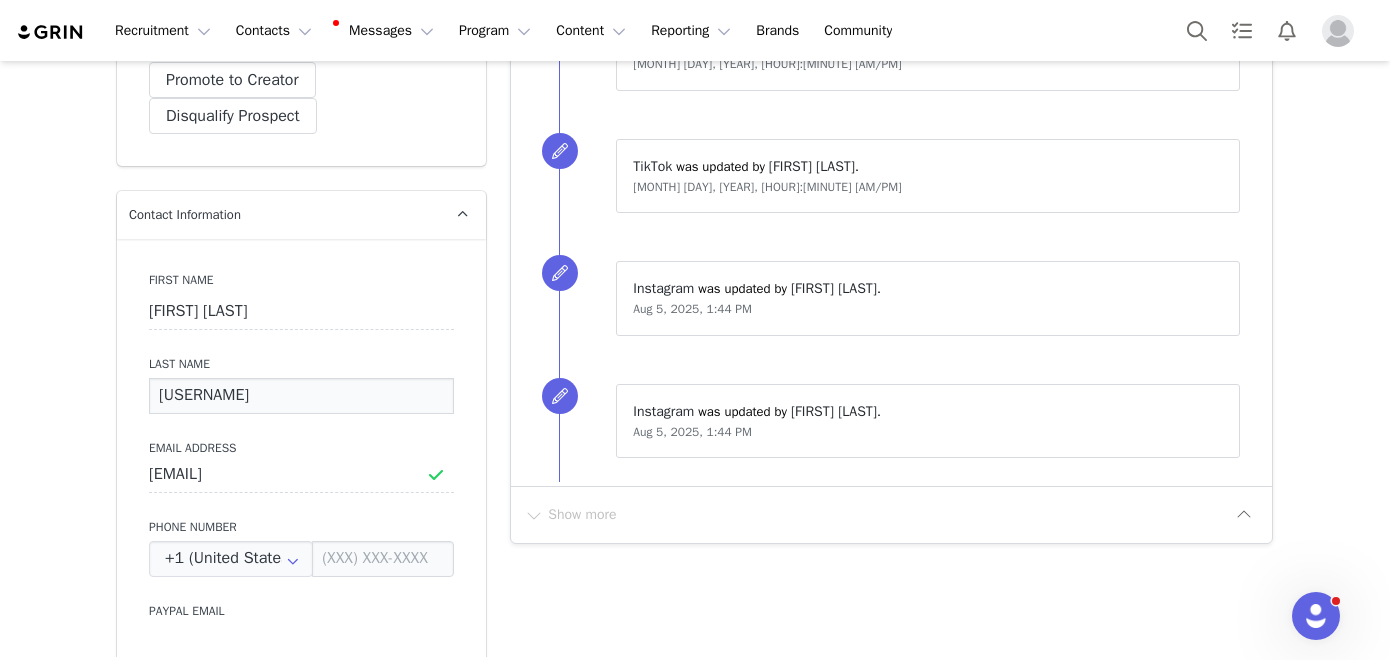 drag, startPoint x: 254, startPoint y: 389, endPoint x: 109, endPoint y: 389, distance: 145 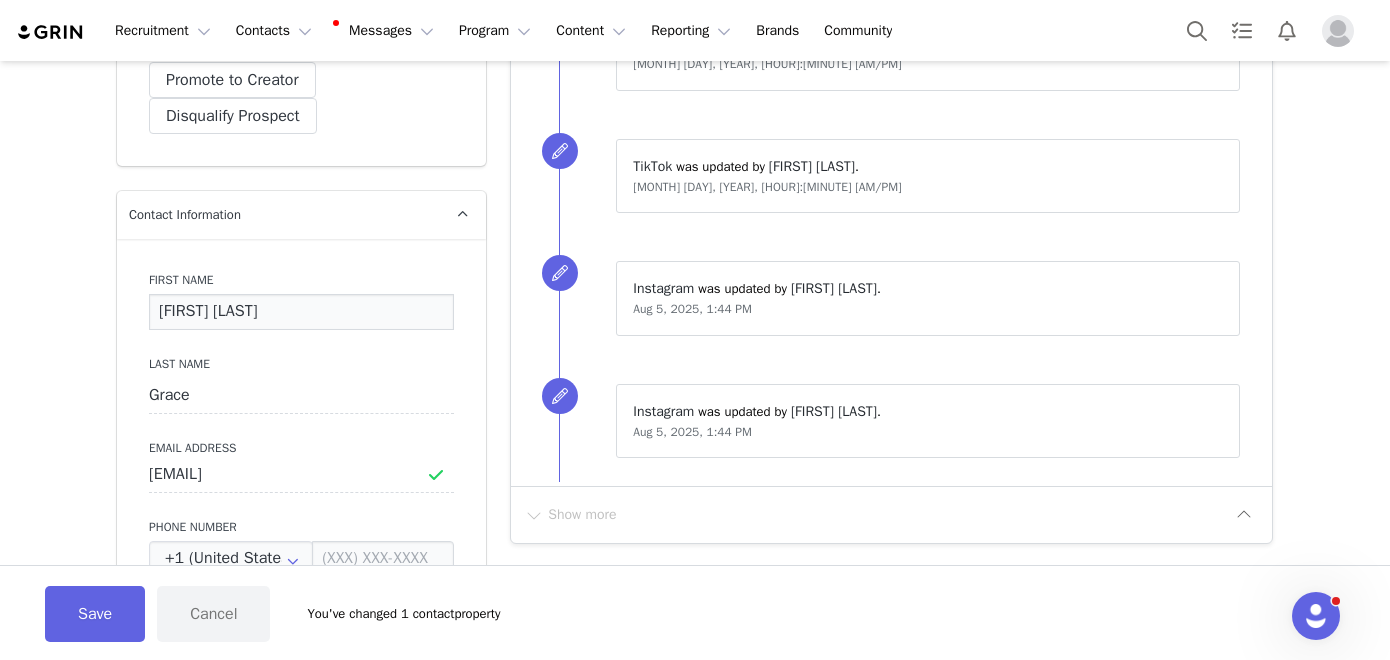 drag, startPoint x: 294, startPoint y: 308, endPoint x: 231, endPoint y: 308, distance: 63 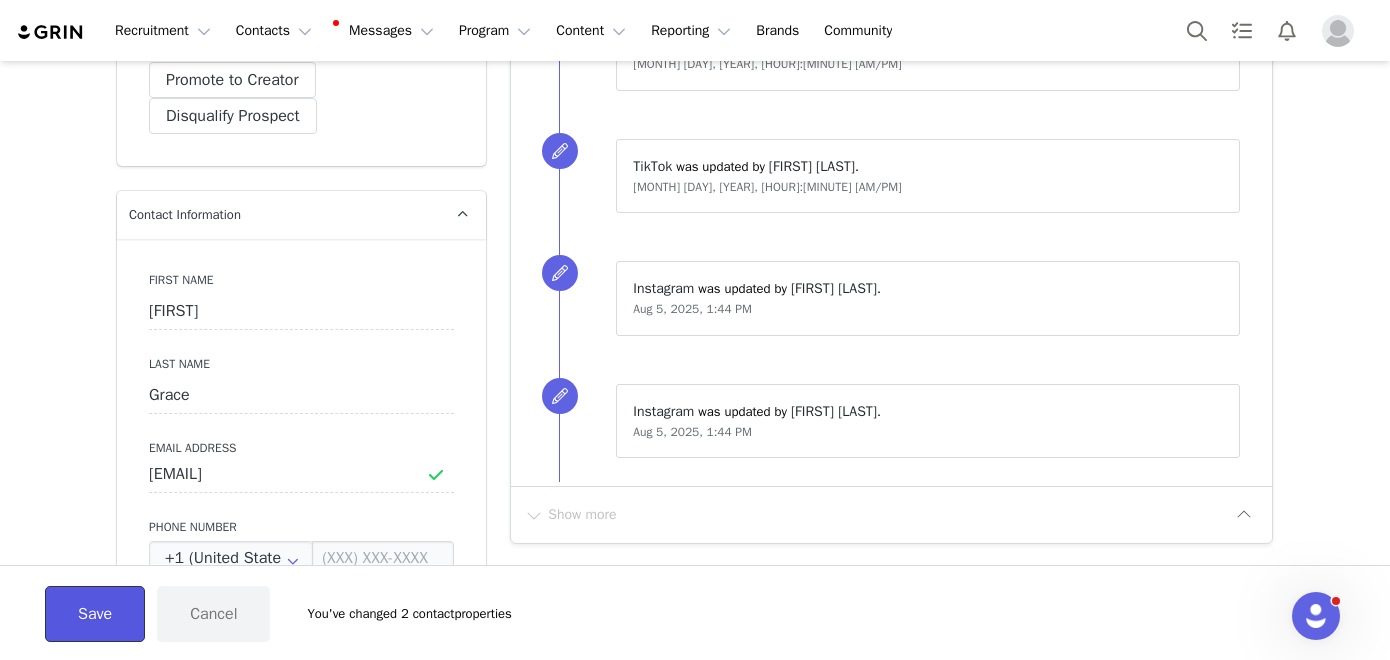 click on "Save" at bounding box center (95, 614) 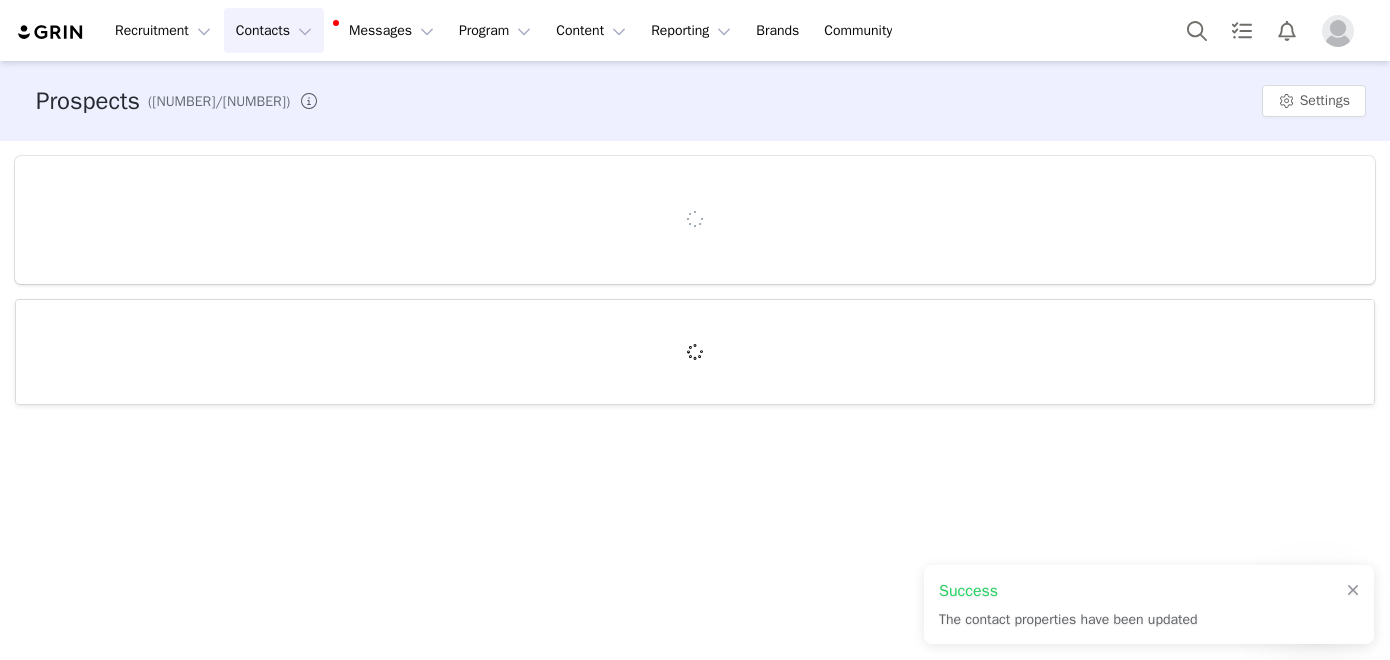 scroll, scrollTop: 0, scrollLeft: 0, axis: both 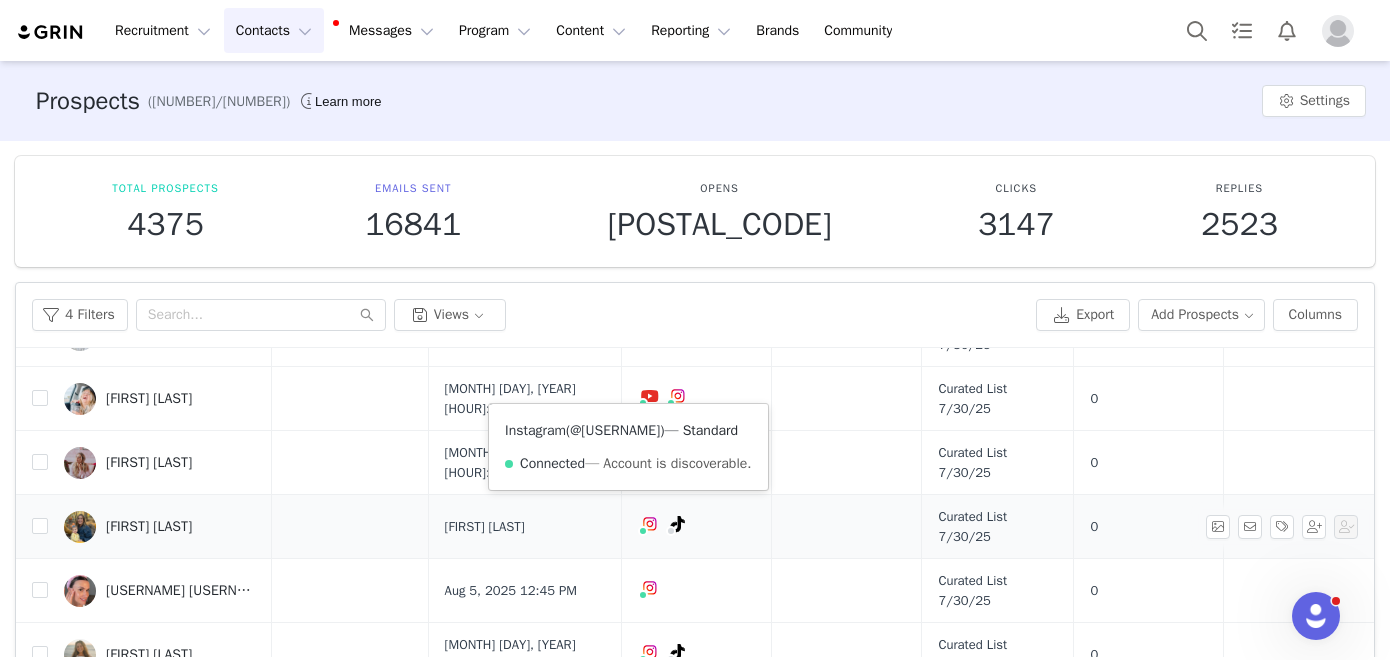 click on "@[USERNAME]" at bounding box center (615, 430) 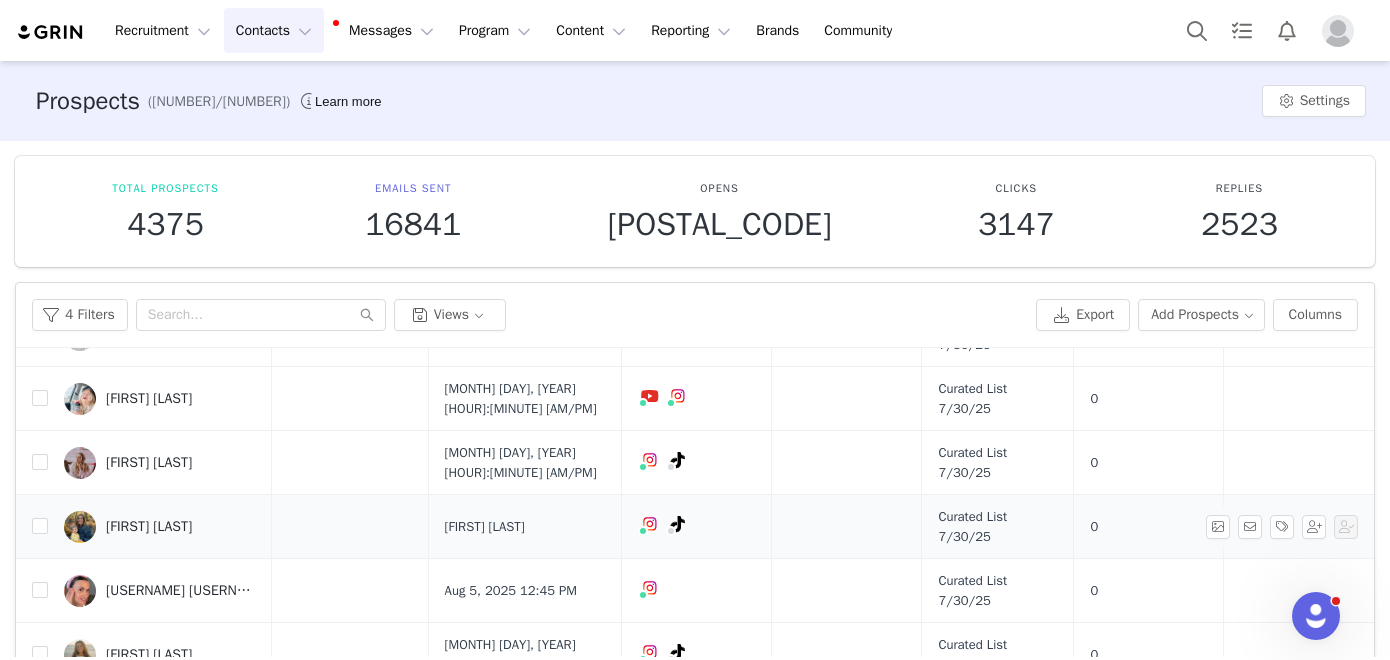 click on "[FIRST] [LAST]" at bounding box center (149, 527) 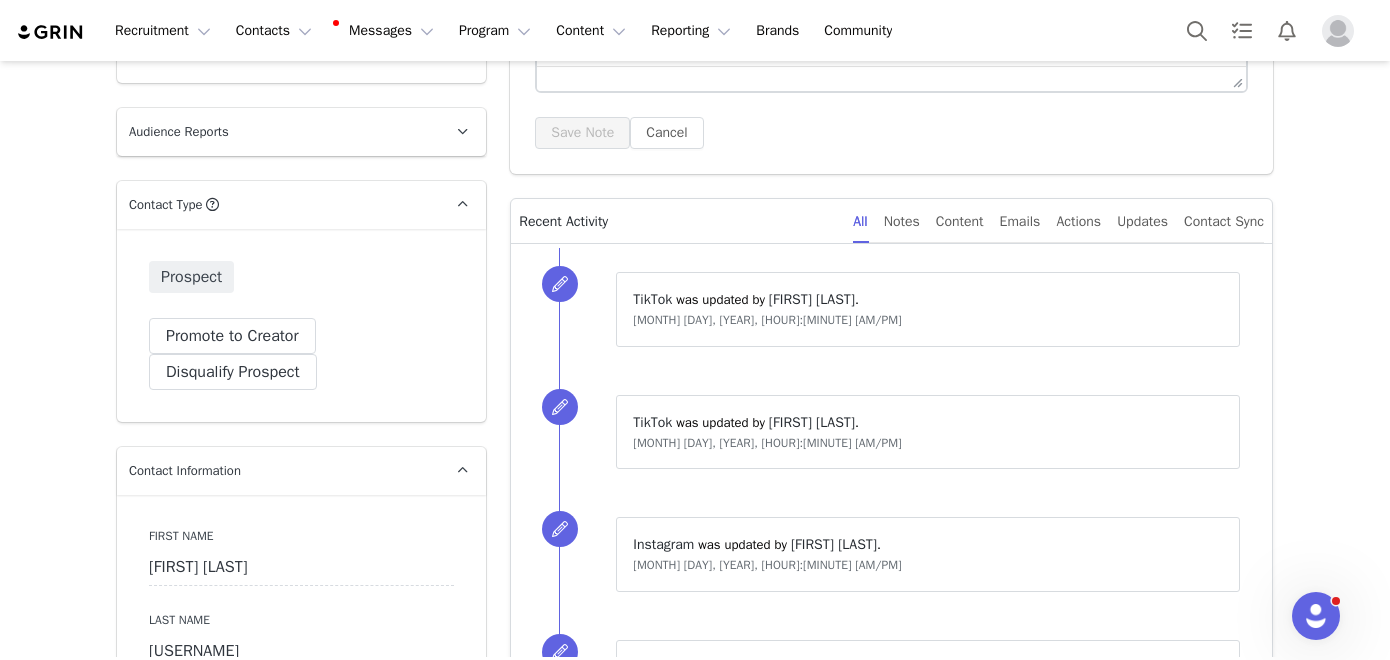 scroll, scrollTop: 495, scrollLeft: 0, axis: vertical 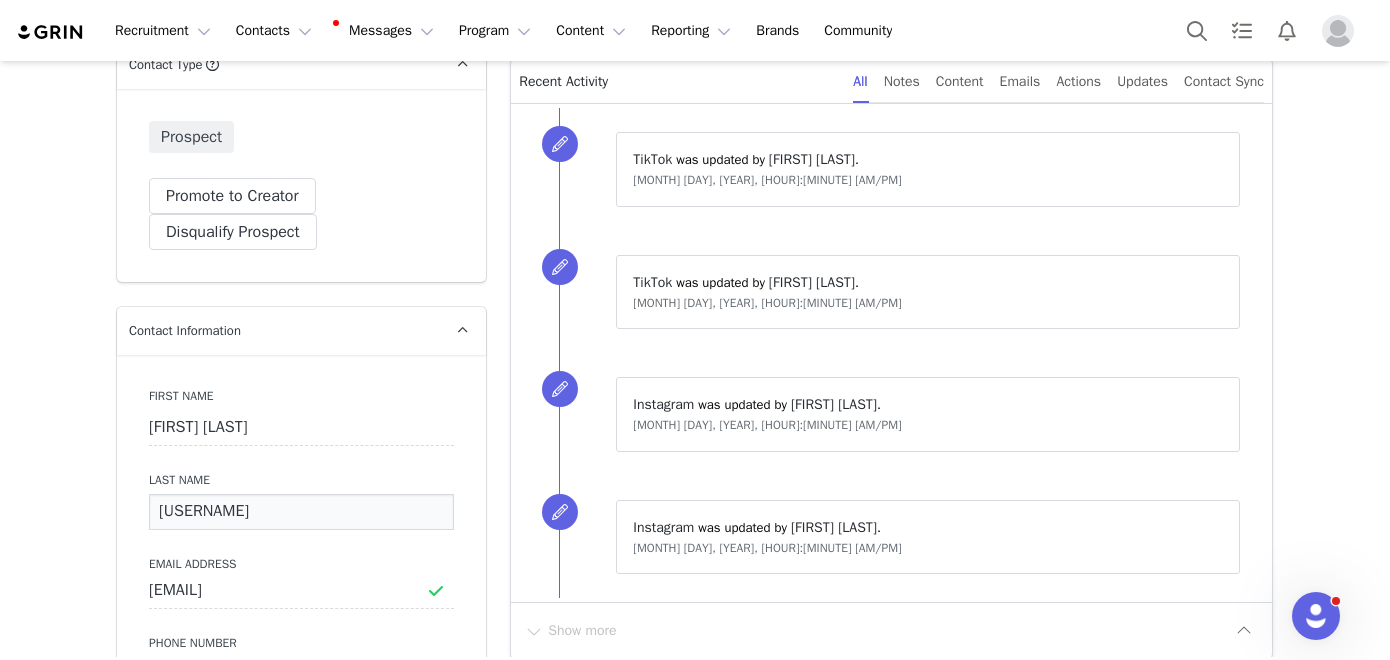 drag, startPoint x: 264, startPoint y: 514, endPoint x: 142, endPoint y: 514, distance: 122 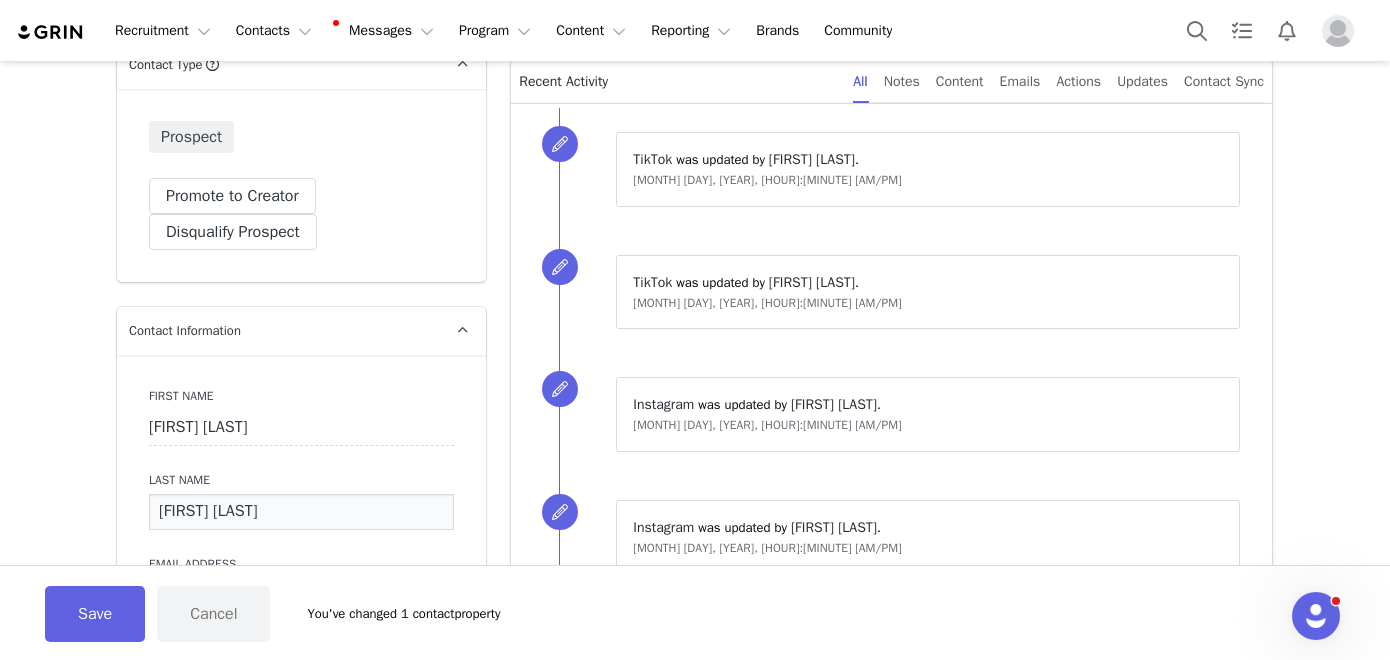 scroll, scrollTop: 590, scrollLeft: 0, axis: vertical 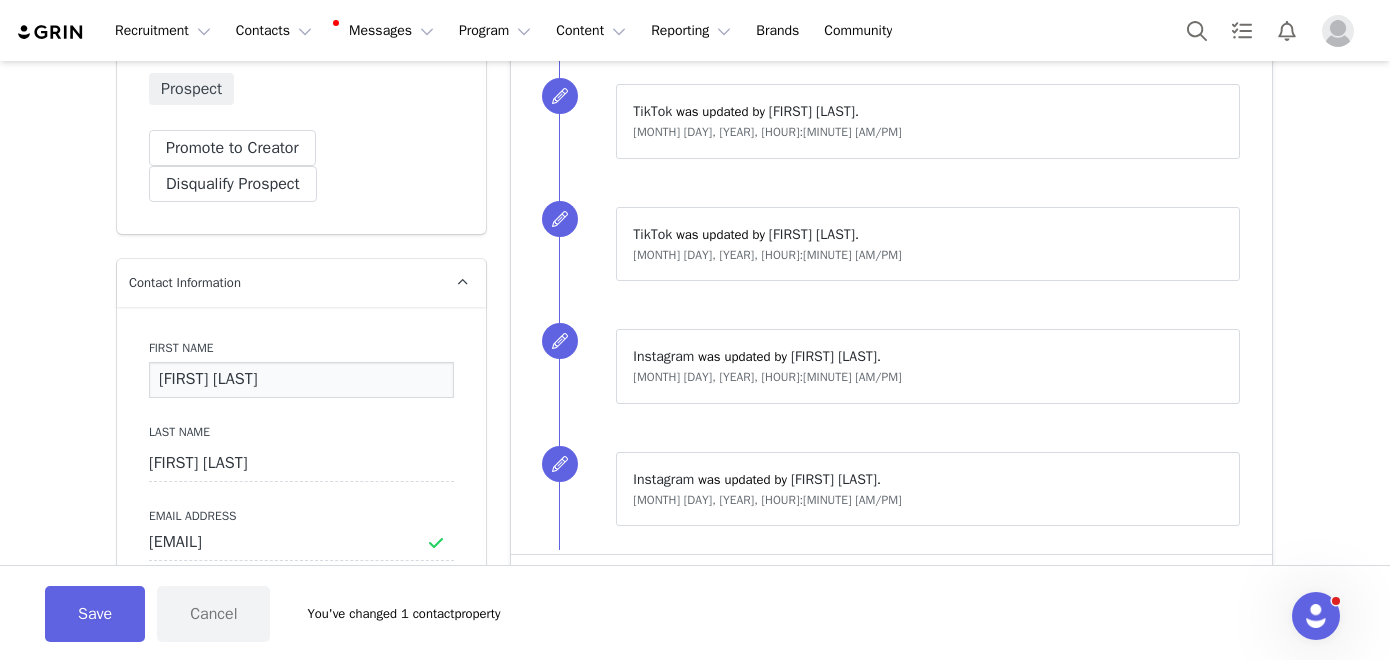 click on "[FIRST] [LAST]" at bounding box center [301, 380] 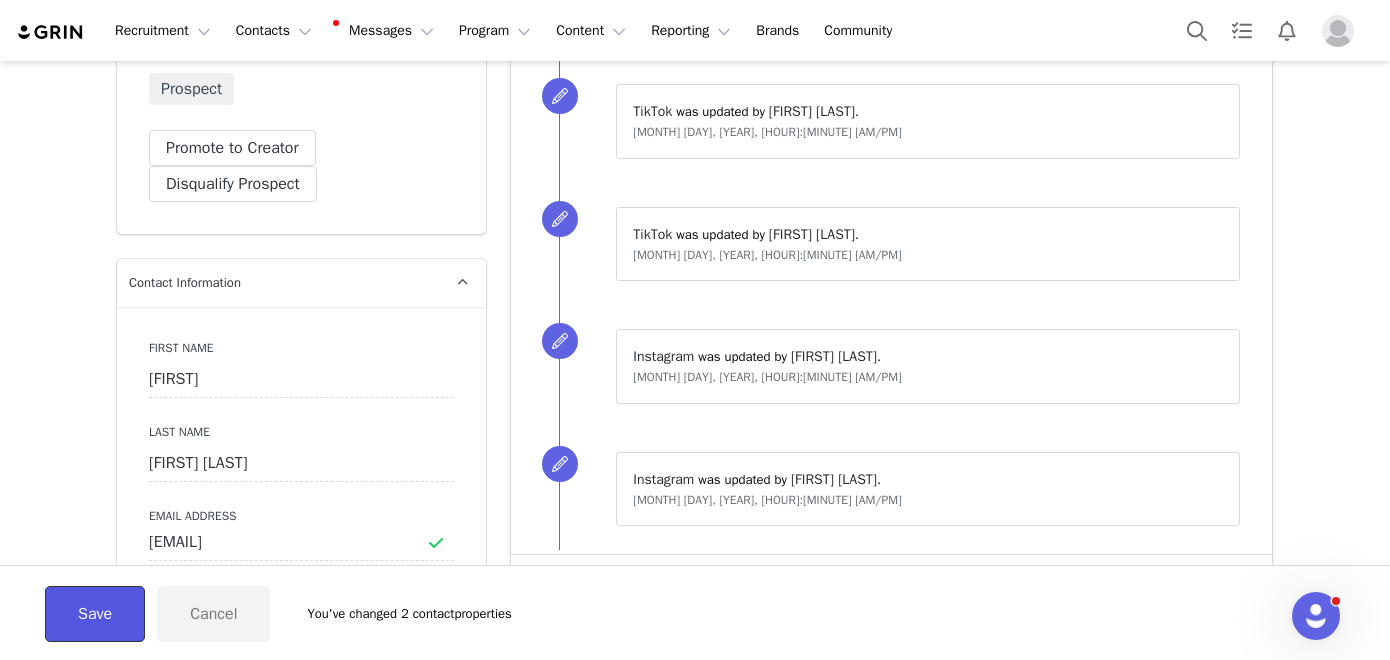 click on "Save" at bounding box center [95, 614] 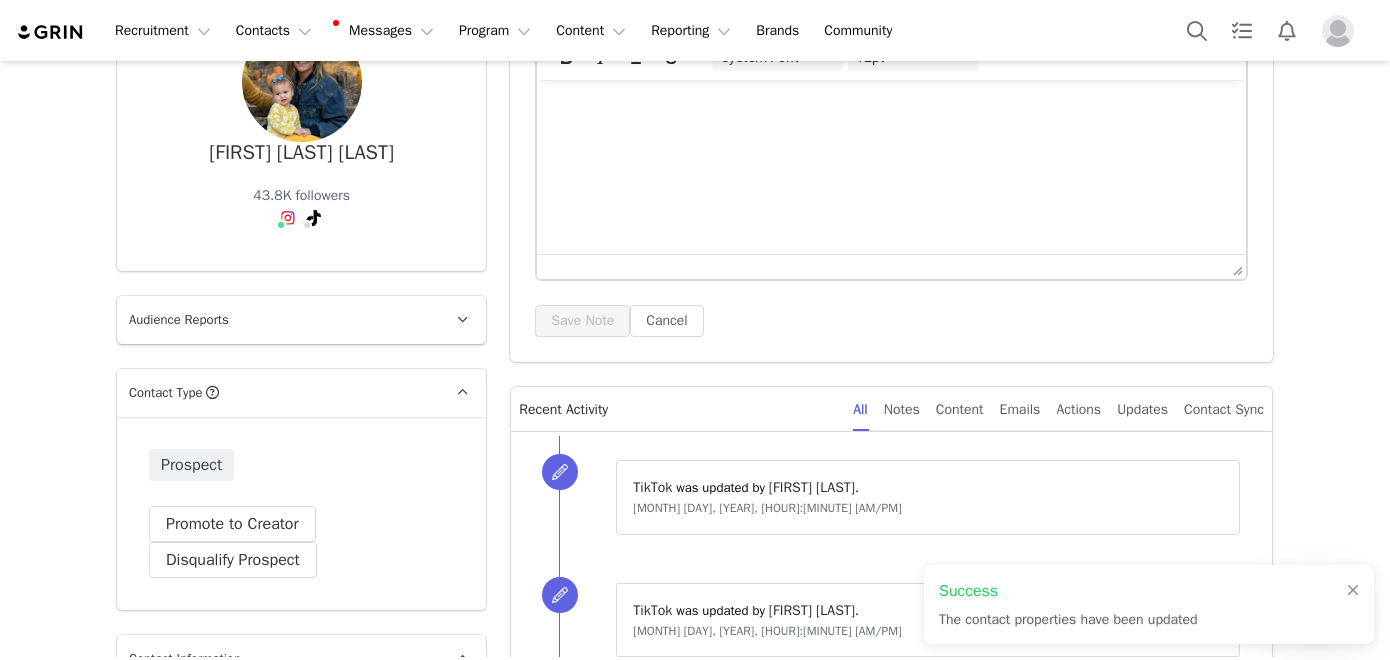scroll, scrollTop: 191, scrollLeft: 0, axis: vertical 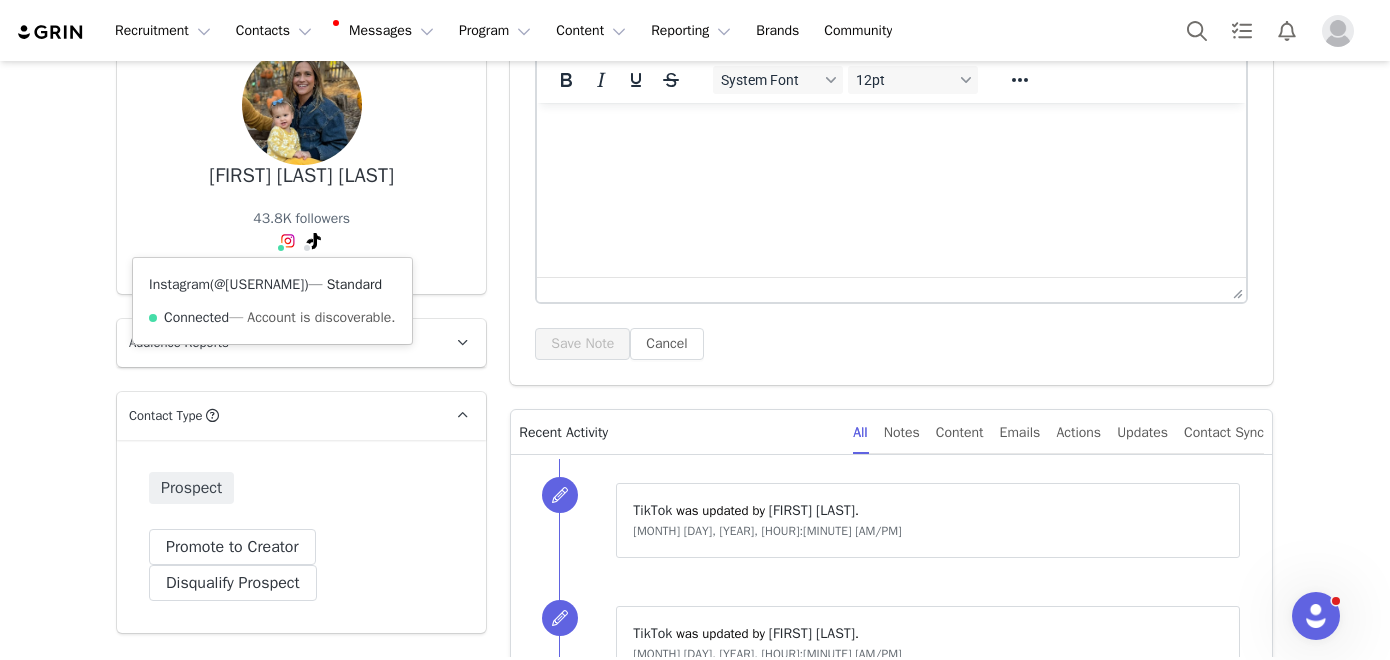 click on "@[USERNAME]" at bounding box center (259, 284) 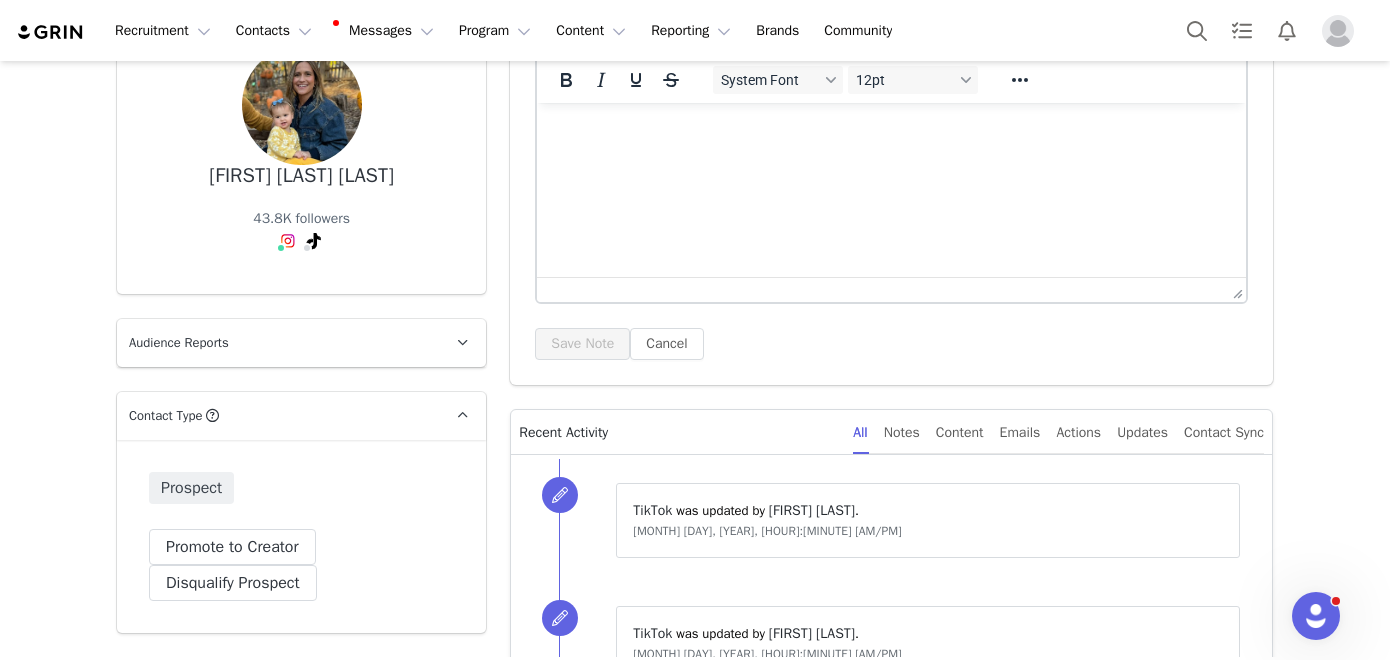 scroll, scrollTop: 0, scrollLeft: 0, axis: both 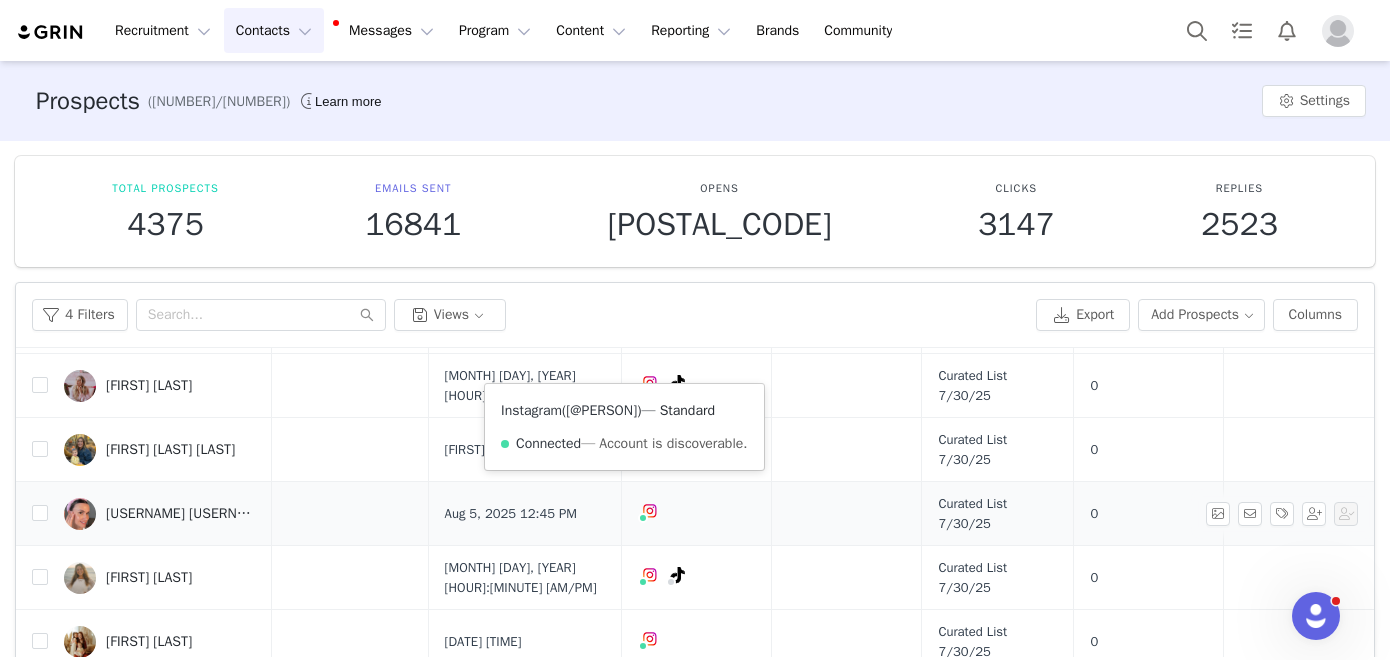 click on "[@PERSON]" at bounding box center [601, 410] 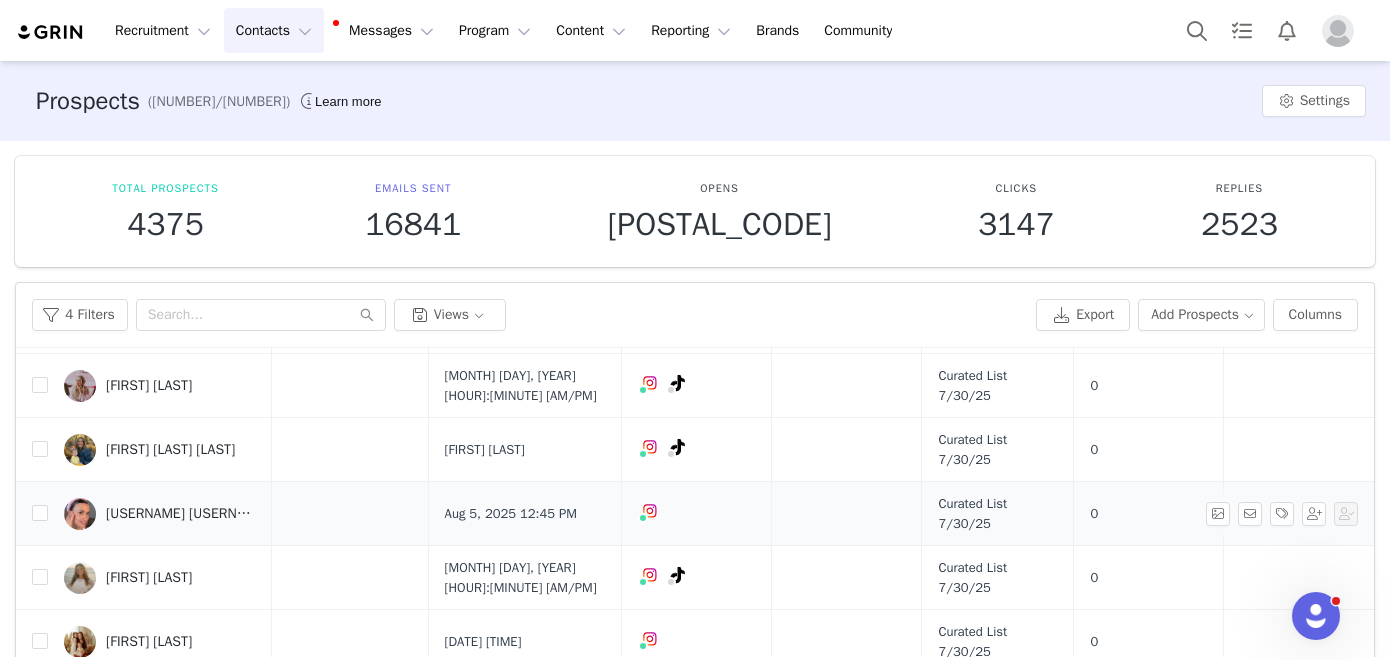 click on "[USERNAME] [USERNAME]" at bounding box center [181, 514] 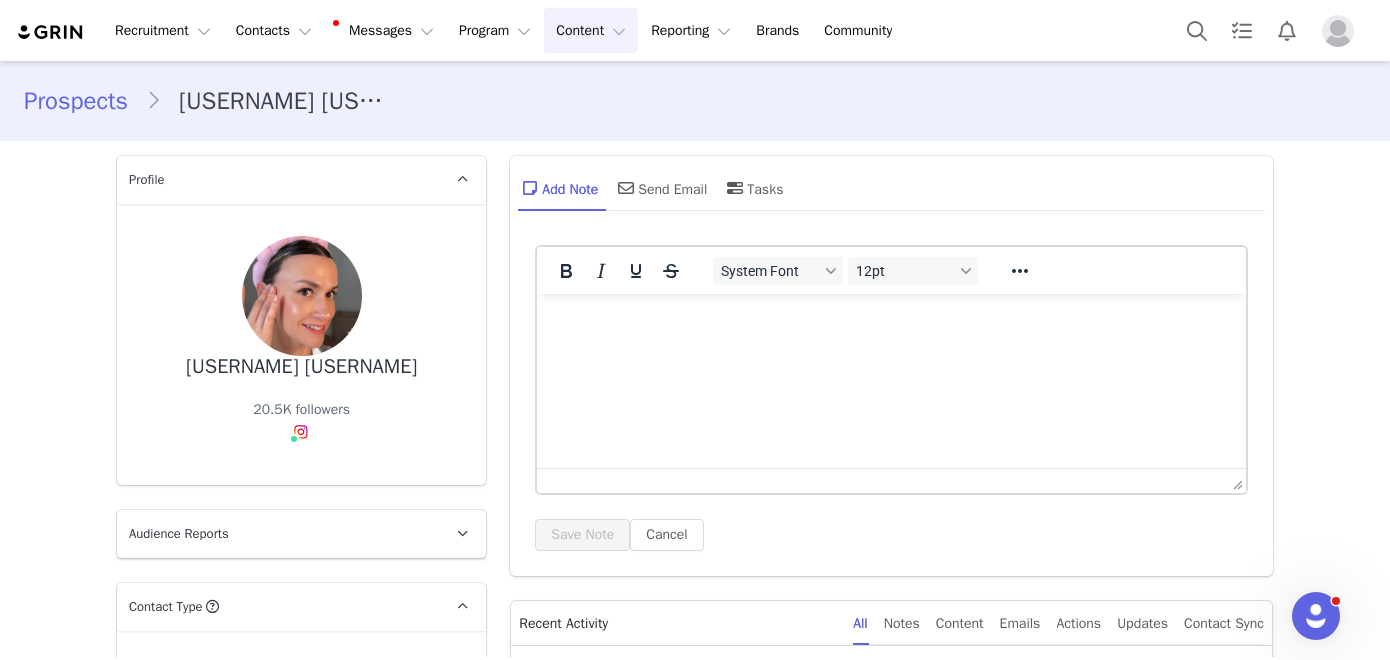 scroll, scrollTop: 0, scrollLeft: 0, axis: both 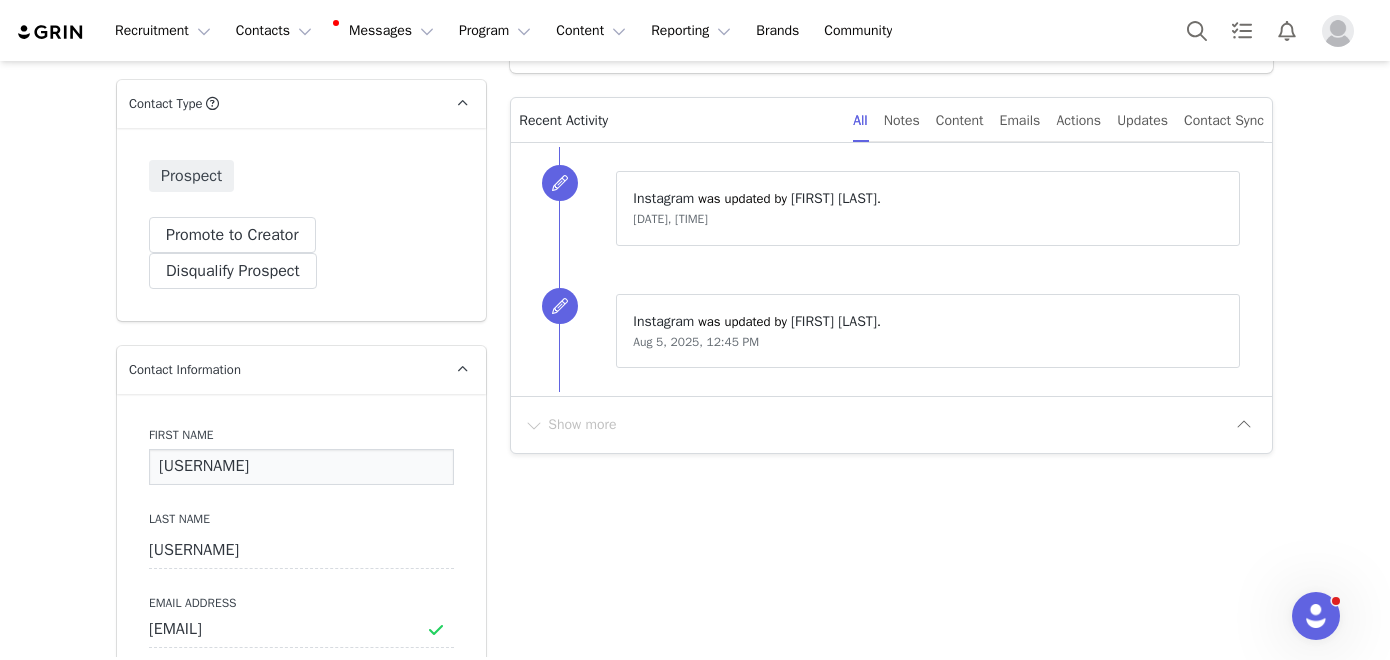 drag, startPoint x: 281, startPoint y: 463, endPoint x: 158, endPoint y: 463, distance: 123 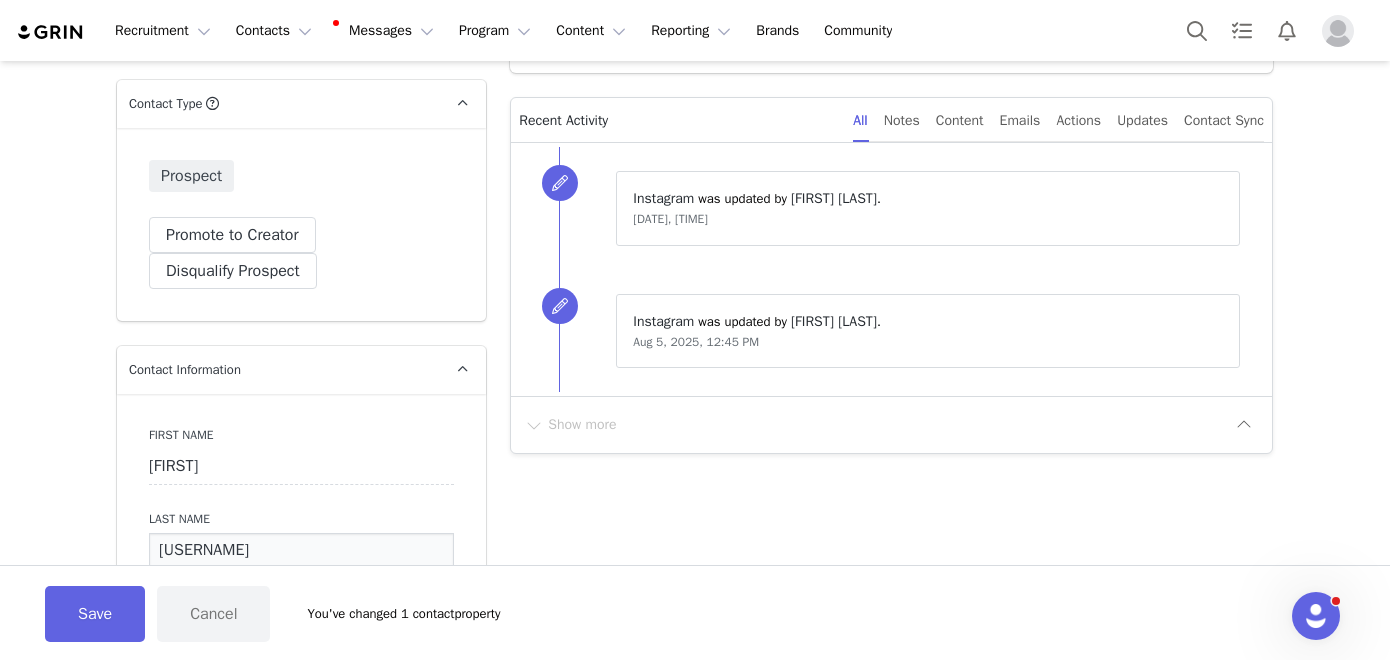 drag, startPoint x: 253, startPoint y: 549, endPoint x: 127, endPoint y: 549, distance: 126 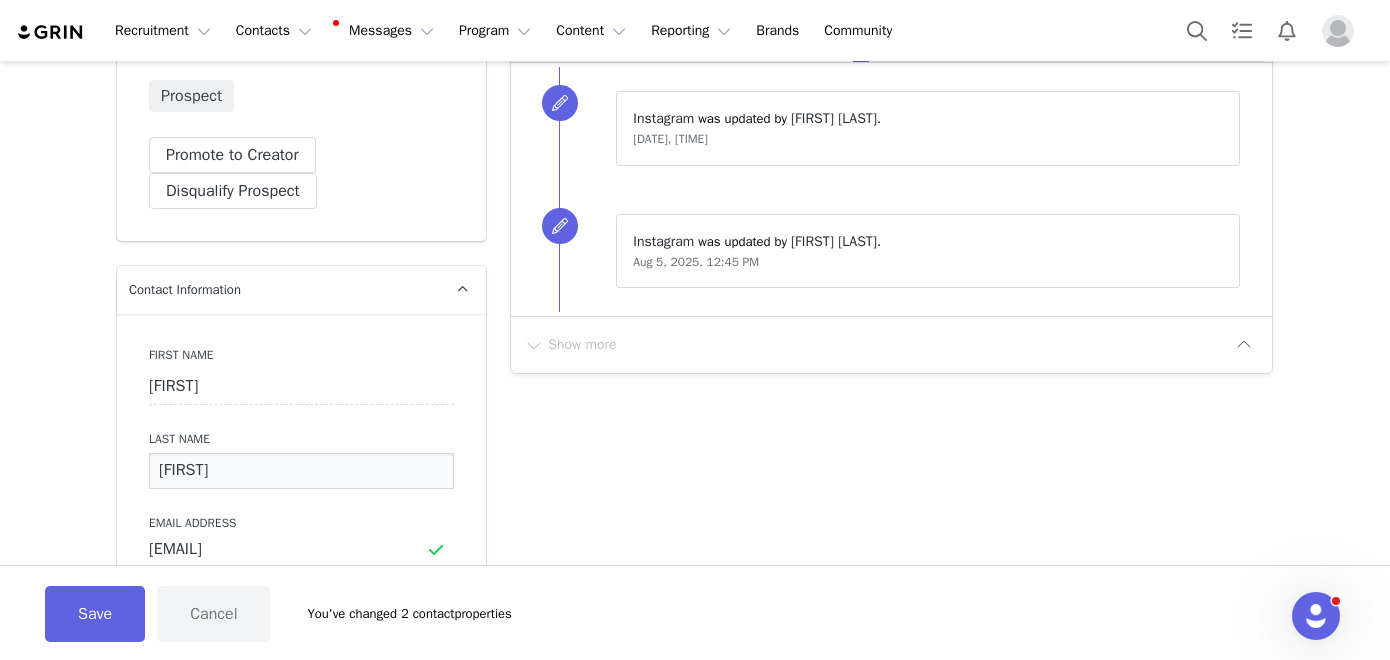 scroll, scrollTop: 603, scrollLeft: 0, axis: vertical 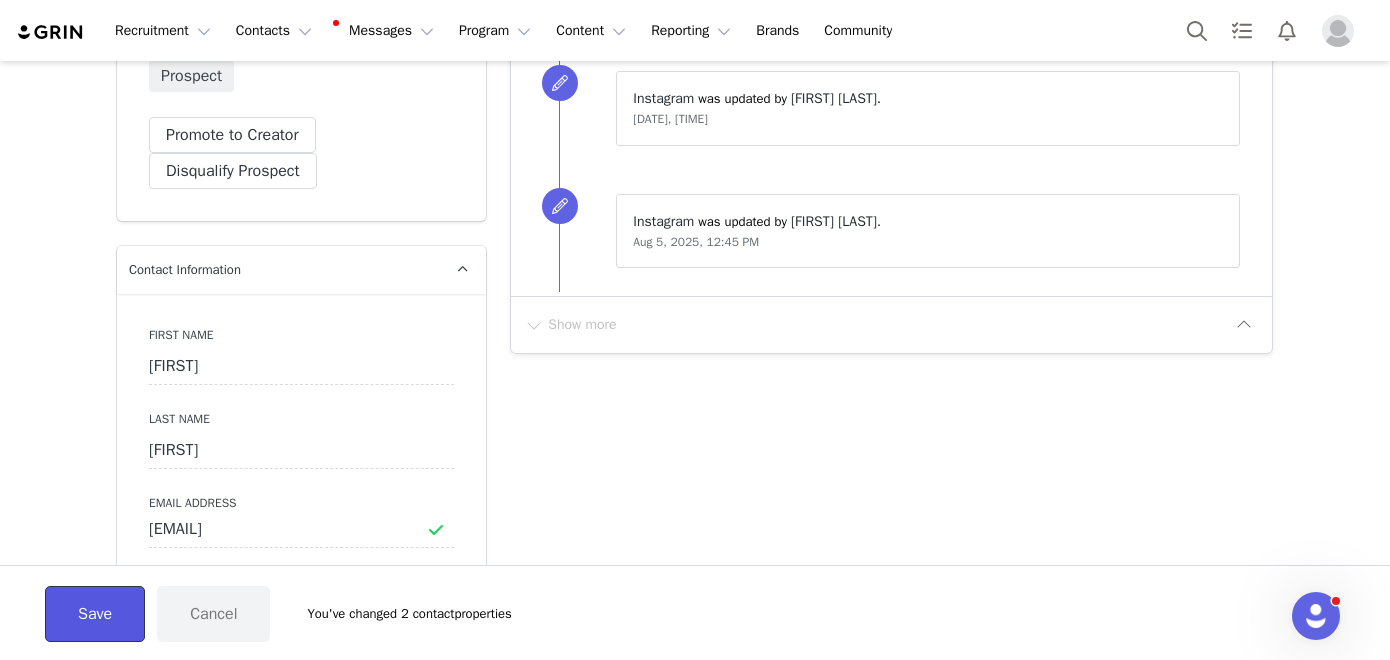 click on "Save" at bounding box center (95, 614) 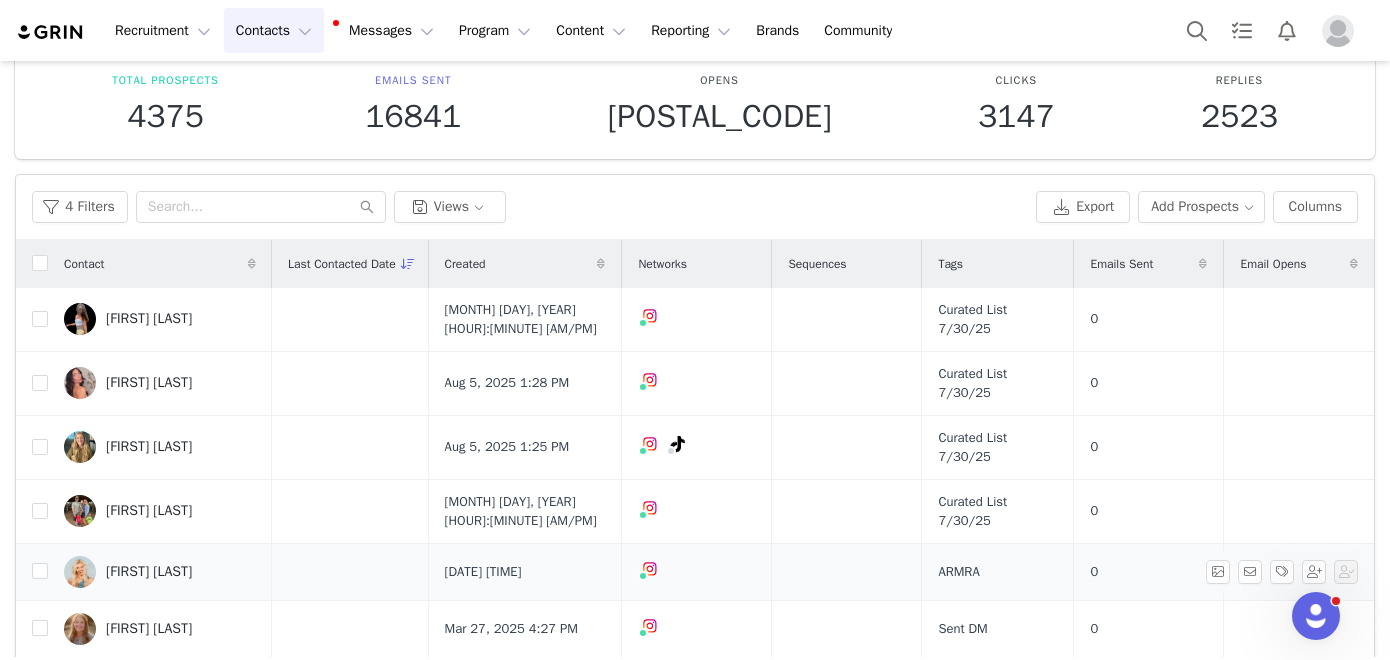 scroll, scrollTop: 0, scrollLeft: 0, axis: both 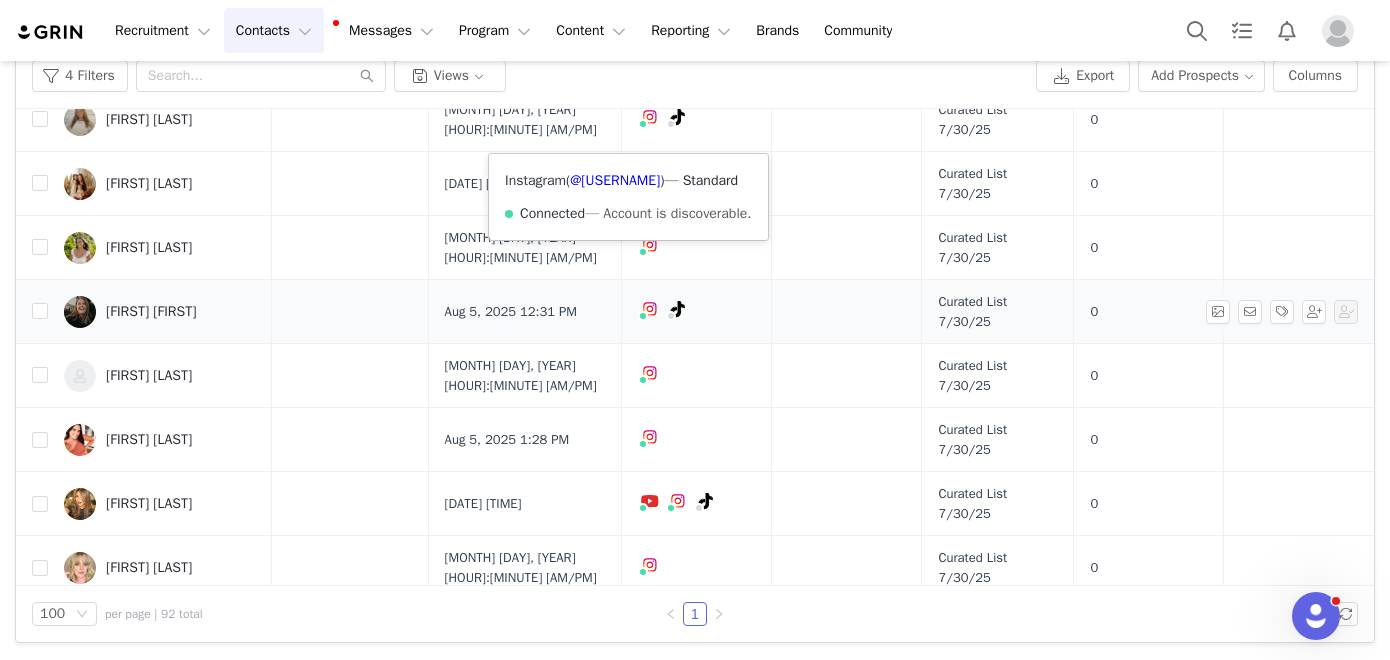 click on "Instagram  (   @[USERNAME]   )   — Standard  Connected  — Account is discoverable." at bounding box center [628, 197] 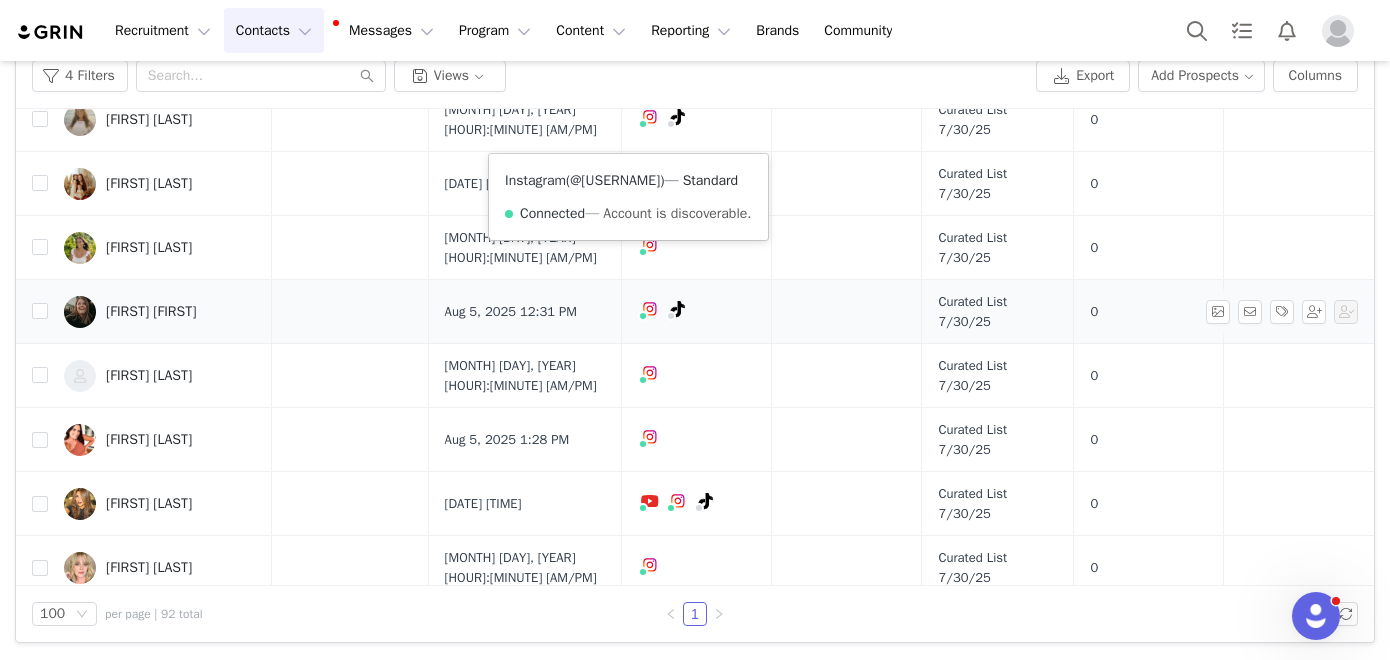 click on "@[USERNAME]" at bounding box center [615, 180] 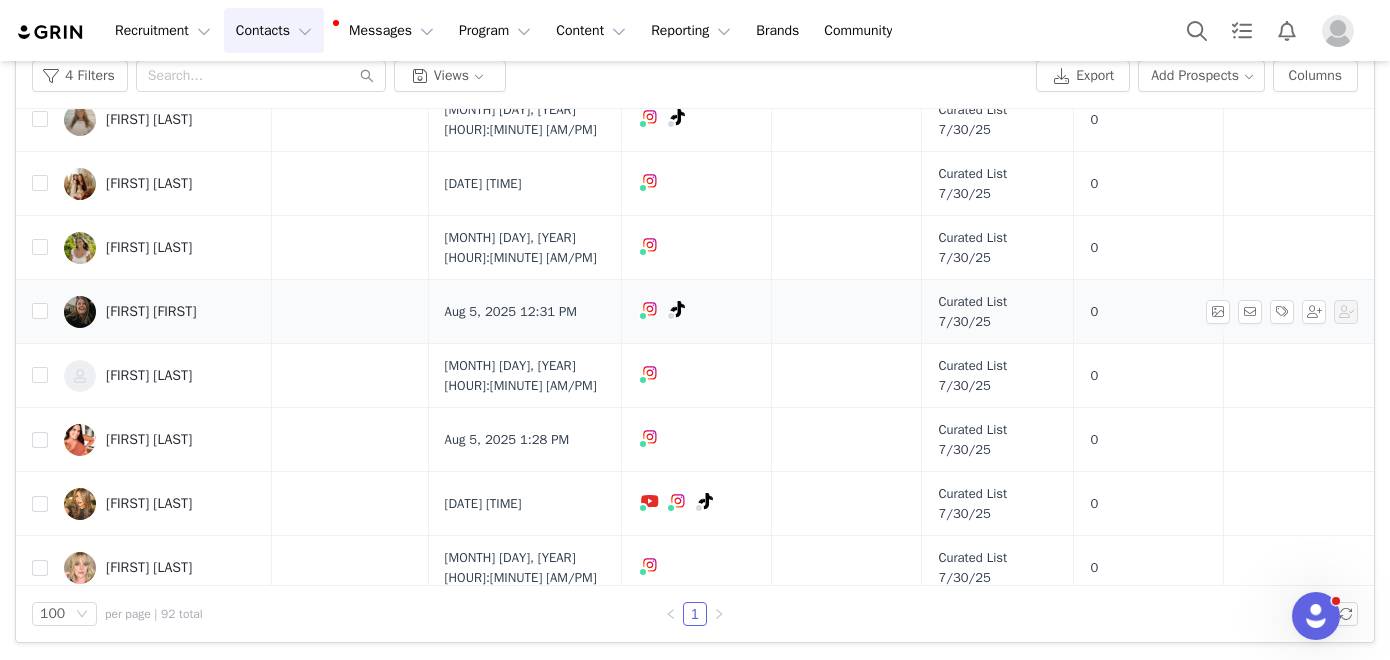 click on "[FIRST] [FIRST]" at bounding box center [151, 312] 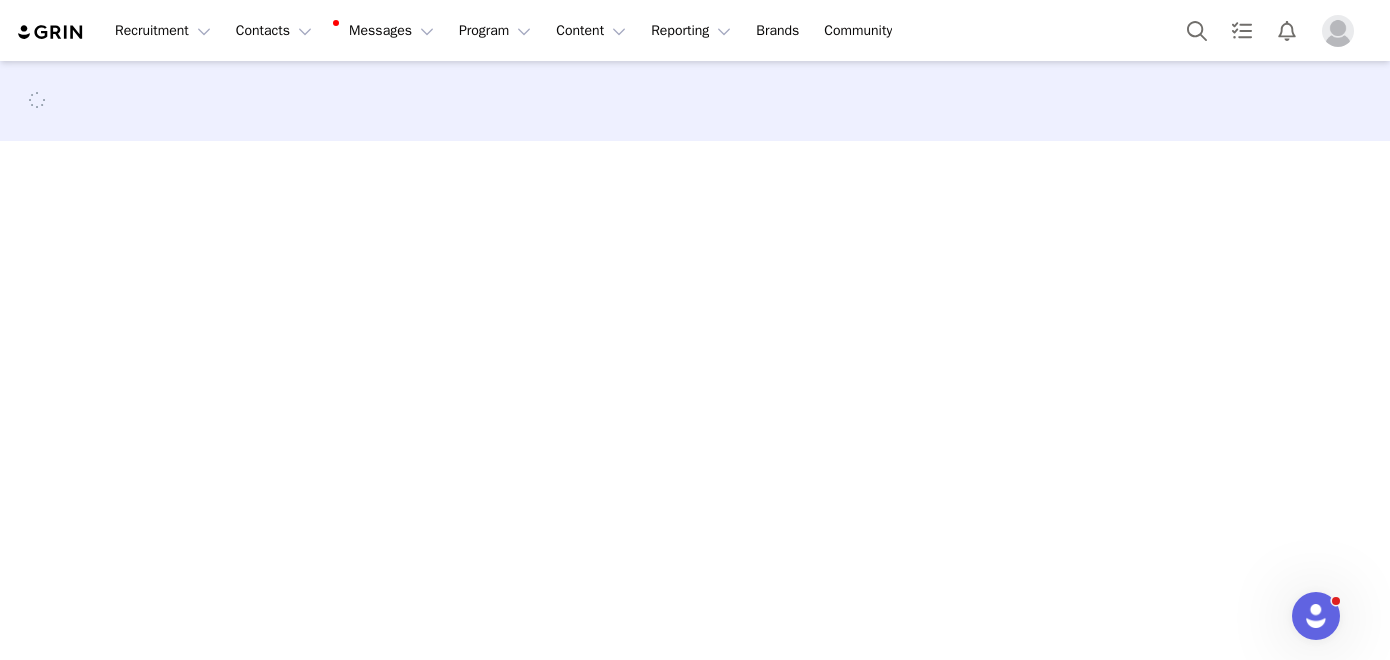 scroll, scrollTop: 0, scrollLeft: 0, axis: both 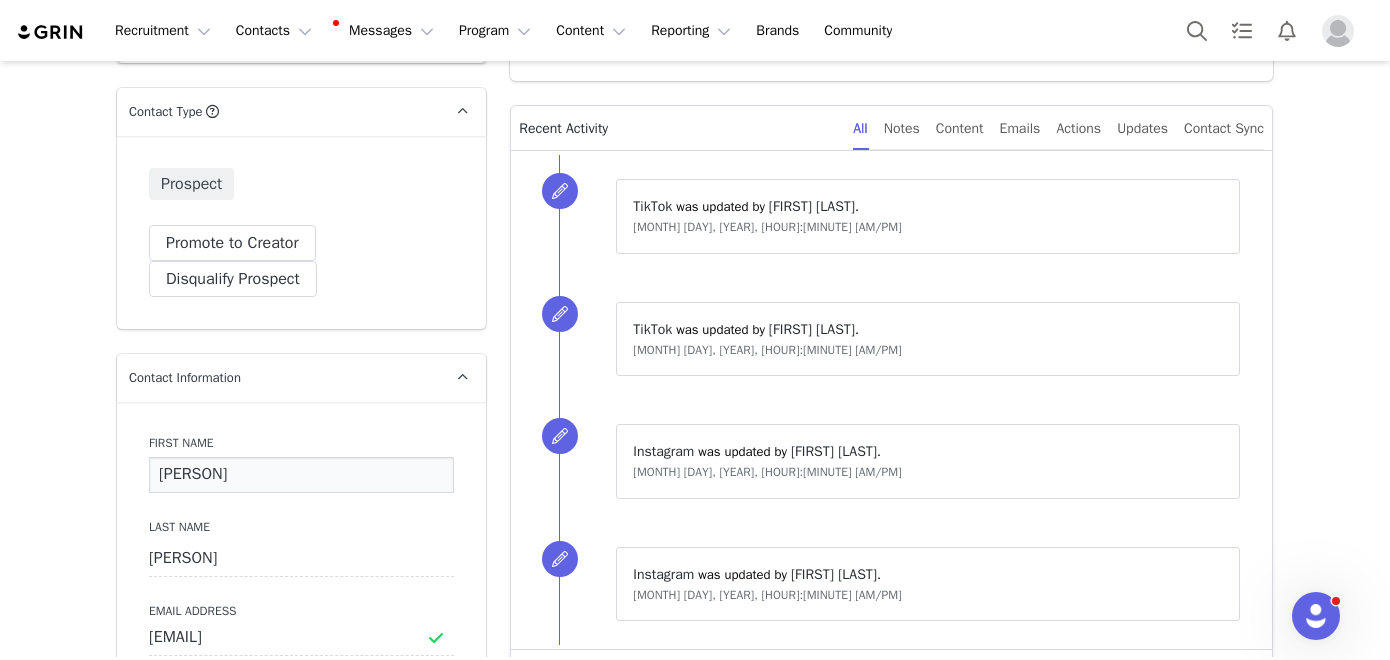 drag, startPoint x: 295, startPoint y: 470, endPoint x: 195, endPoint y: 472, distance: 100.02 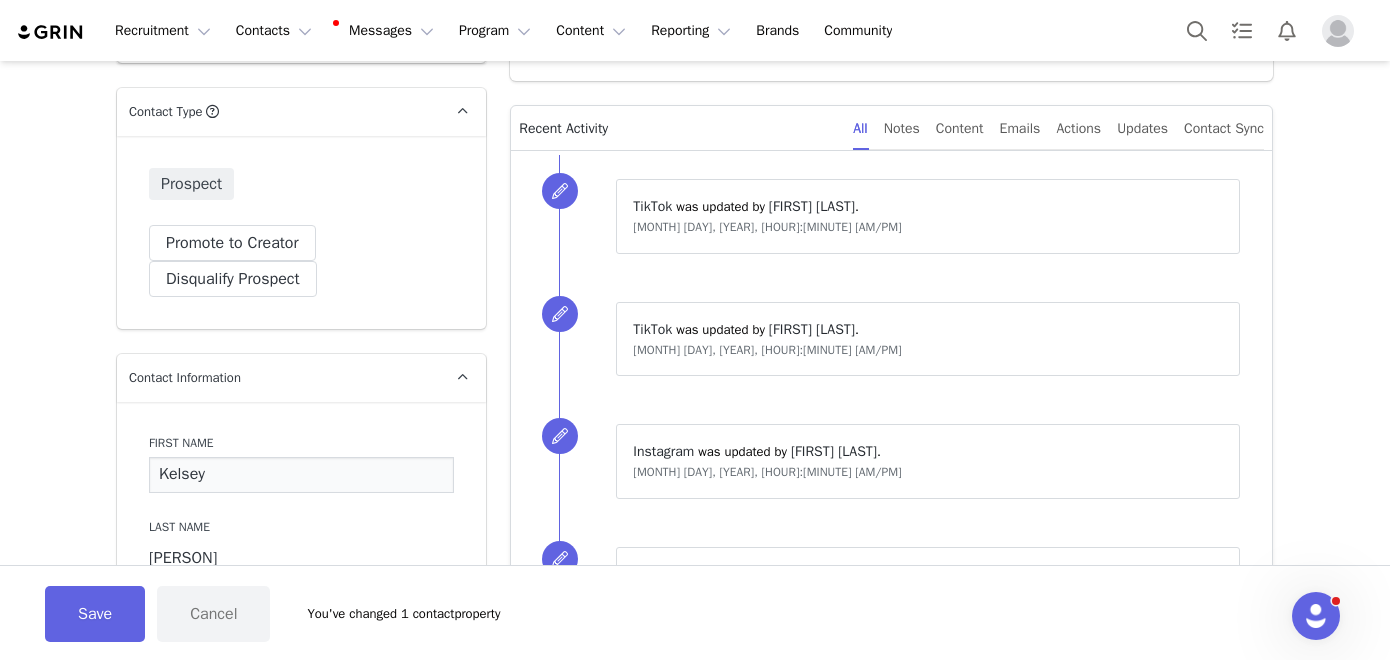scroll, scrollTop: 531, scrollLeft: 0, axis: vertical 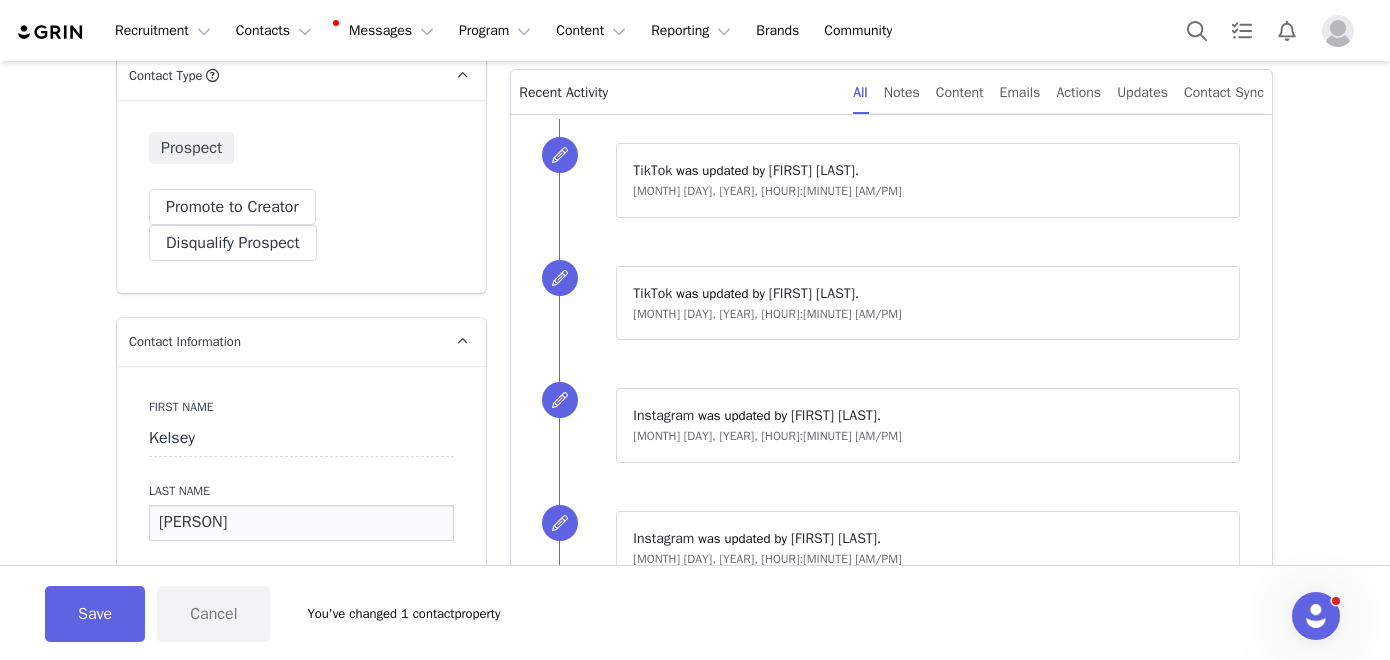 drag, startPoint x: 298, startPoint y: 528, endPoint x: 153, endPoint y: 512, distance: 145.88008 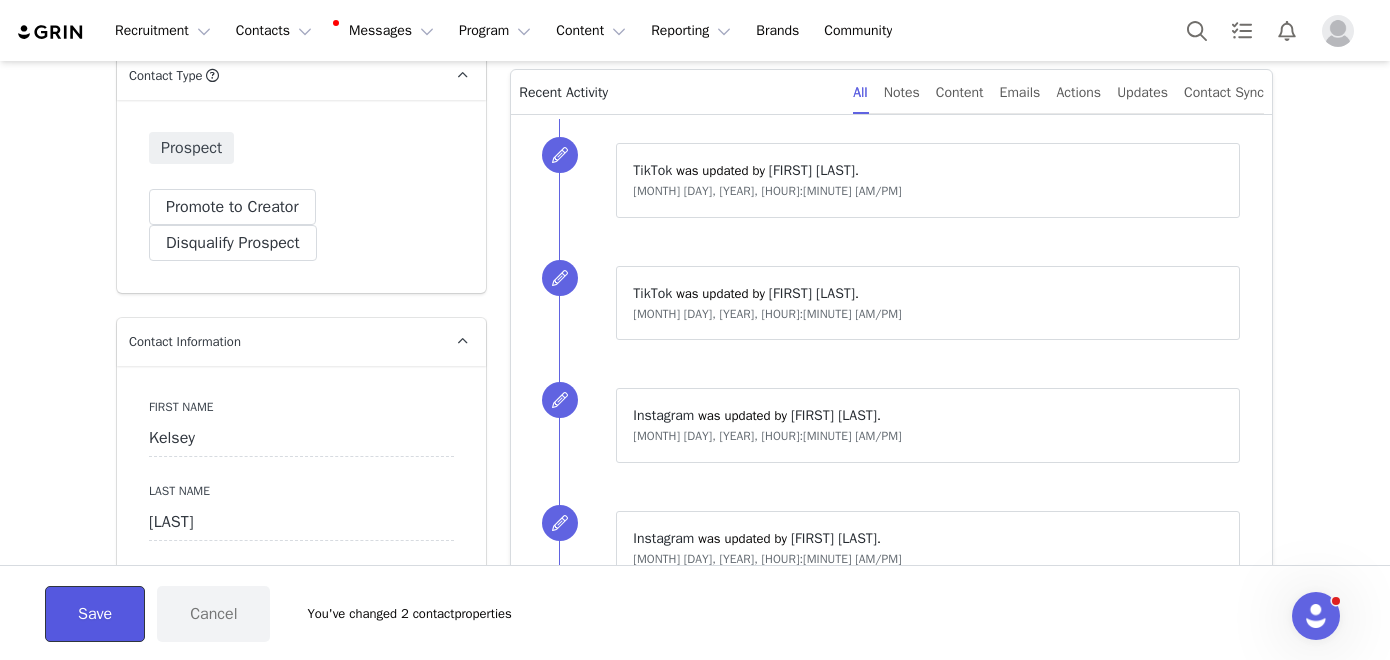 click on "Save" at bounding box center (95, 614) 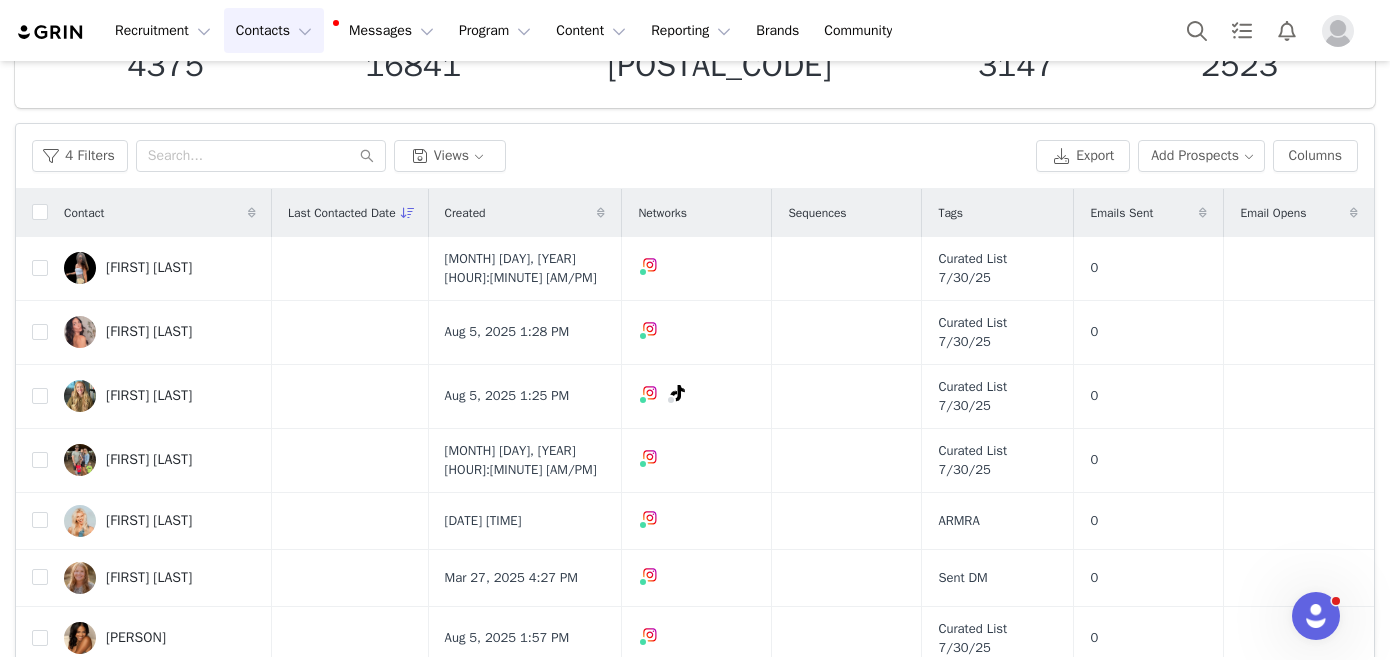 scroll, scrollTop: 239, scrollLeft: 0, axis: vertical 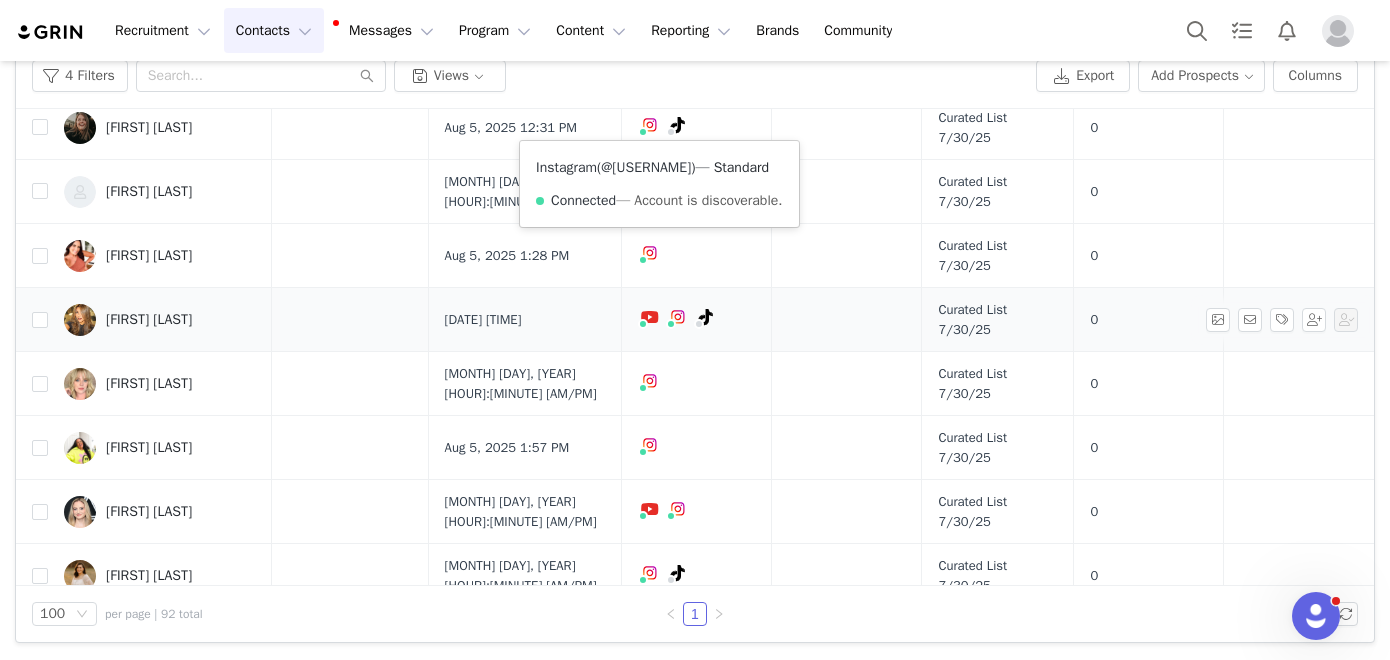 click on "@[USERNAME]" at bounding box center [646, 167] 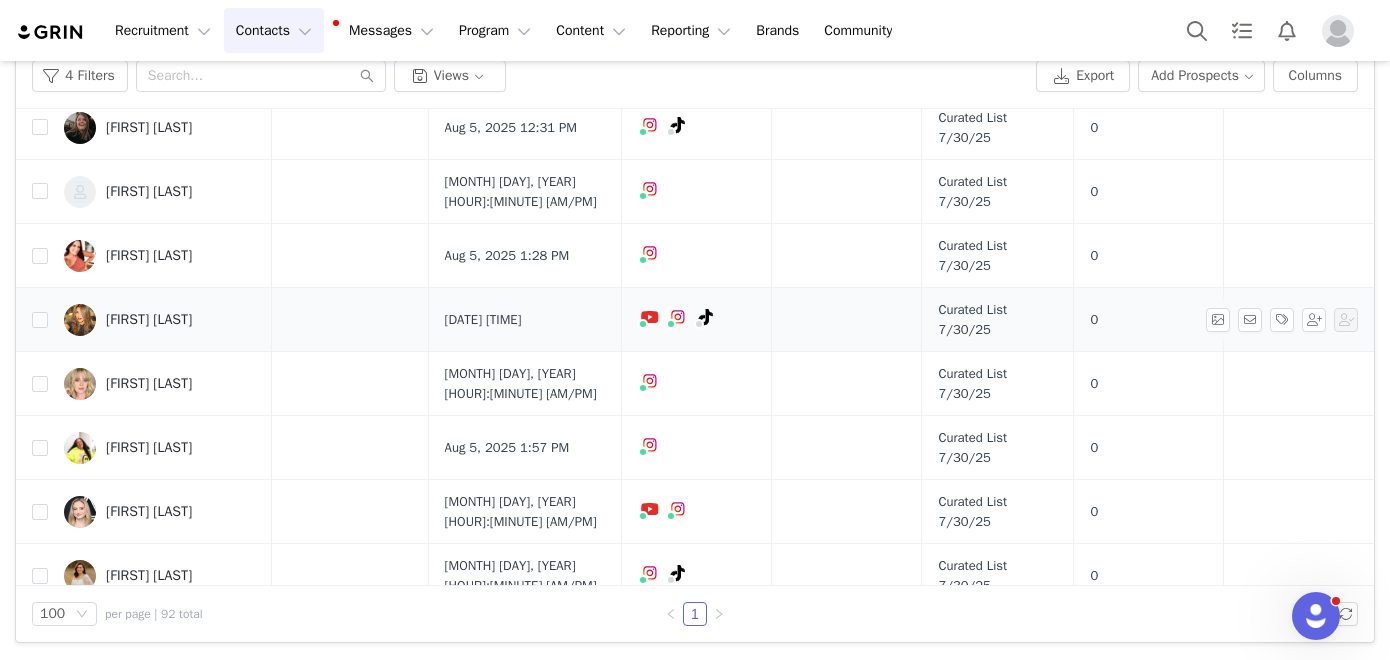 click on "[FIRST] [LAST]" at bounding box center (160, 320) 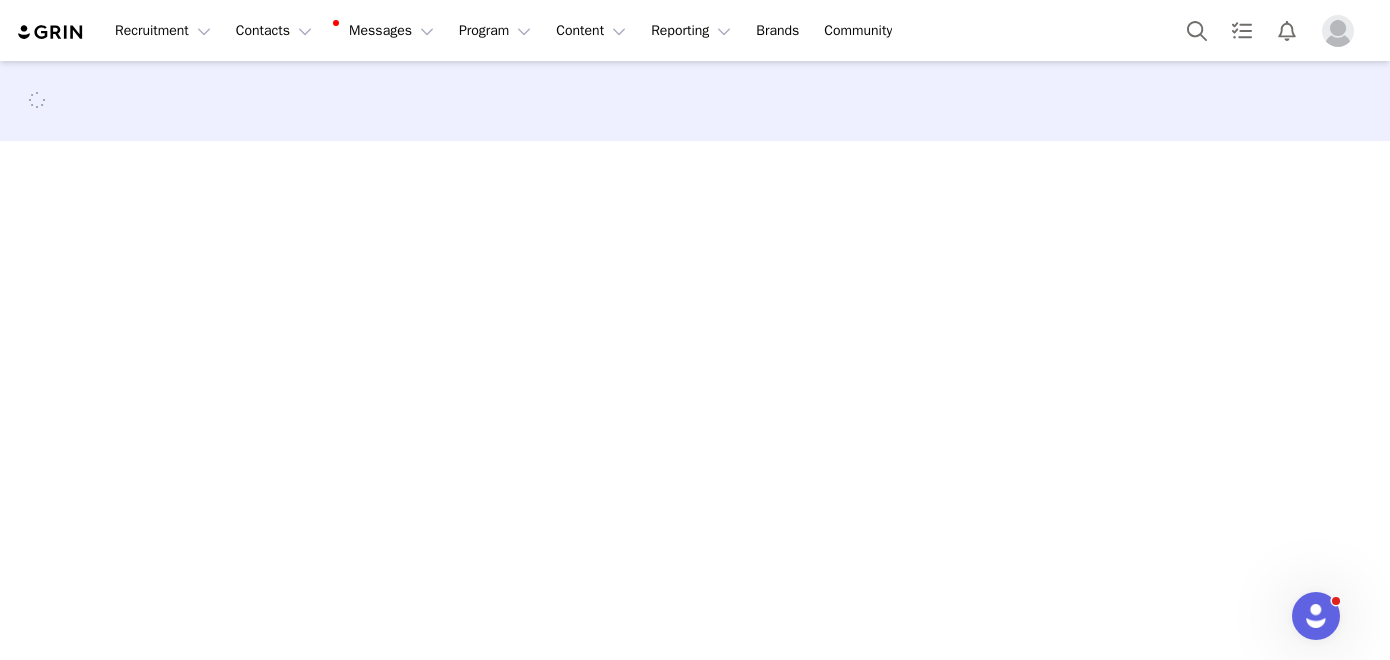 scroll, scrollTop: 0, scrollLeft: 0, axis: both 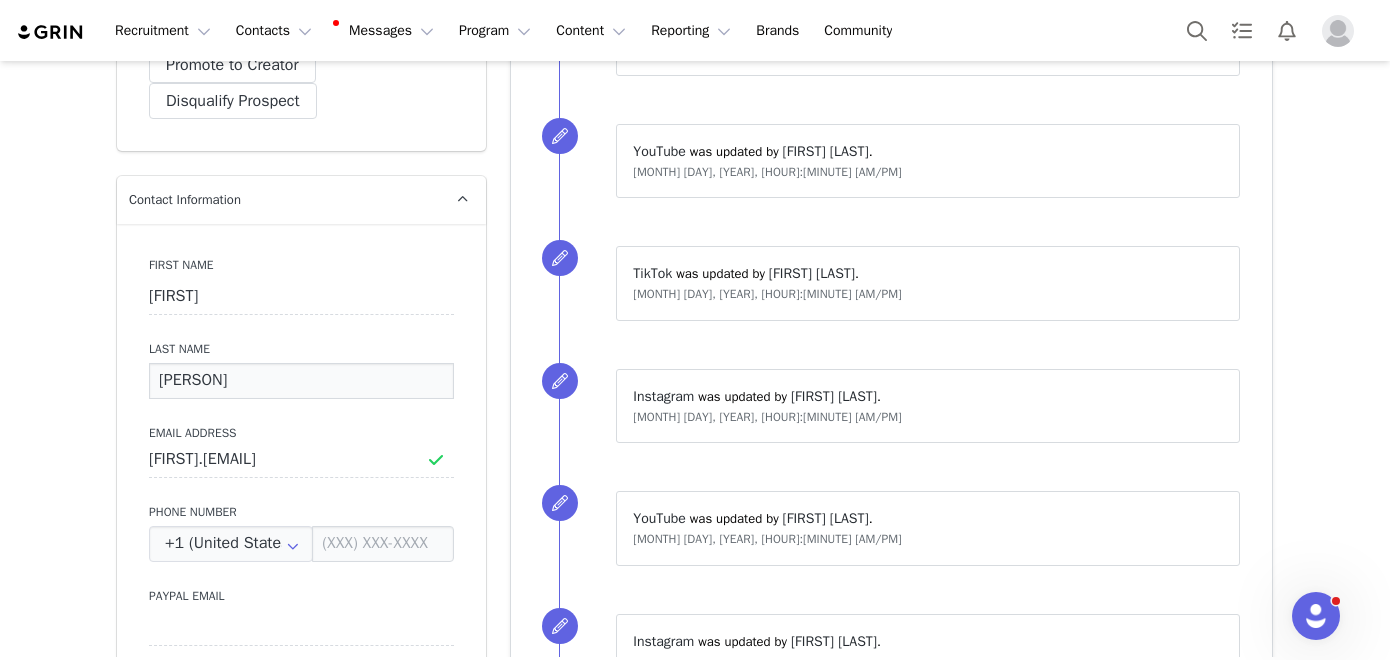 drag, startPoint x: 250, startPoint y: 385, endPoint x: 155, endPoint y: 384, distance: 95.005264 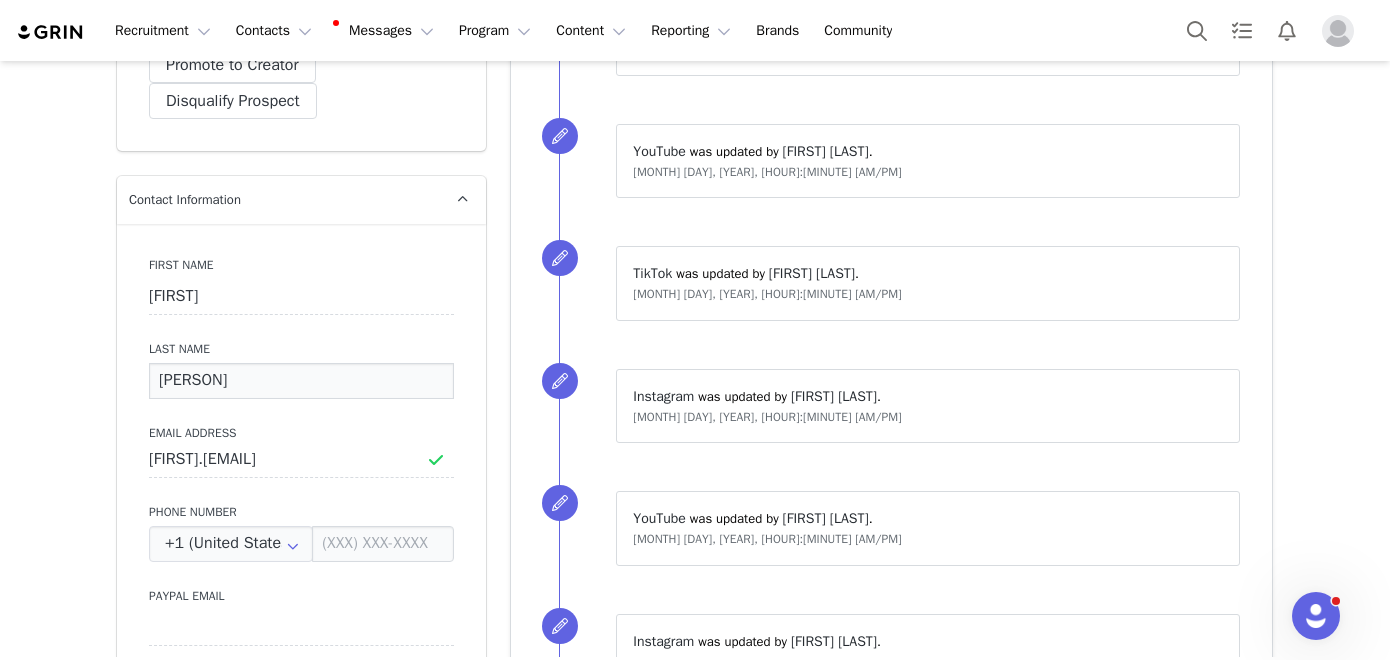 click on "[PERSON]" at bounding box center [301, 381] 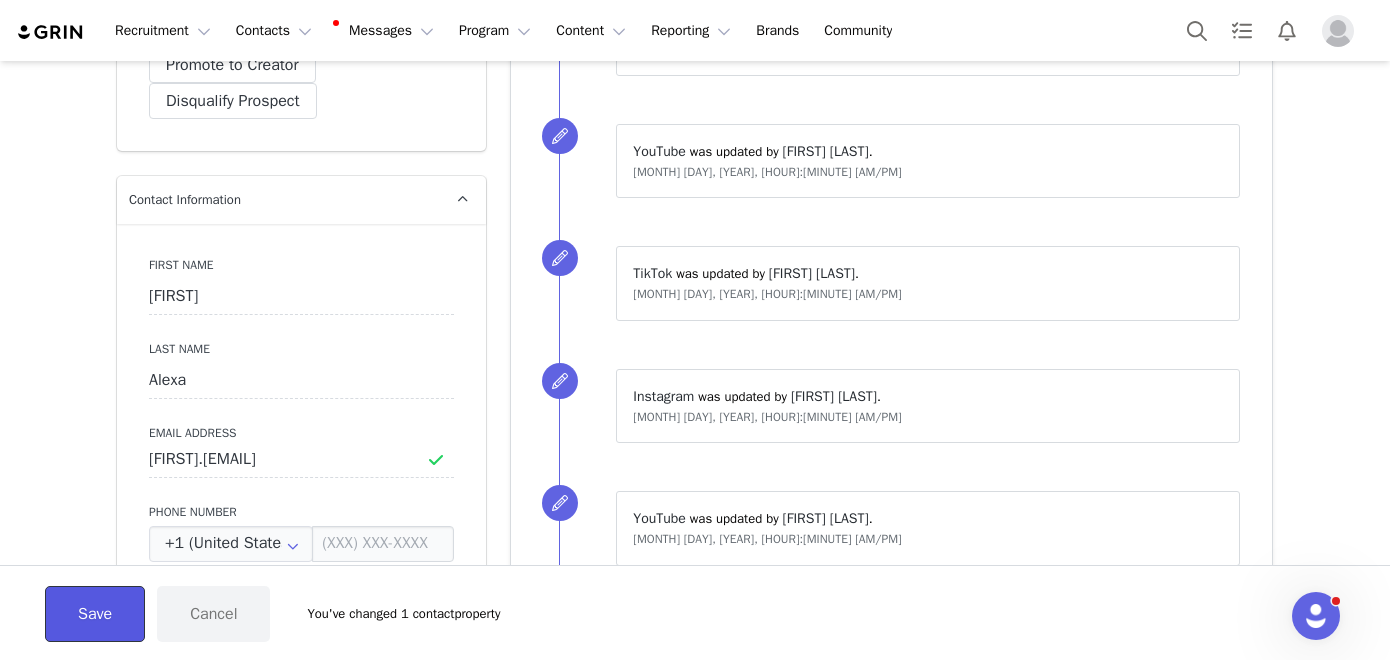 click on "Save" at bounding box center [95, 614] 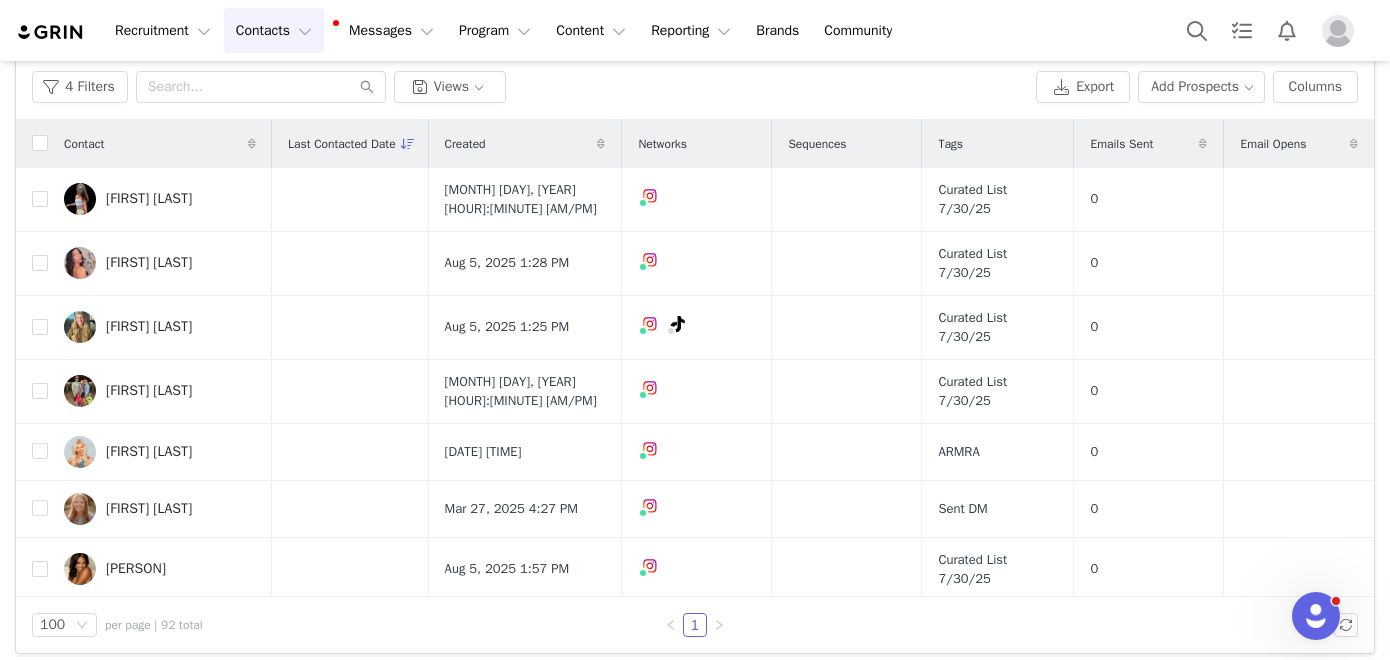 scroll, scrollTop: 239, scrollLeft: 0, axis: vertical 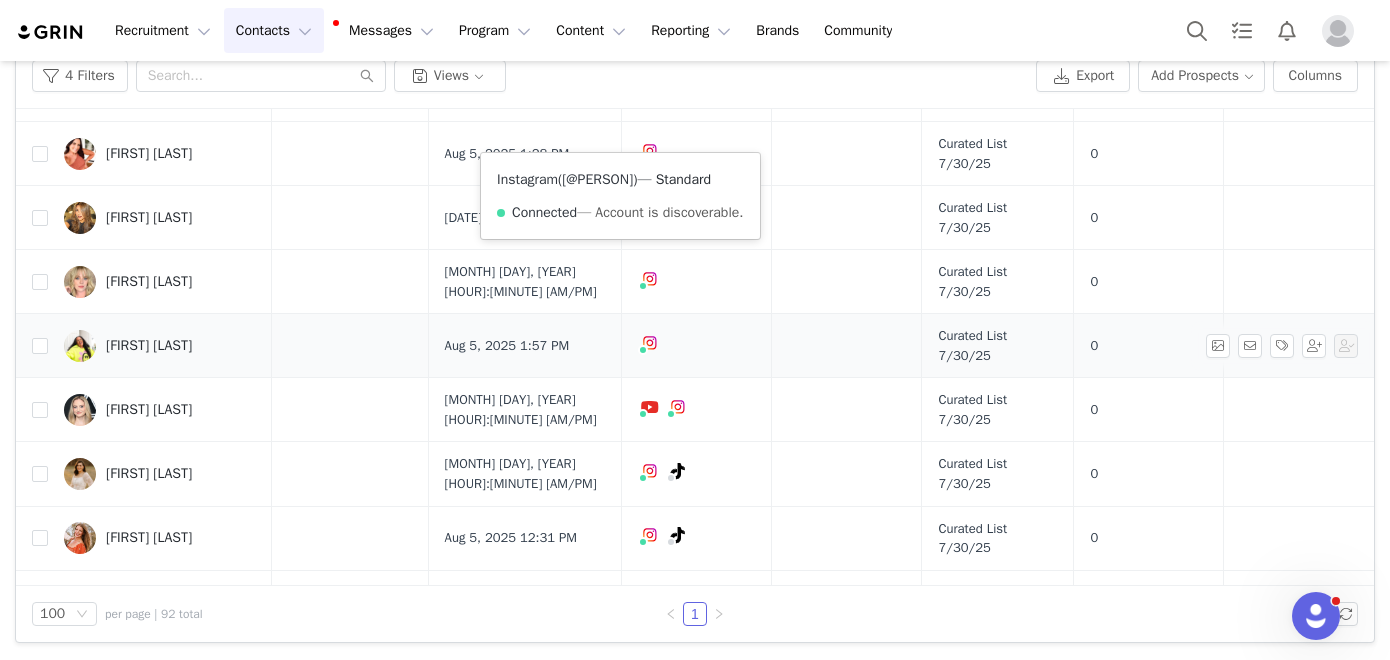 click on "[@PERSON]" at bounding box center (597, 179) 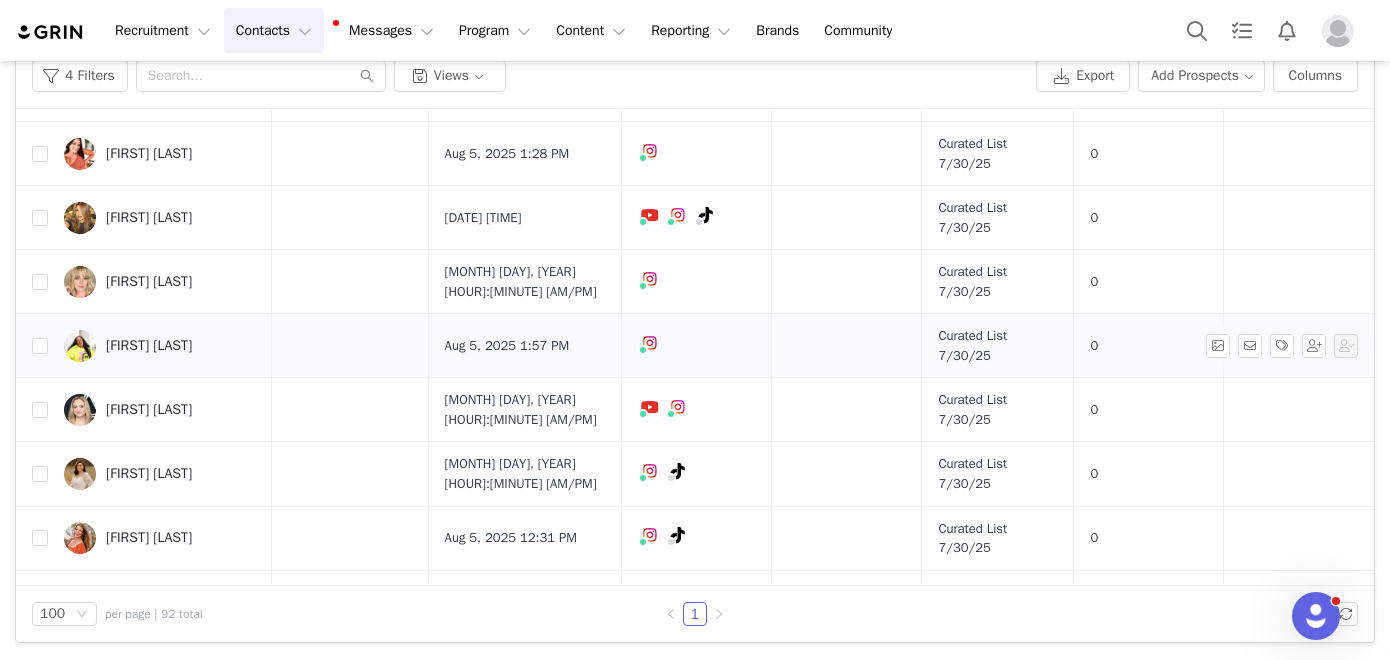 click on "[FIRST] [LAST]" at bounding box center [149, 346] 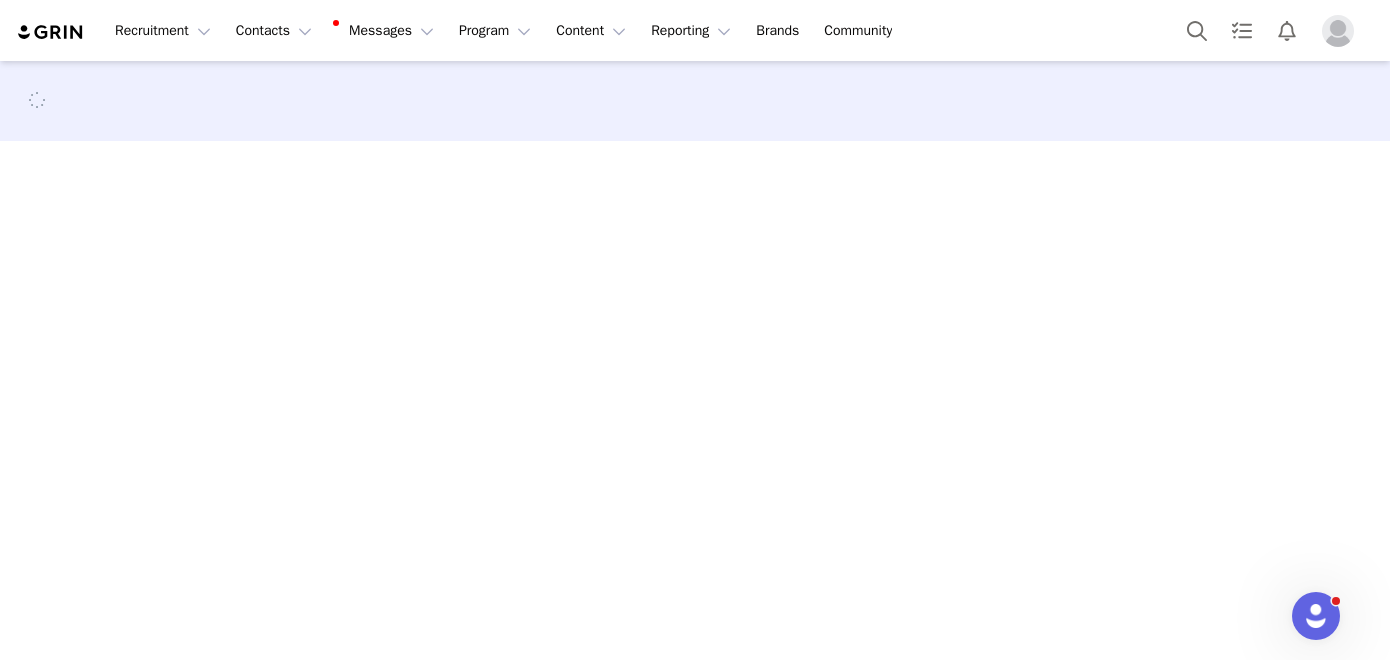 scroll, scrollTop: 0, scrollLeft: 0, axis: both 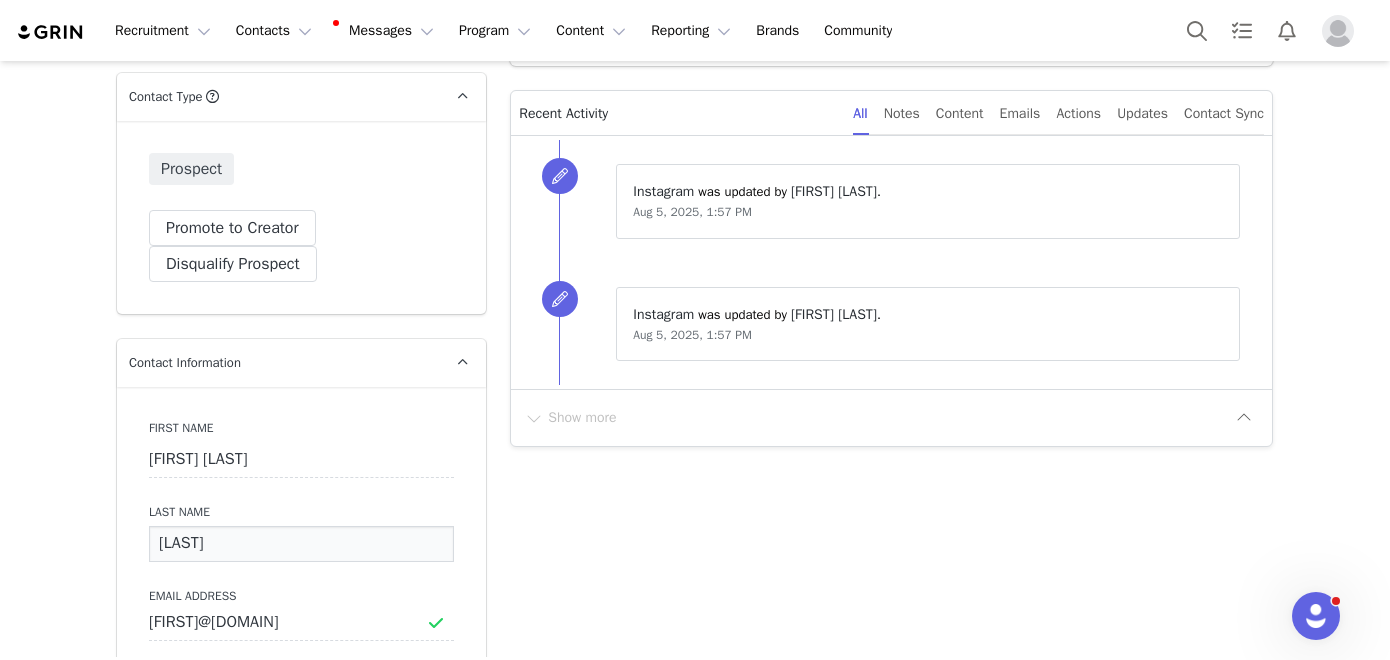click on "[LAST]" at bounding box center (301, 544) 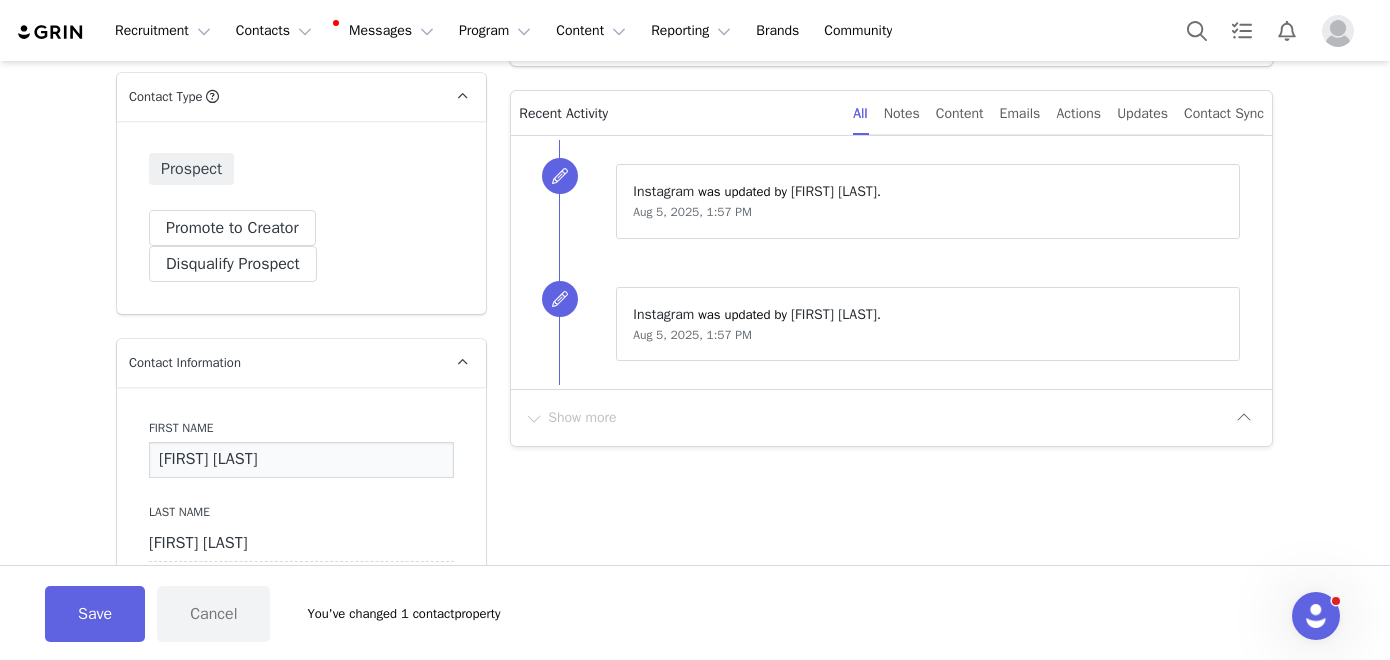 click on "[FIRST] [LAST]" at bounding box center [301, 460] 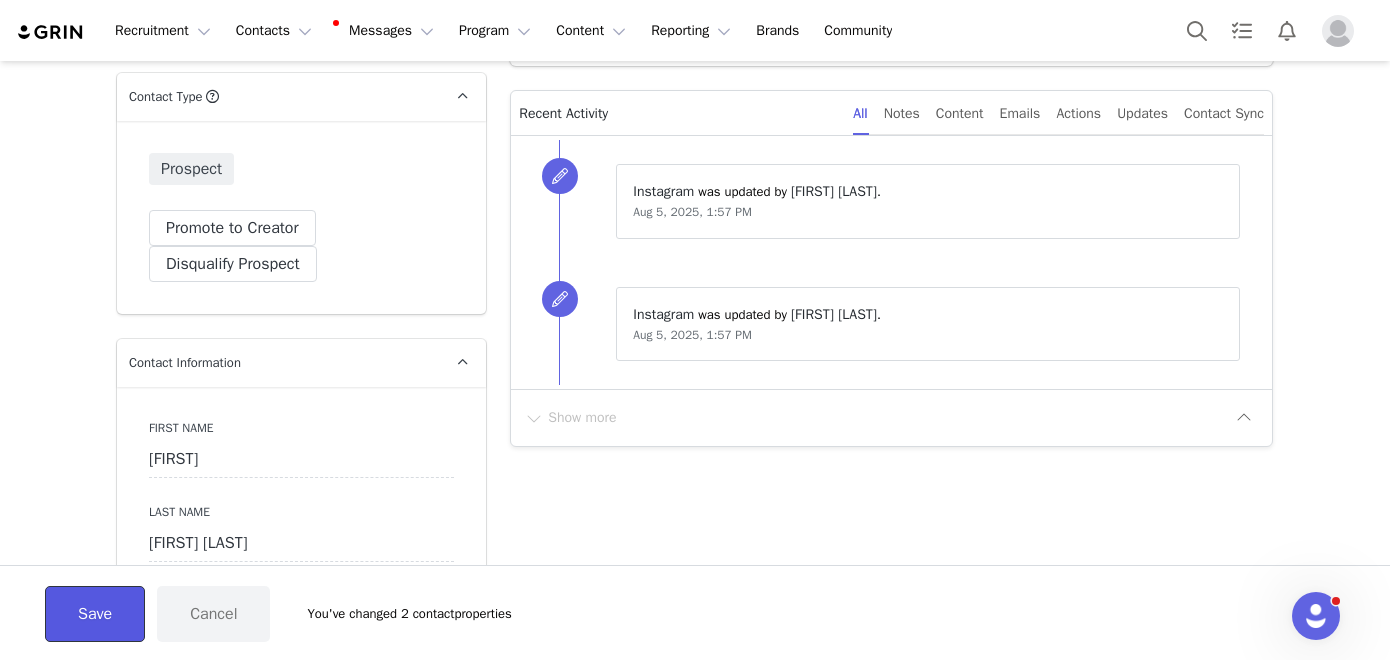 click on "Save" at bounding box center [95, 614] 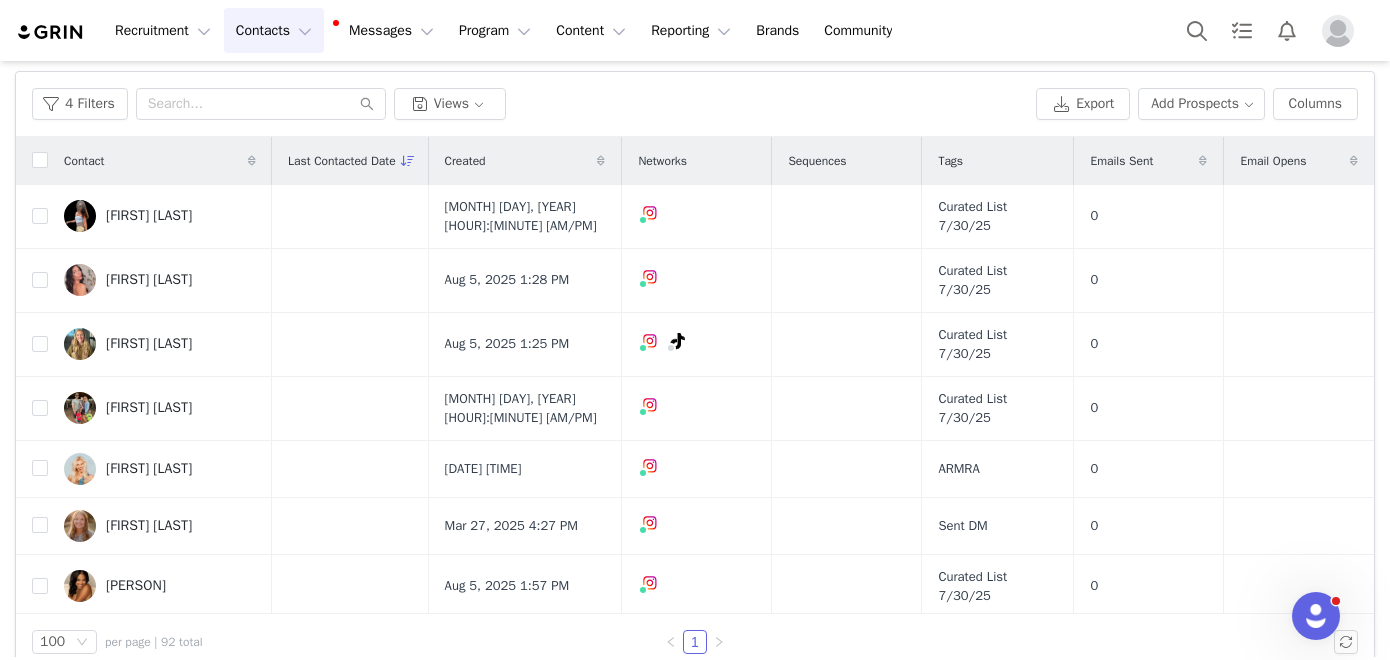 scroll, scrollTop: 239, scrollLeft: 0, axis: vertical 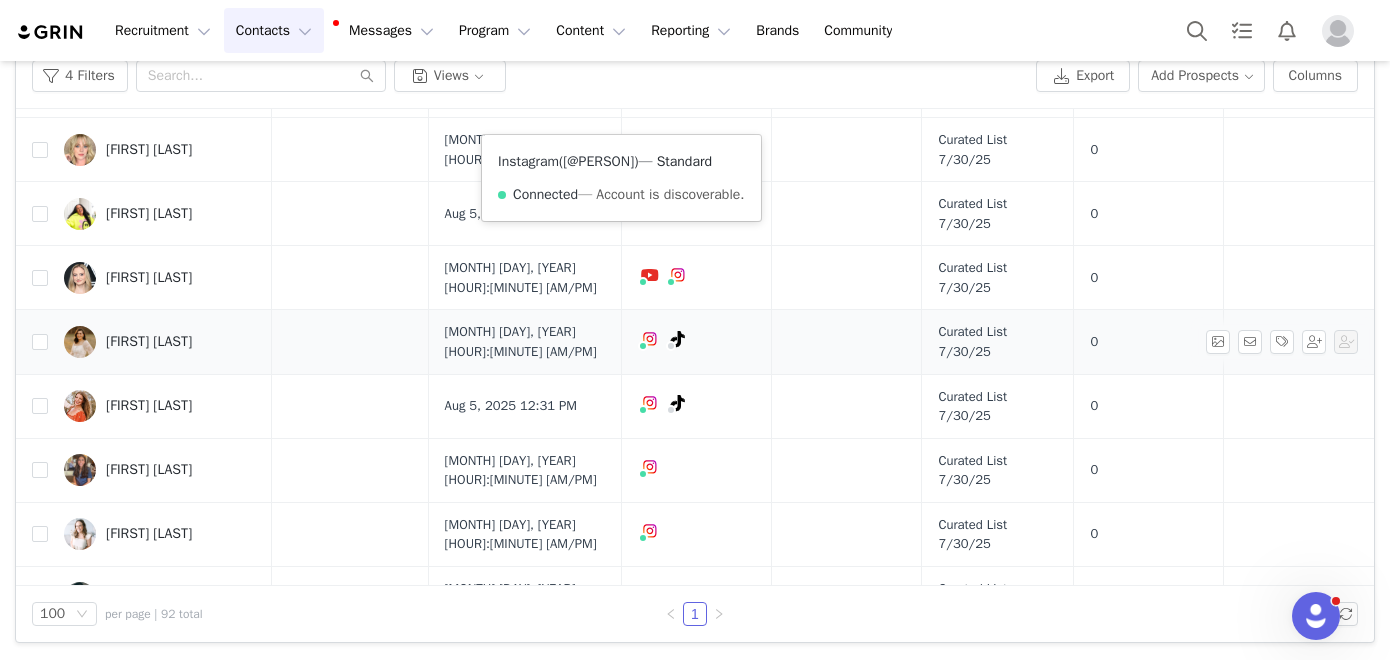 click on "[@PERSON]" at bounding box center (598, 161) 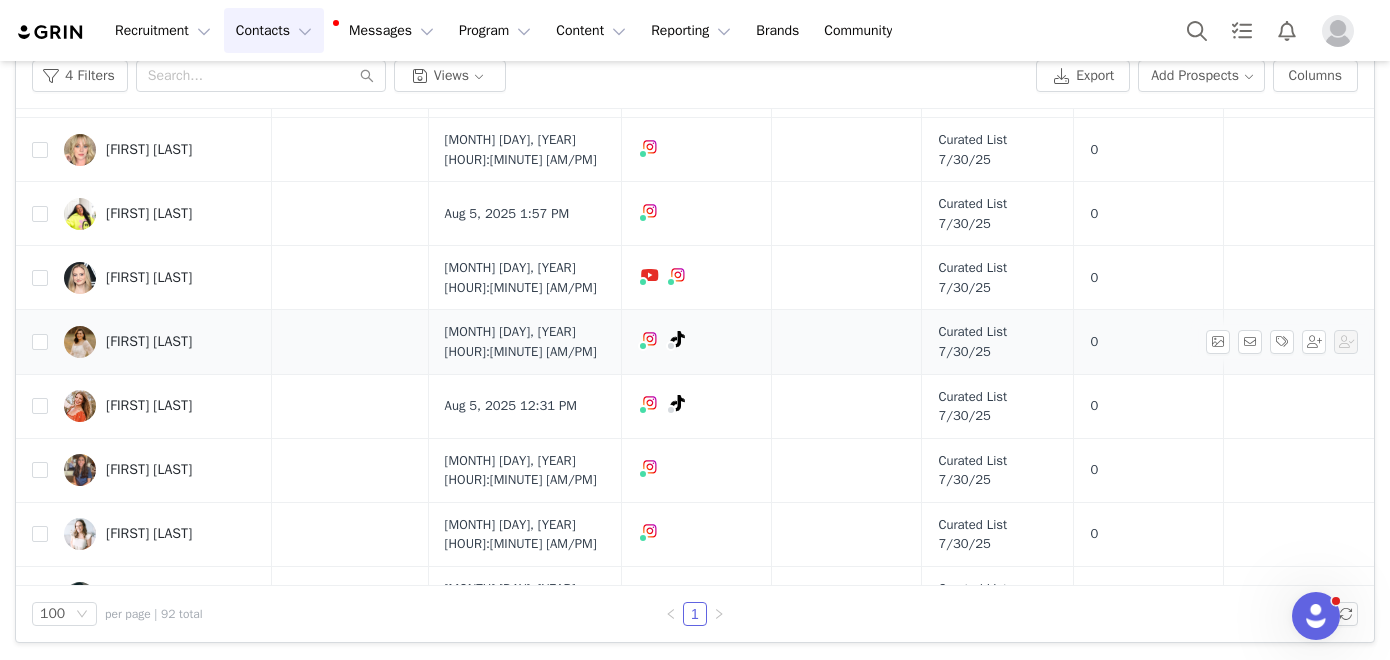 click on "[FIRST] [LAST]" at bounding box center (160, 342) 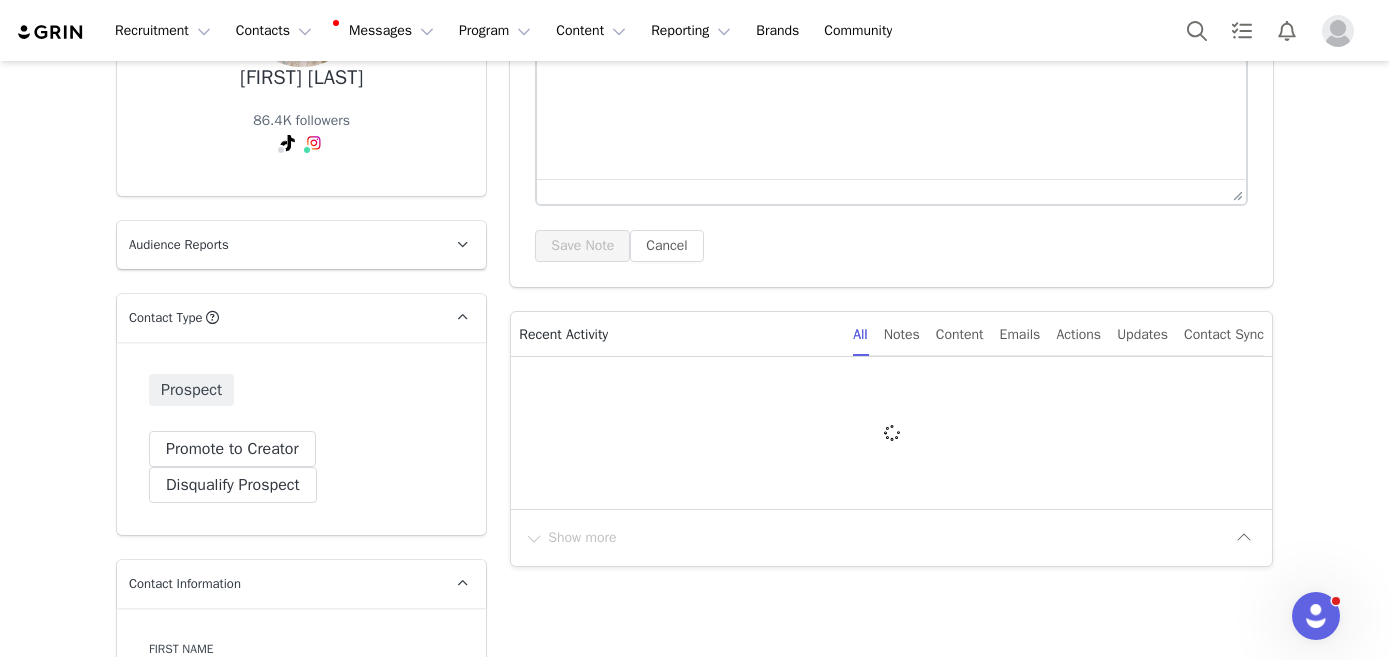 scroll, scrollTop: 410, scrollLeft: 0, axis: vertical 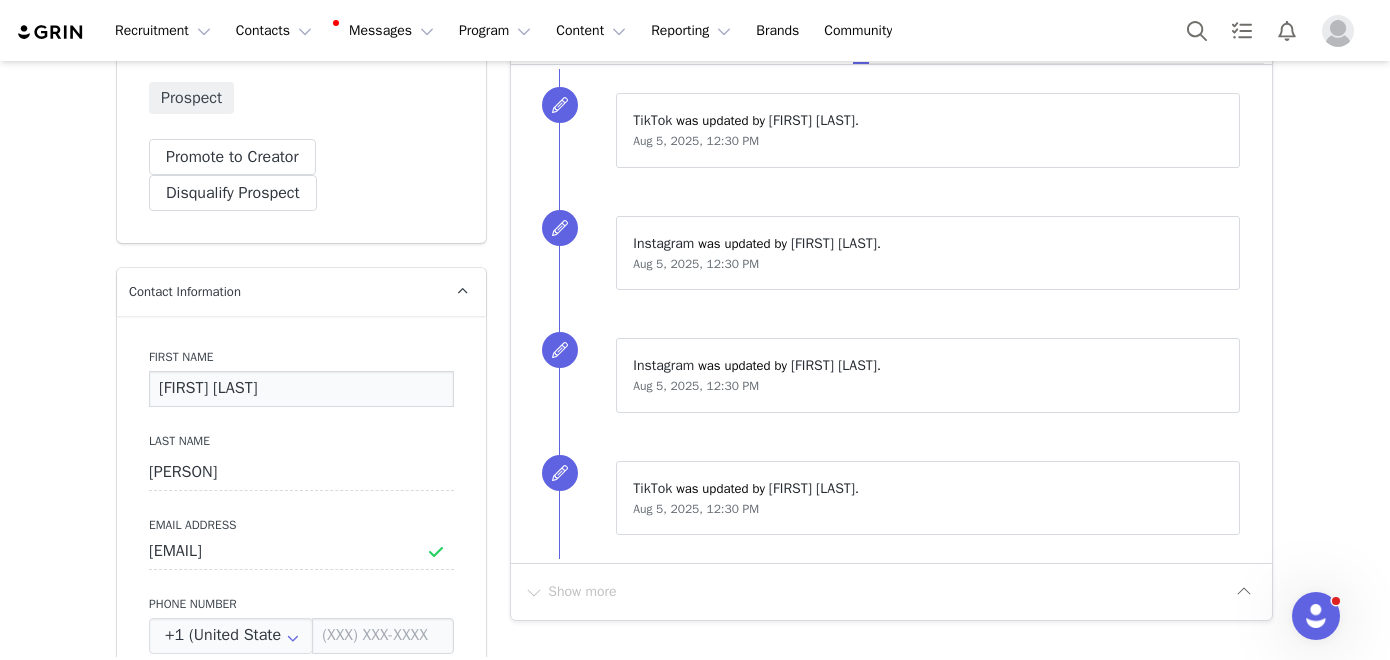 click on "[FIRST] [LAST]" at bounding box center (301, 389) 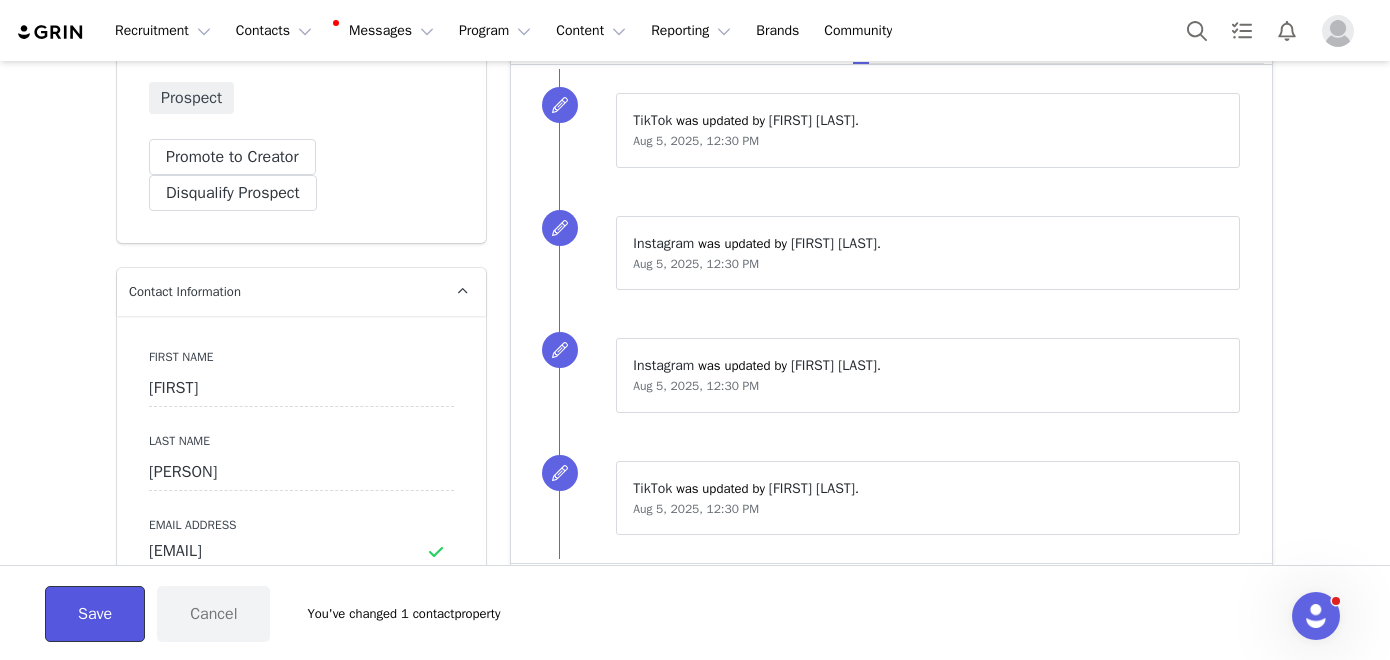click on "Save" at bounding box center [95, 614] 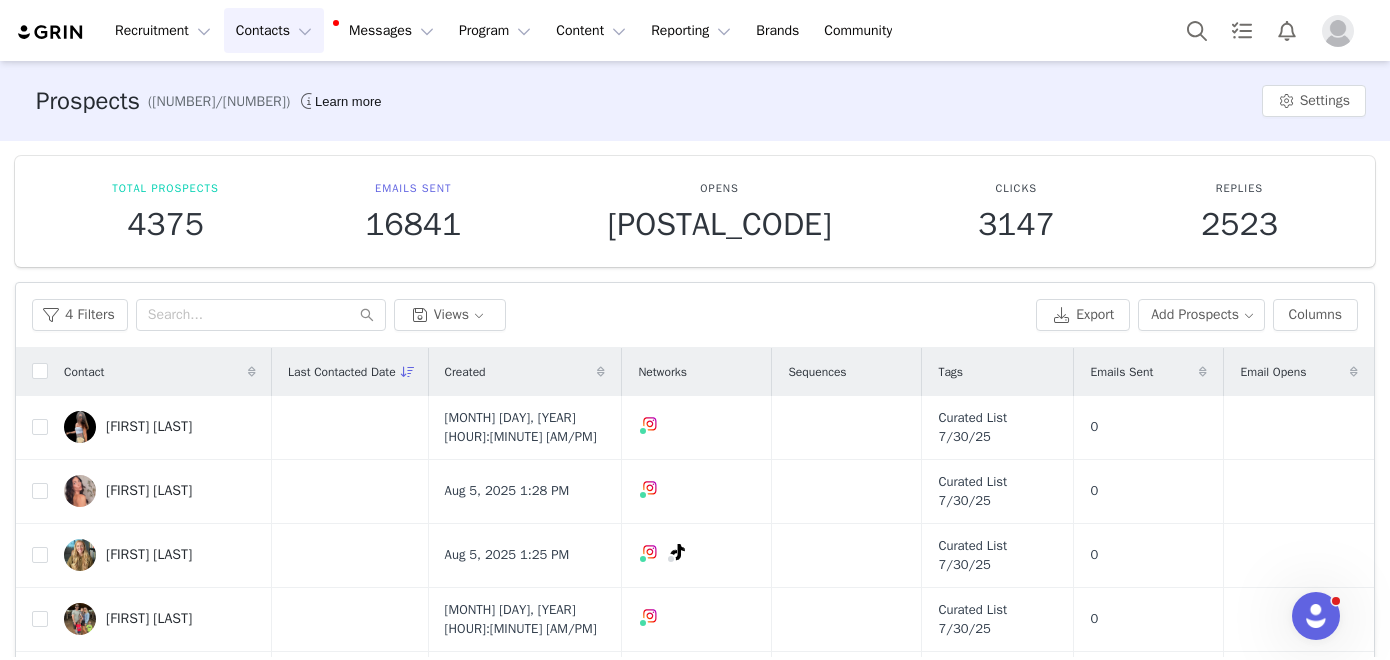 scroll, scrollTop: 239, scrollLeft: 0, axis: vertical 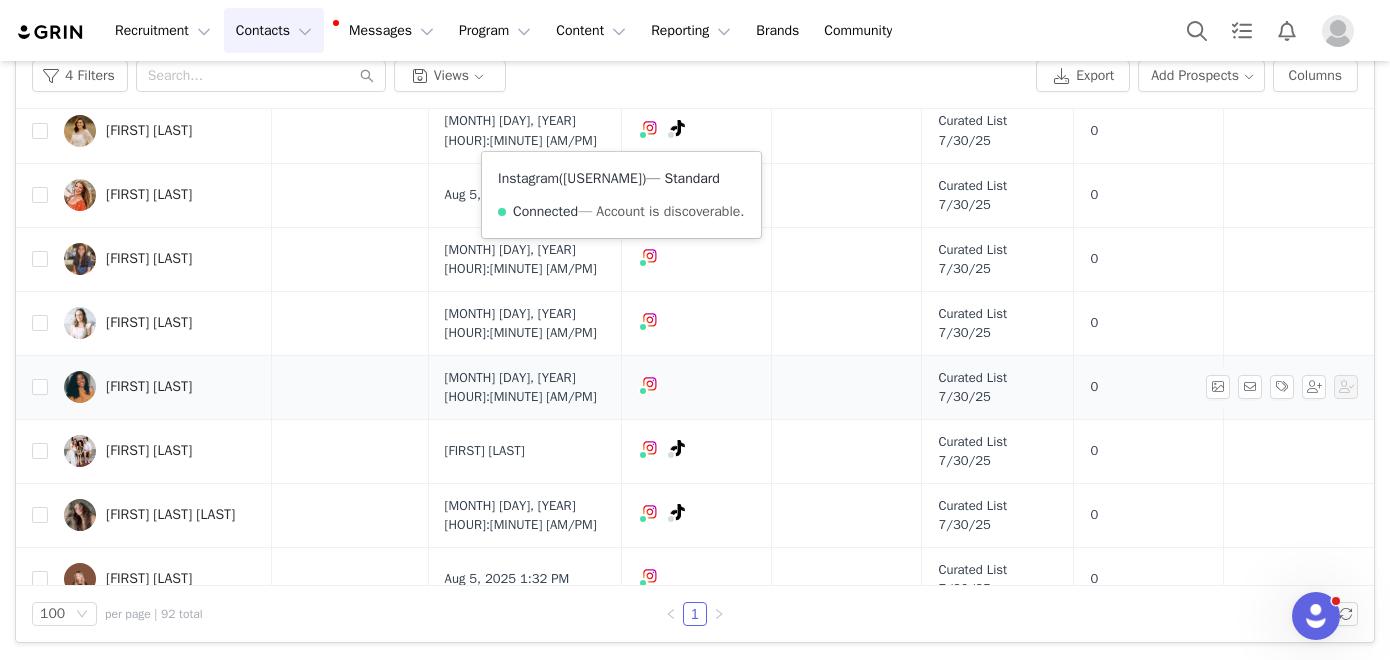 click on "[USERNAME]" at bounding box center (602, 178) 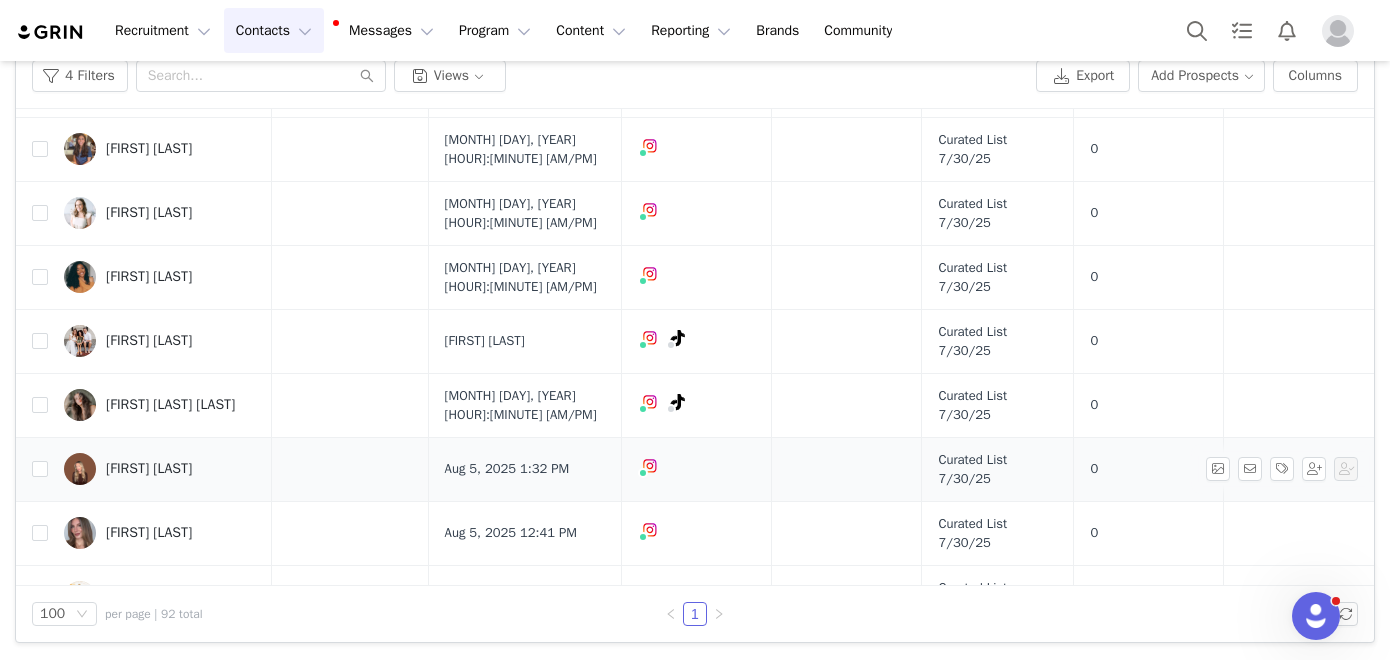 scroll, scrollTop: 2386, scrollLeft: 0, axis: vertical 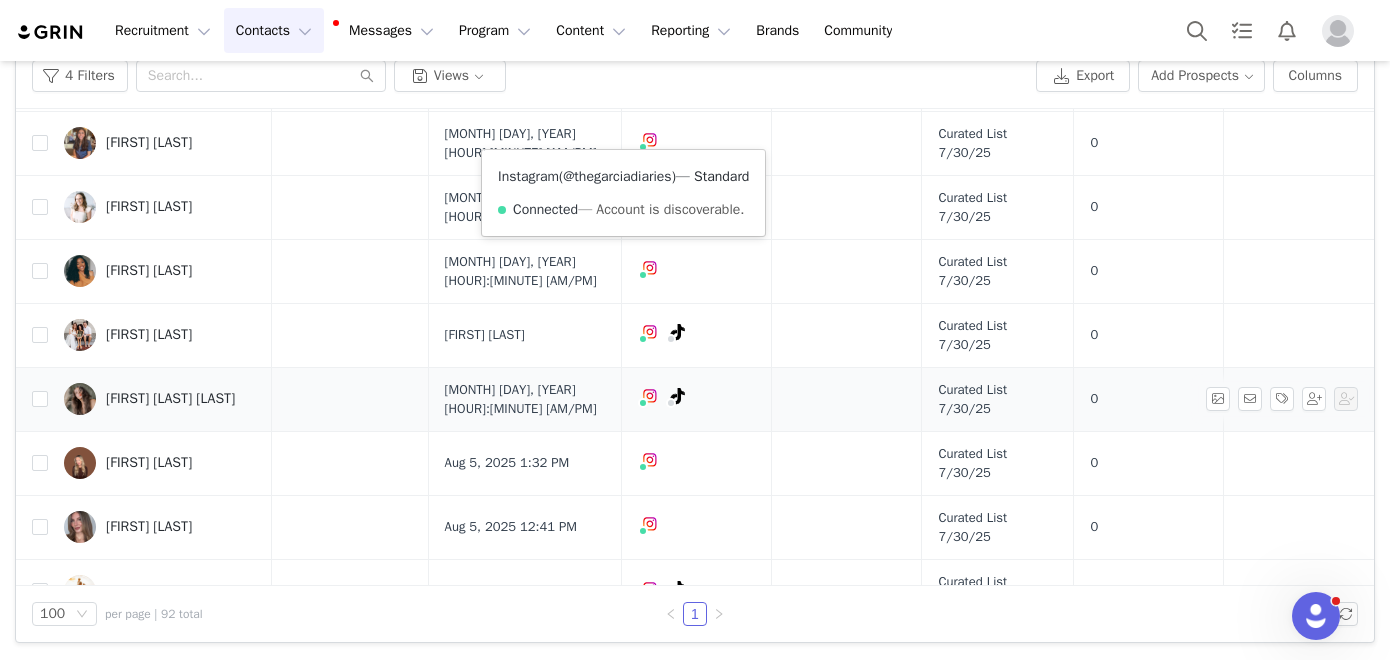 click on "@thegarciadiaries" at bounding box center [617, 176] 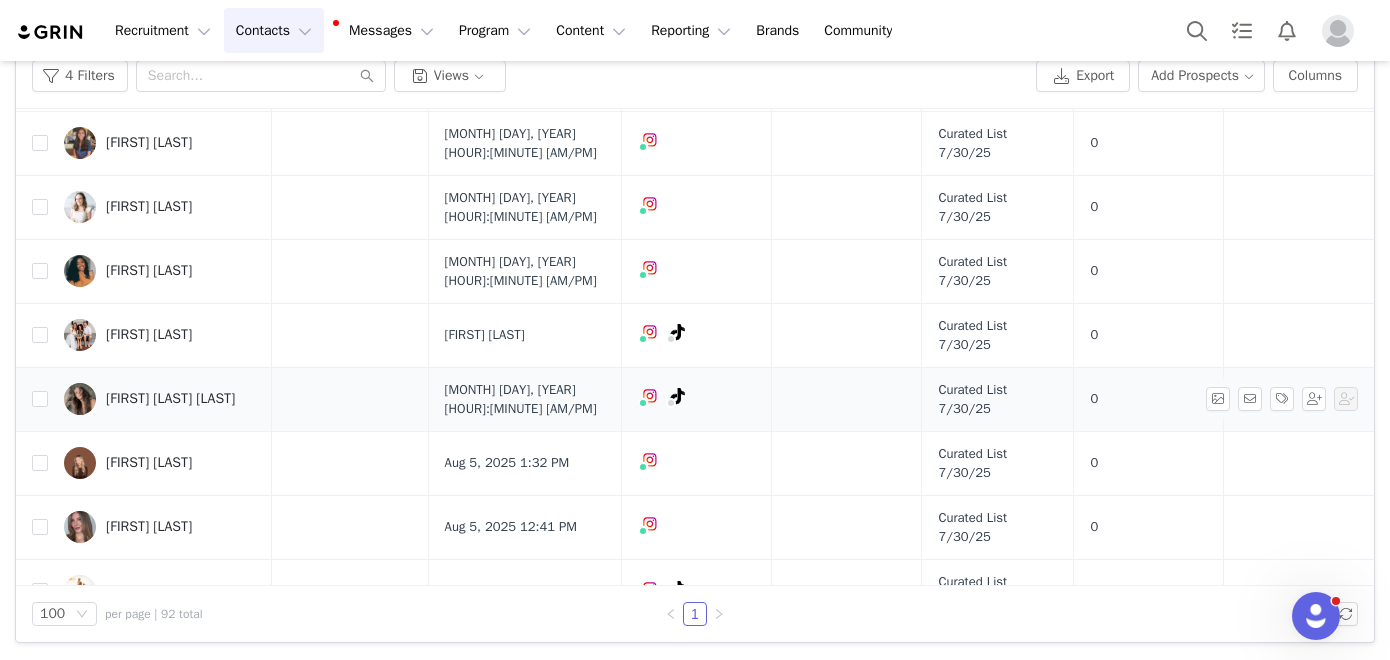 click on "[FIRST] [LAST] [LAST]" at bounding box center (160, 399) 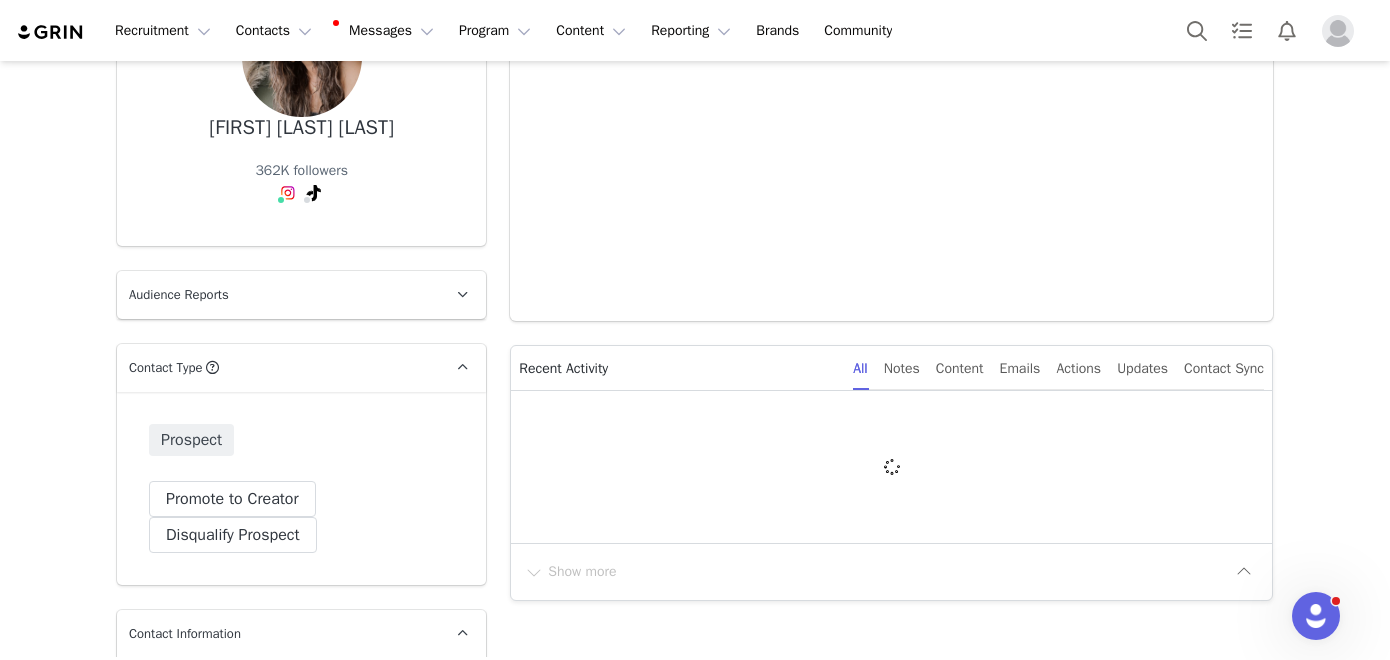 scroll, scrollTop: 0, scrollLeft: 0, axis: both 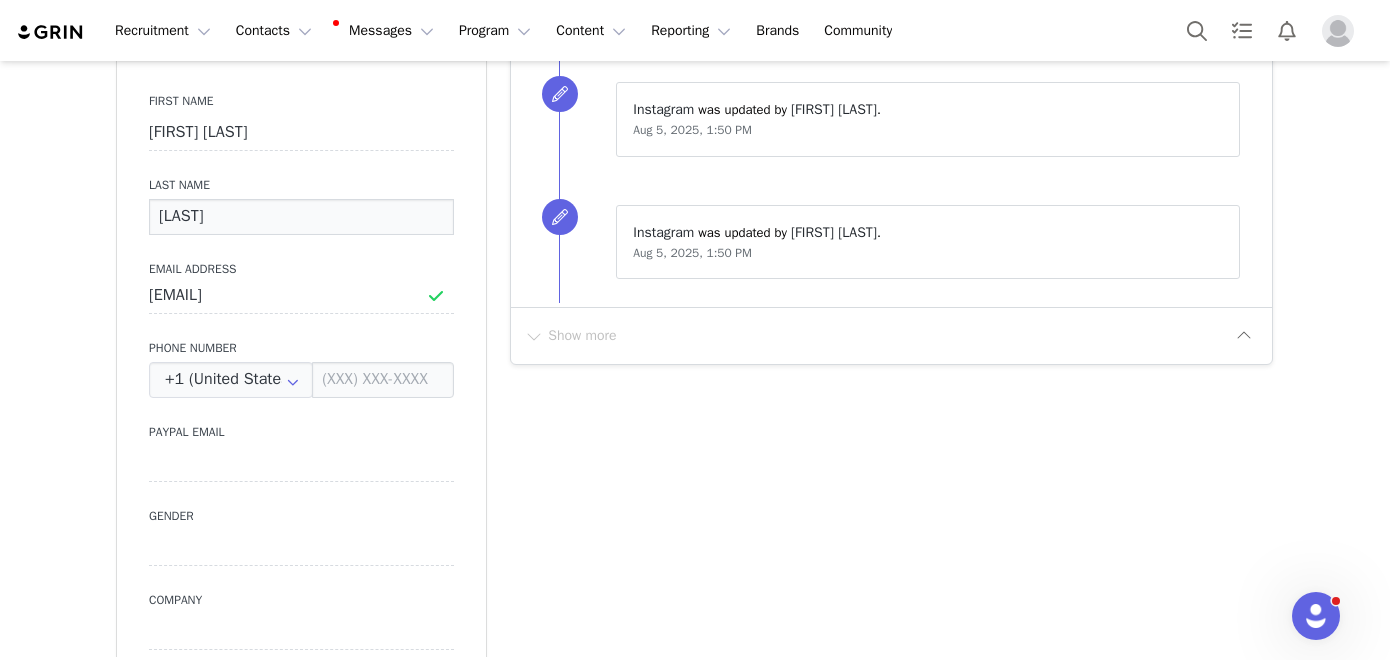 drag, startPoint x: 250, startPoint y: 216, endPoint x: 130, endPoint y: 216, distance: 120 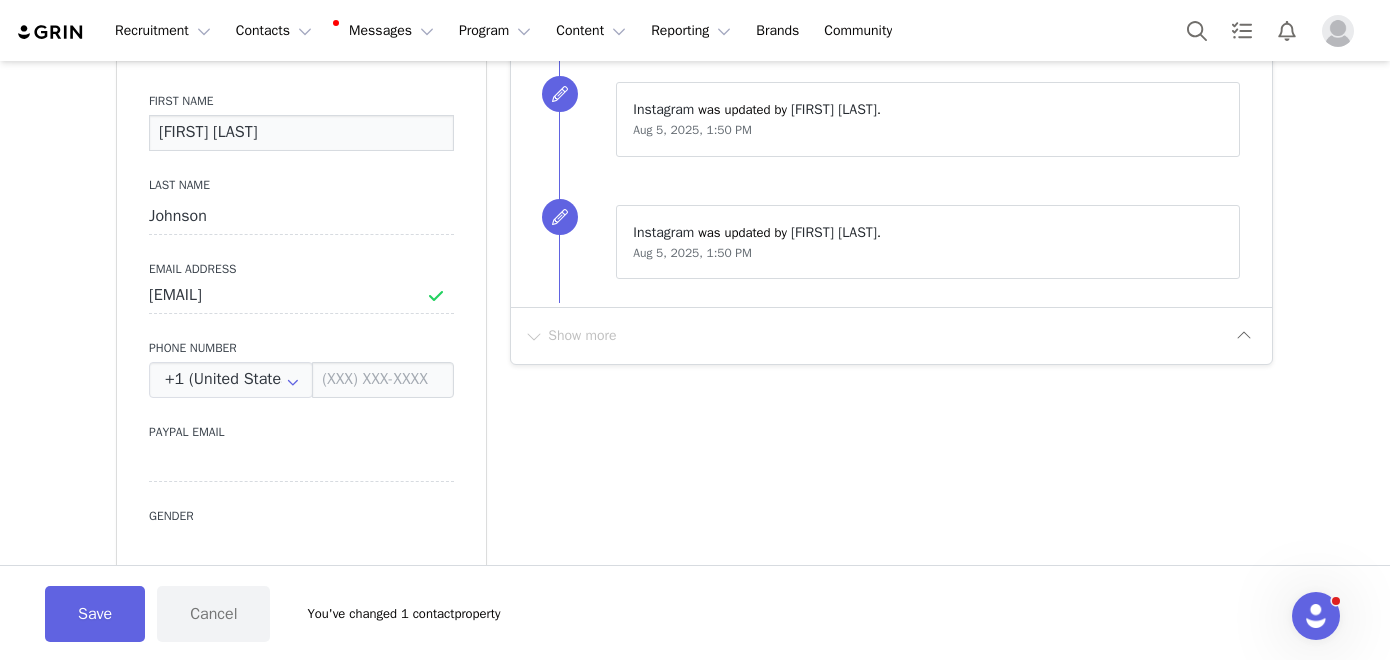 click on "[FIRST] [LAST]" at bounding box center (301, 133) 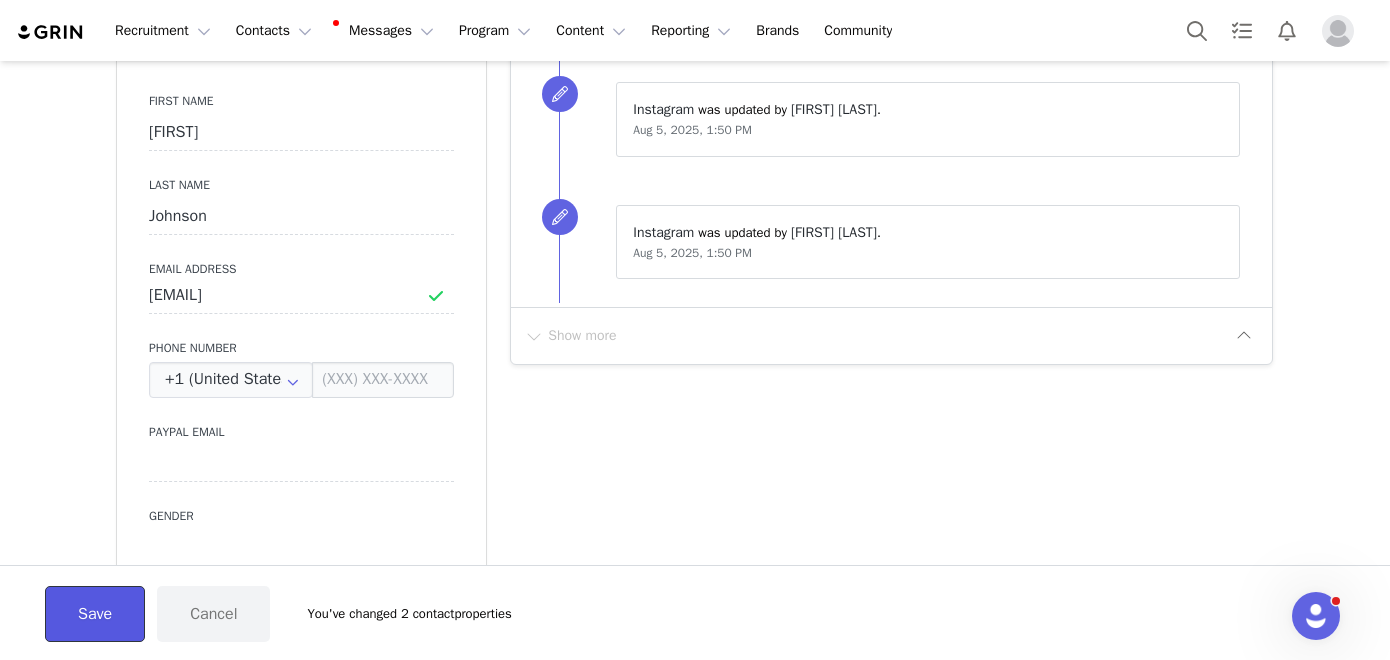 click on "Save" at bounding box center (95, 614) 